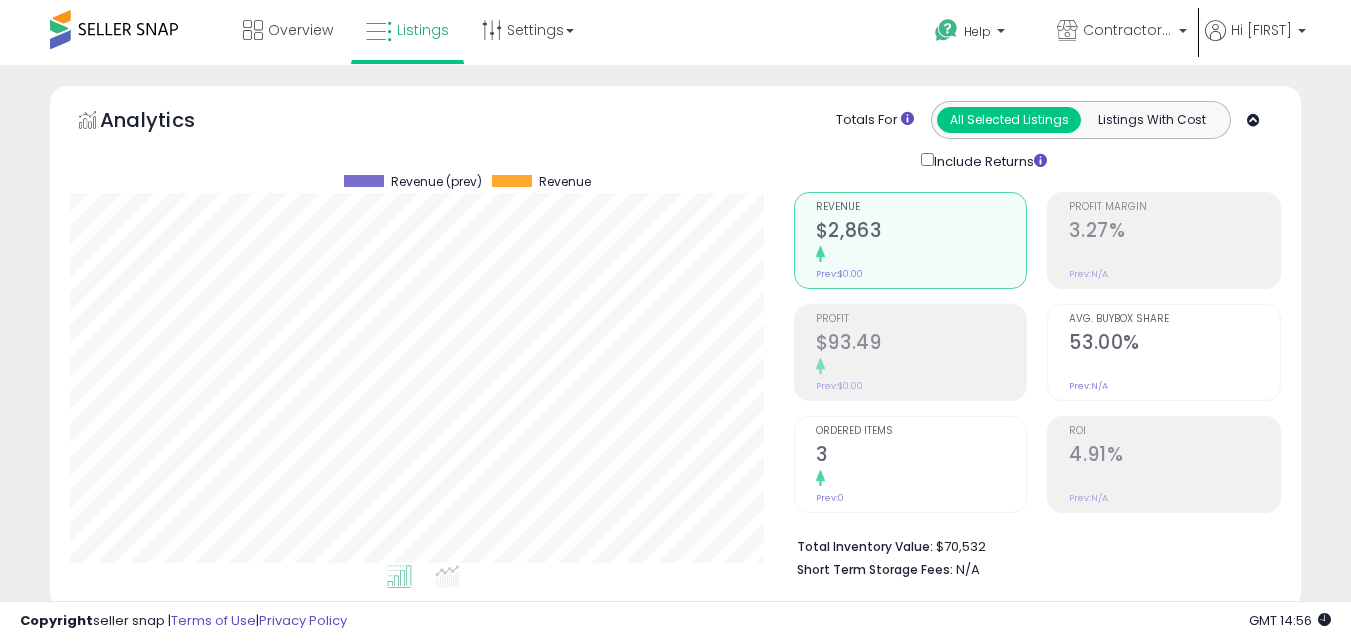 select on "**********" 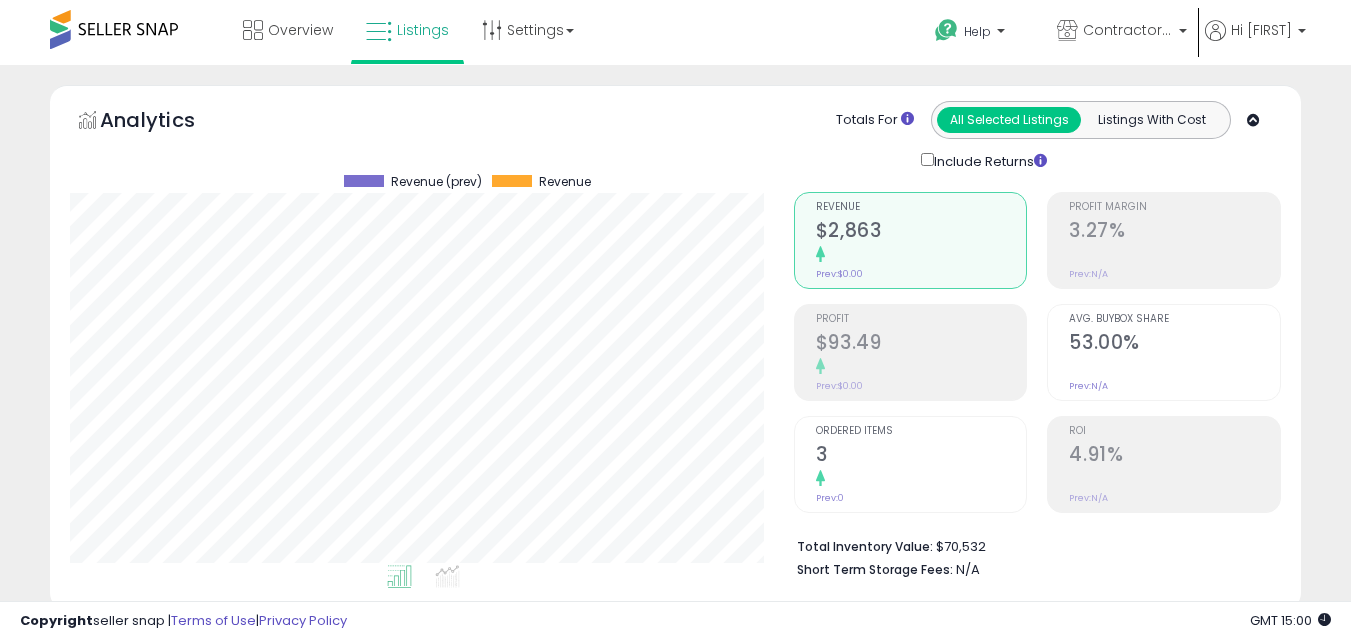 click at bounding box center (114, 29) 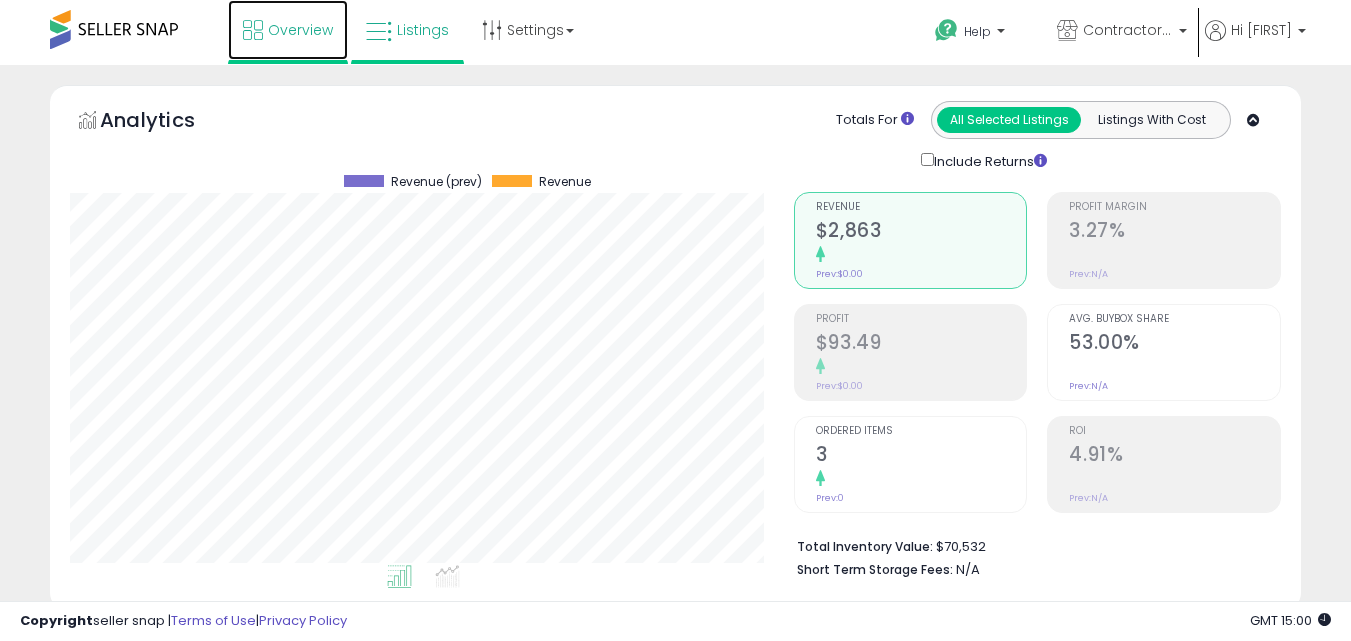 click on "Overview" at bounding box center [300, 30] 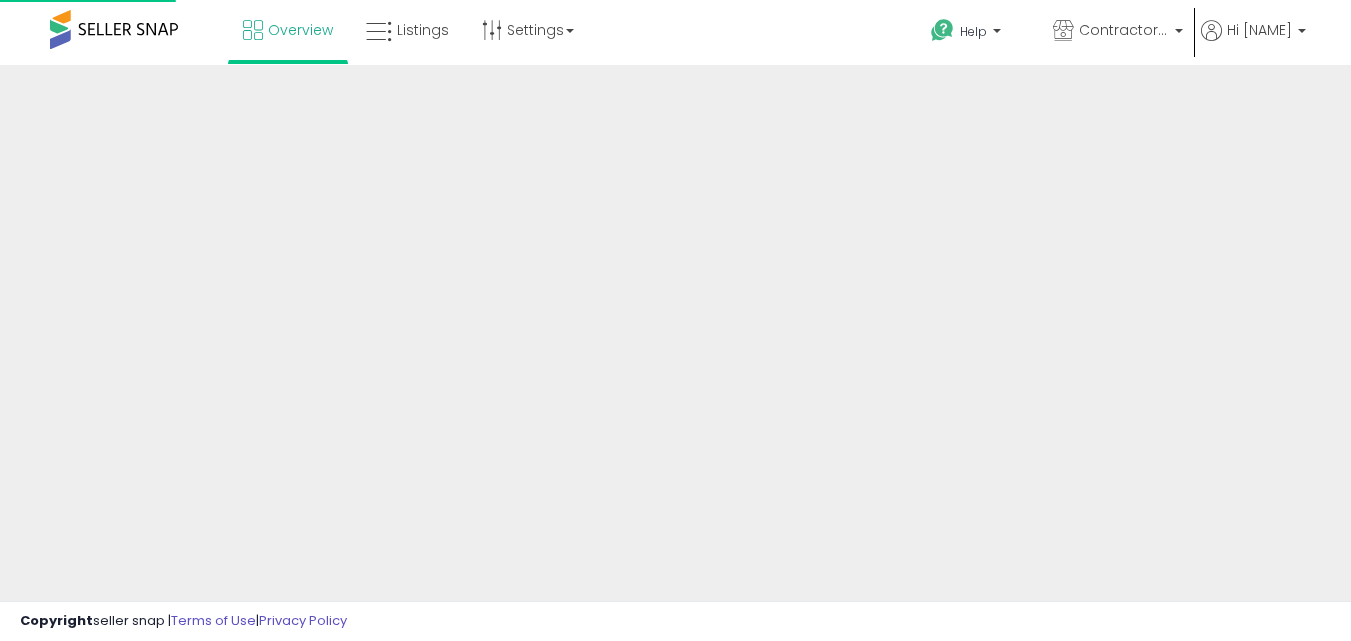 scroll, scrollTop: 0, scrollLeft: 0, axis: both 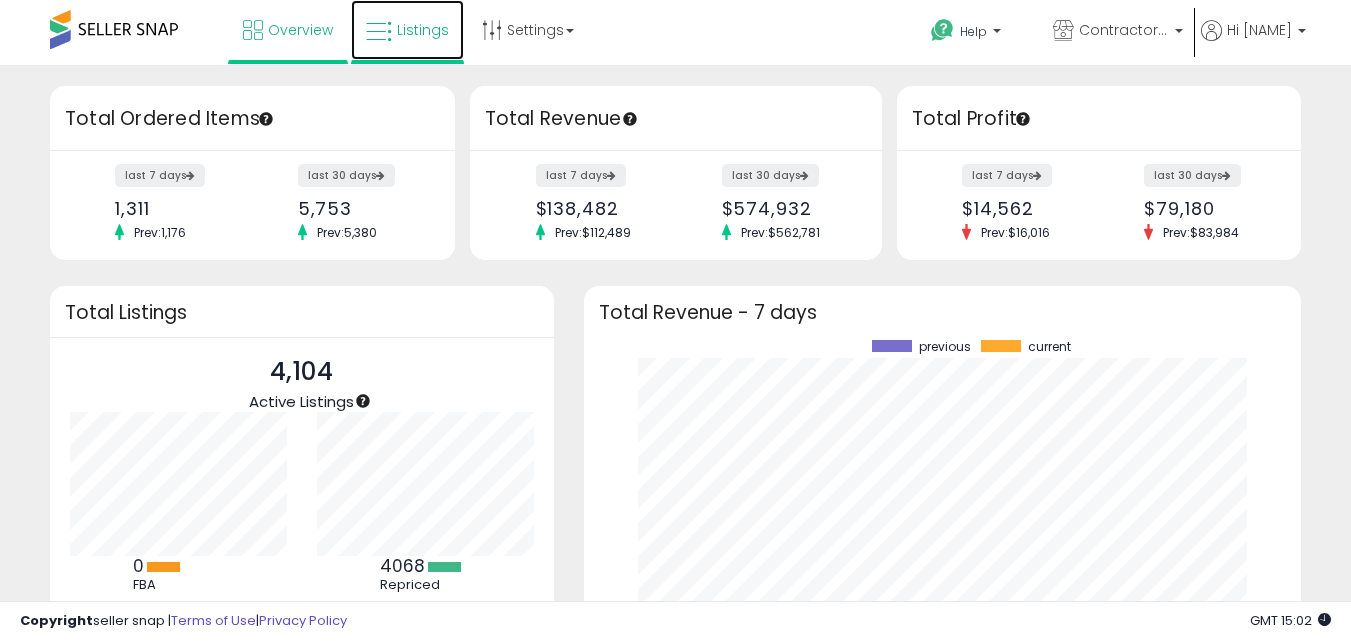 click on "Listings" at bounding box center [407, 30] 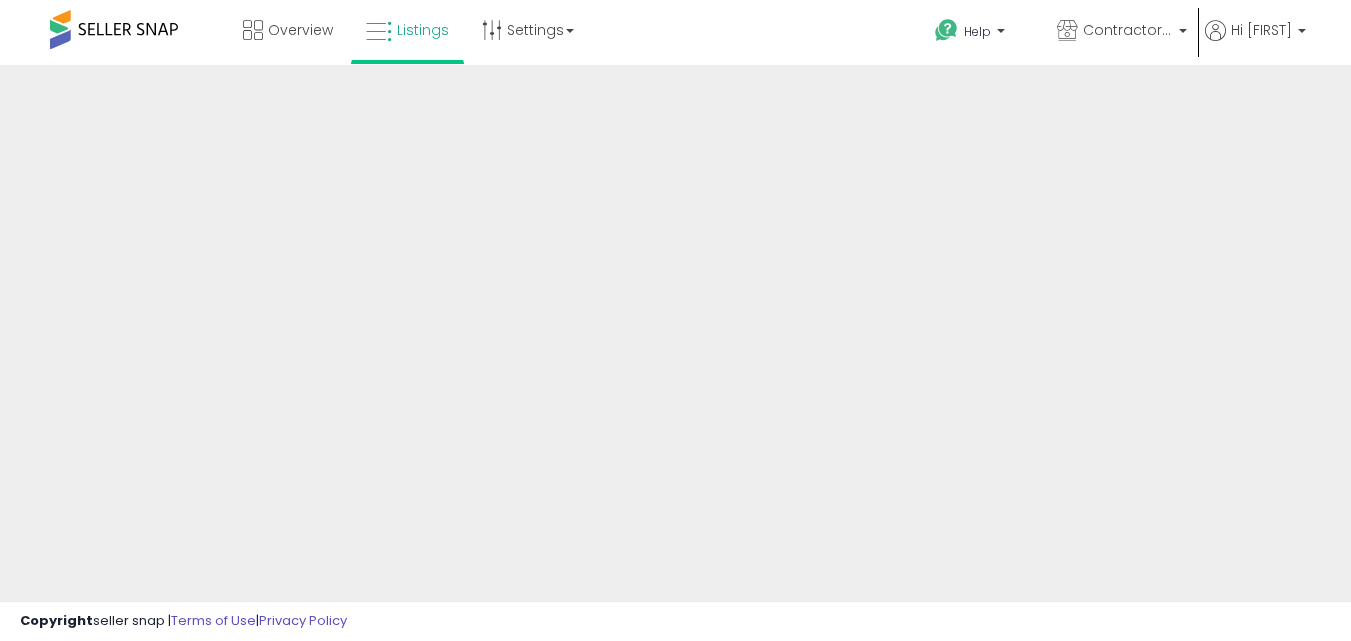 scroll, scrollTop: 0, scrollLeft: 0, axis: both 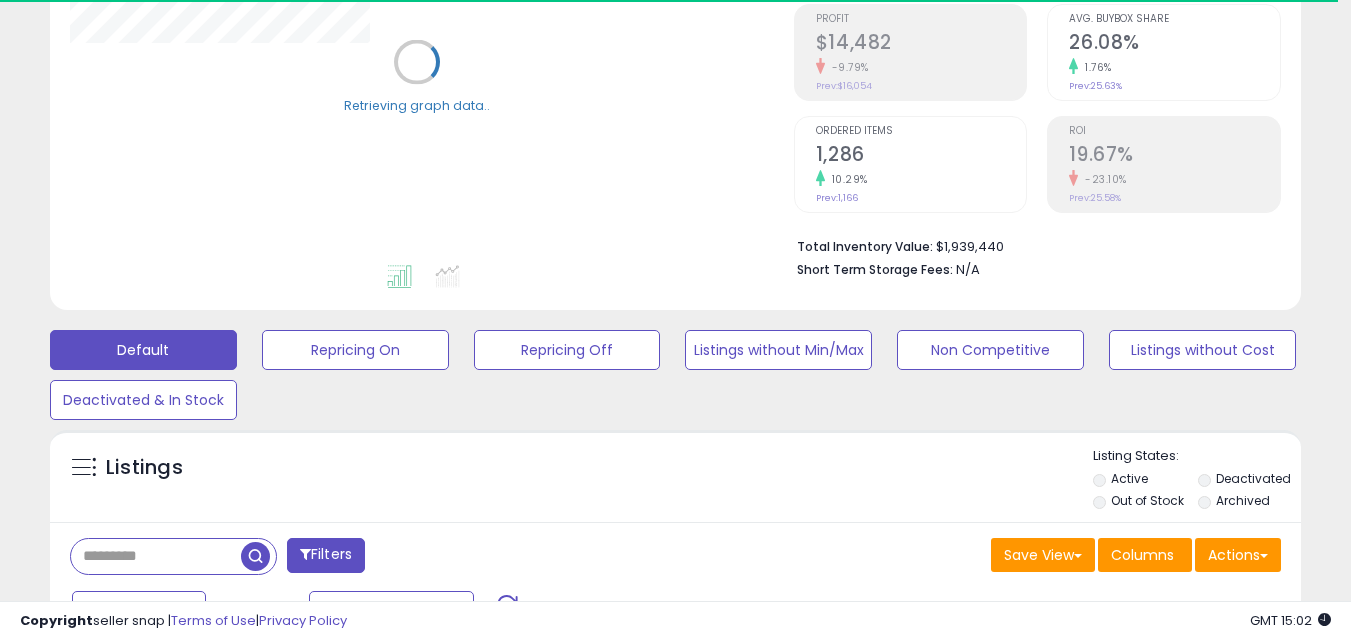 click at bounding box center (156, 556) 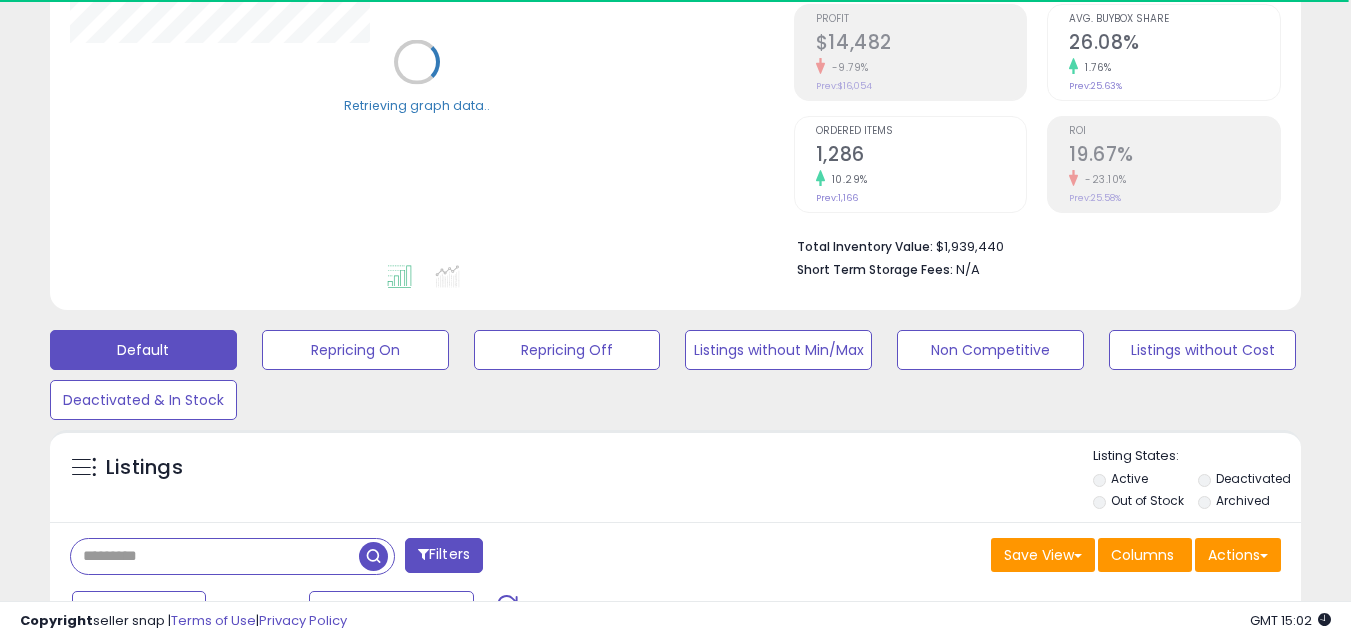 paste on "****" 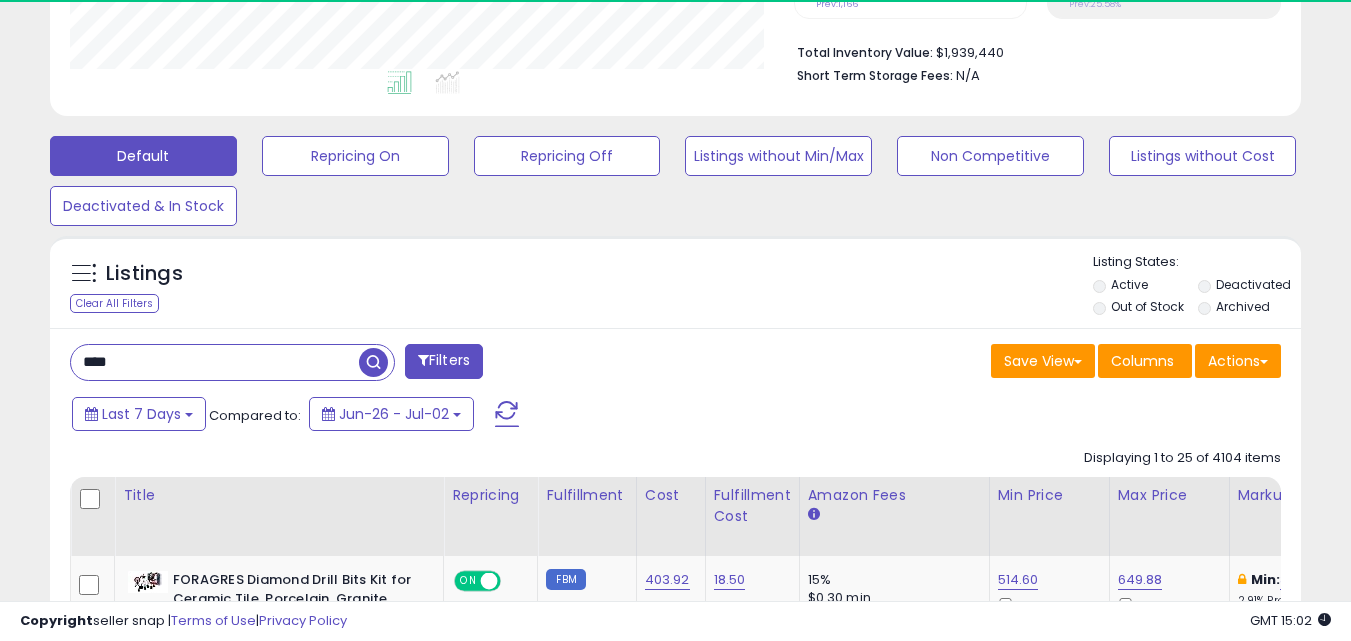 scroll, scrollTop: 500, scrollLeft: 0, axis: vertical 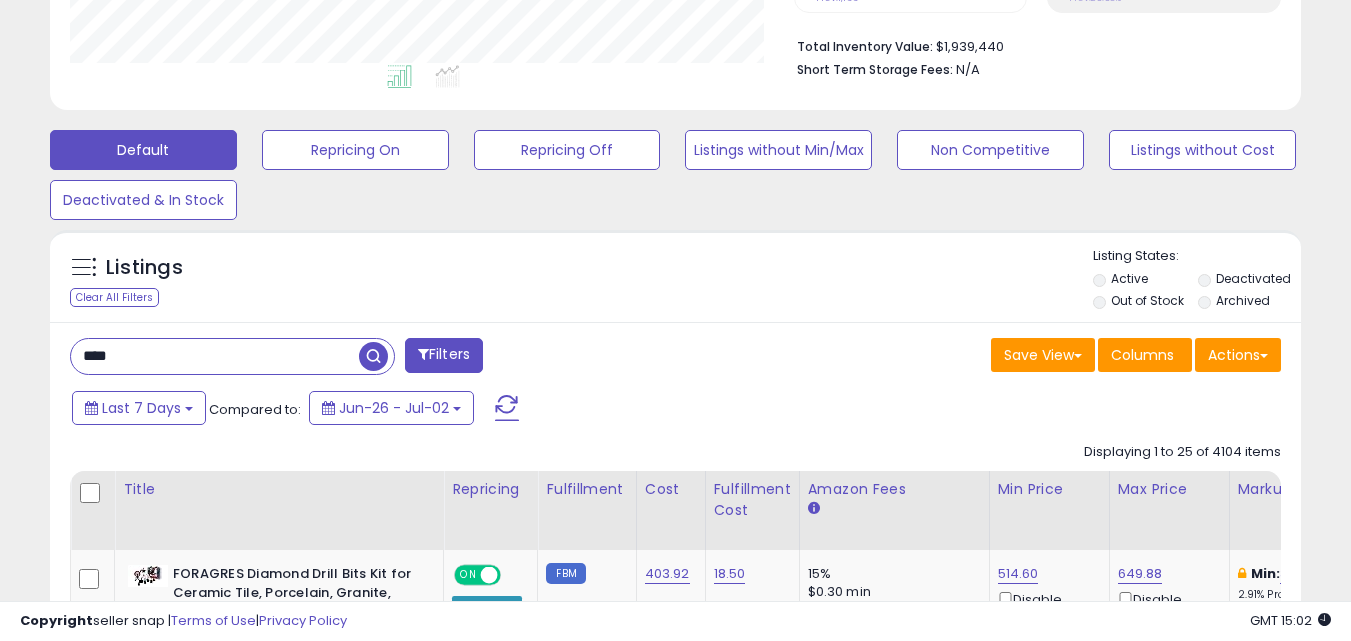 click at bounding box center [373, 356] 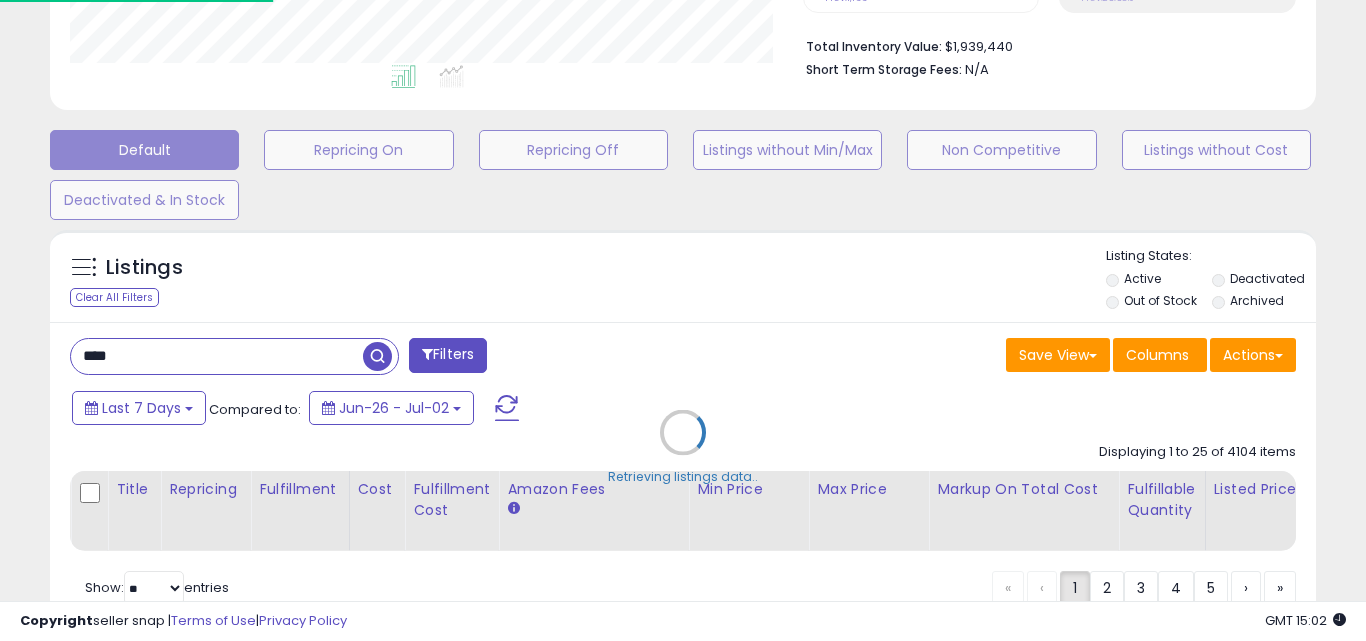 scroll, scrollTop: 999590, scrollLeft: 999267, axis: both 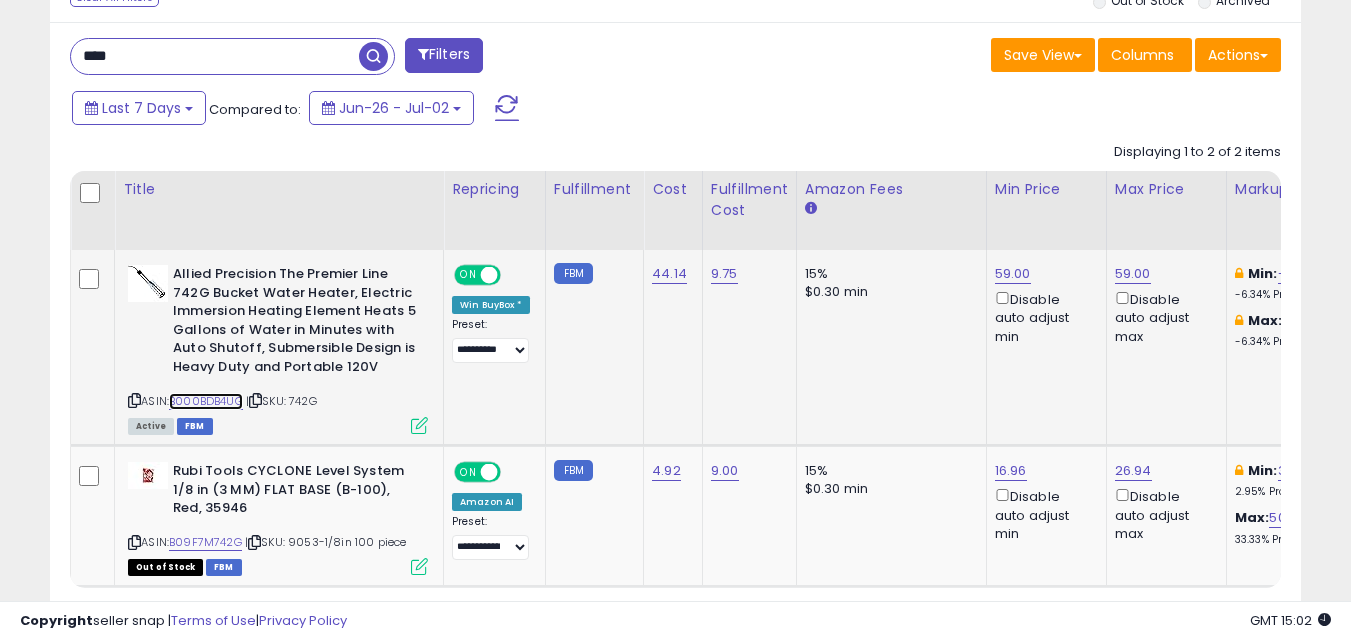click on "B000BDB4UG" at bounding box center [206, 401] 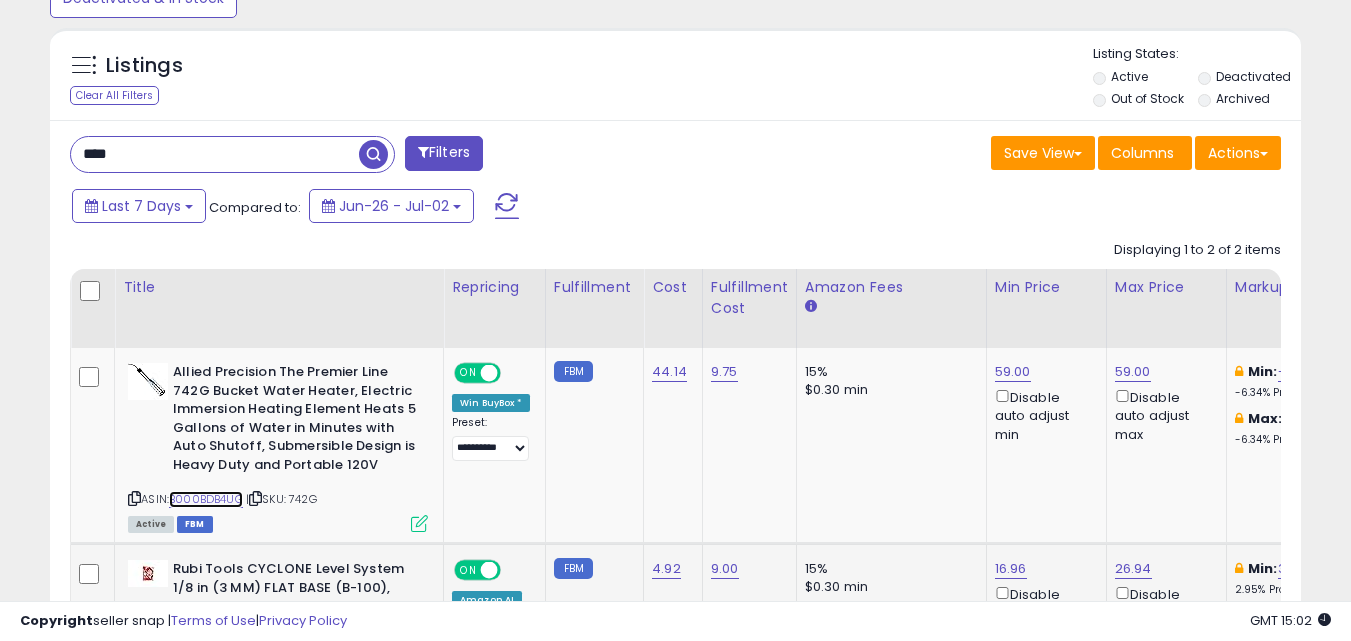 scroll, scrollTop: 700, scrollLeft: 0, axis: vertical 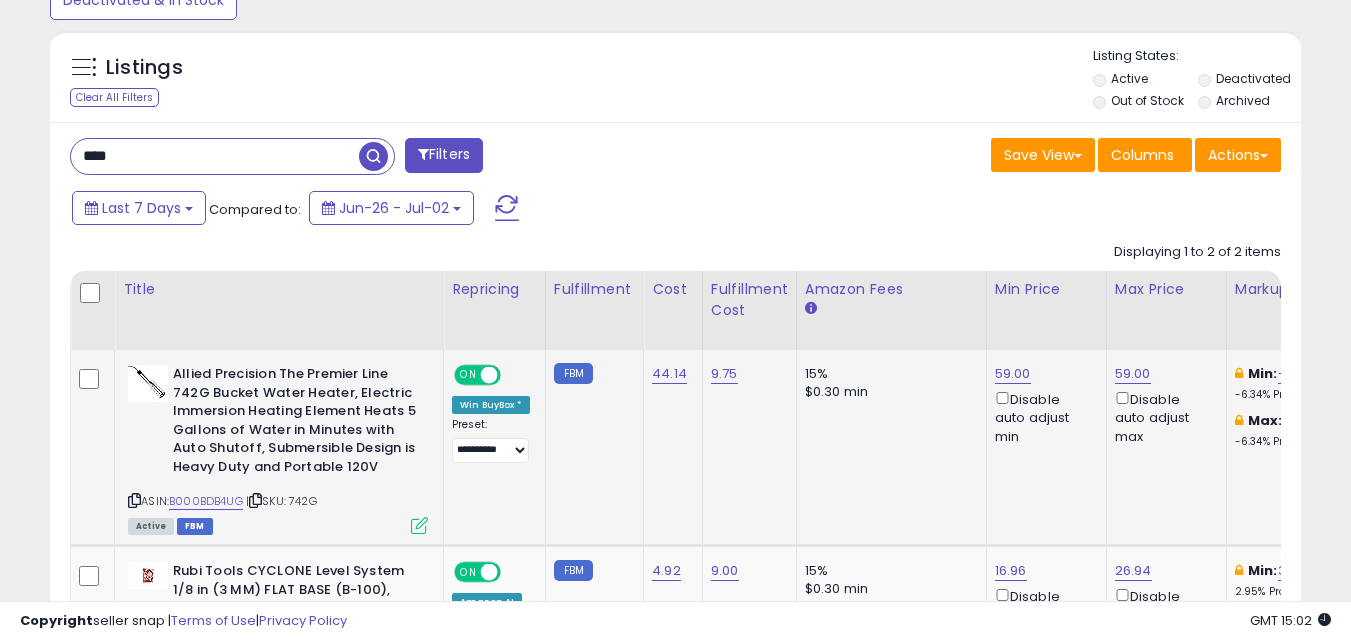 click on "Allied Precision The Premier Line 742G Bucket Water Heater, Electric Immersion Heating Element Heats 5 Gallons of Water in Minutes with Auto Shutoff, Submersible Design is Heavy Duty and Portable 120V  ASIN:  B000BDB4UG    |   SKU: 742G Active FBM" at bounding box center [275, 448] 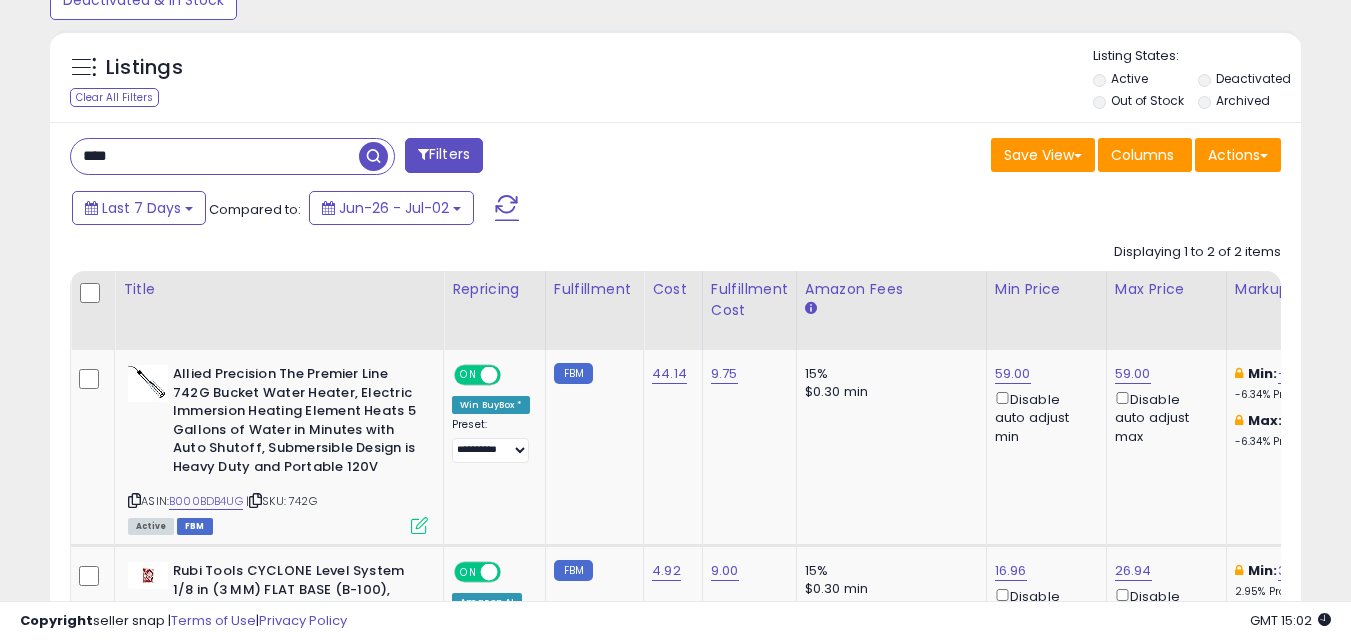 click on "****" at bounding box center (215, 156) 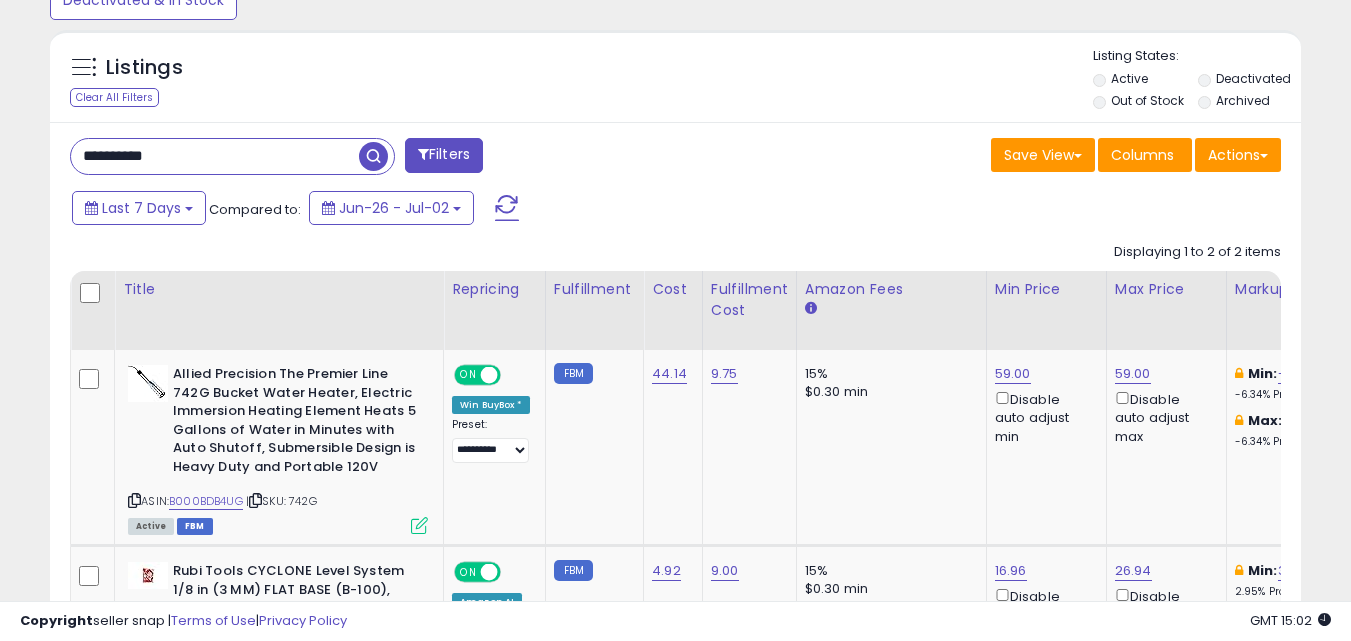 click at bounding box center (373, 156) 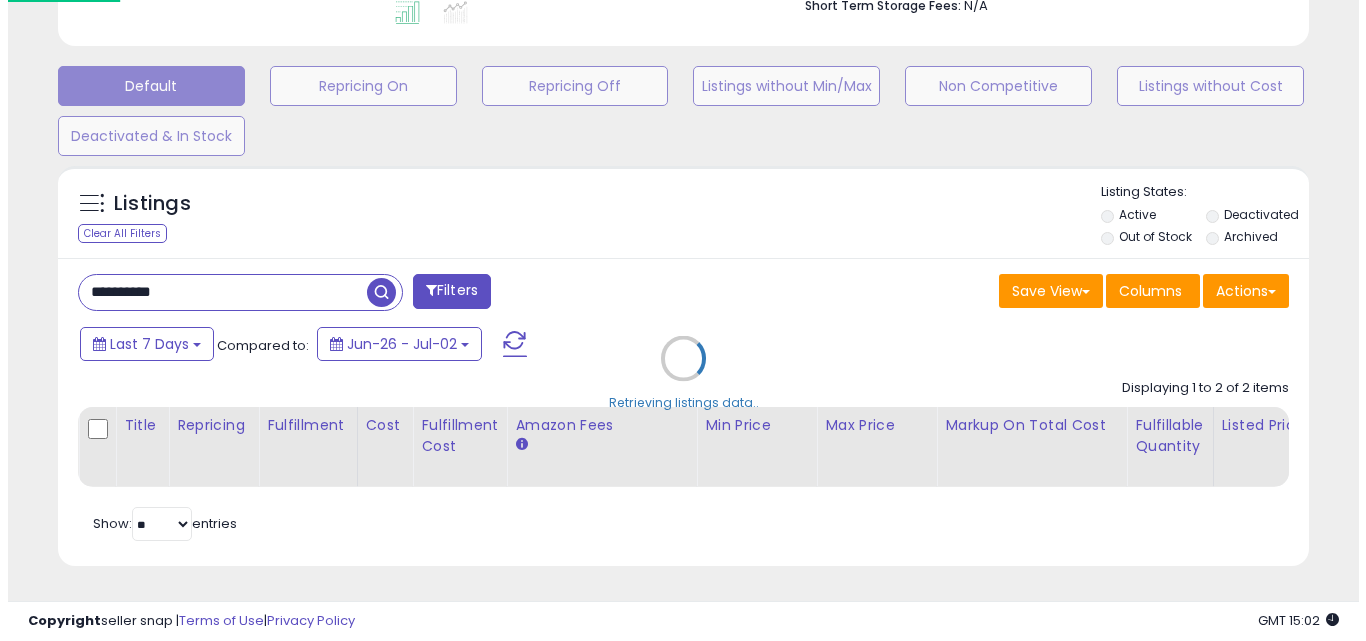 scroll, scrollTop: 579, scrollLeft: 0, axis: vertical 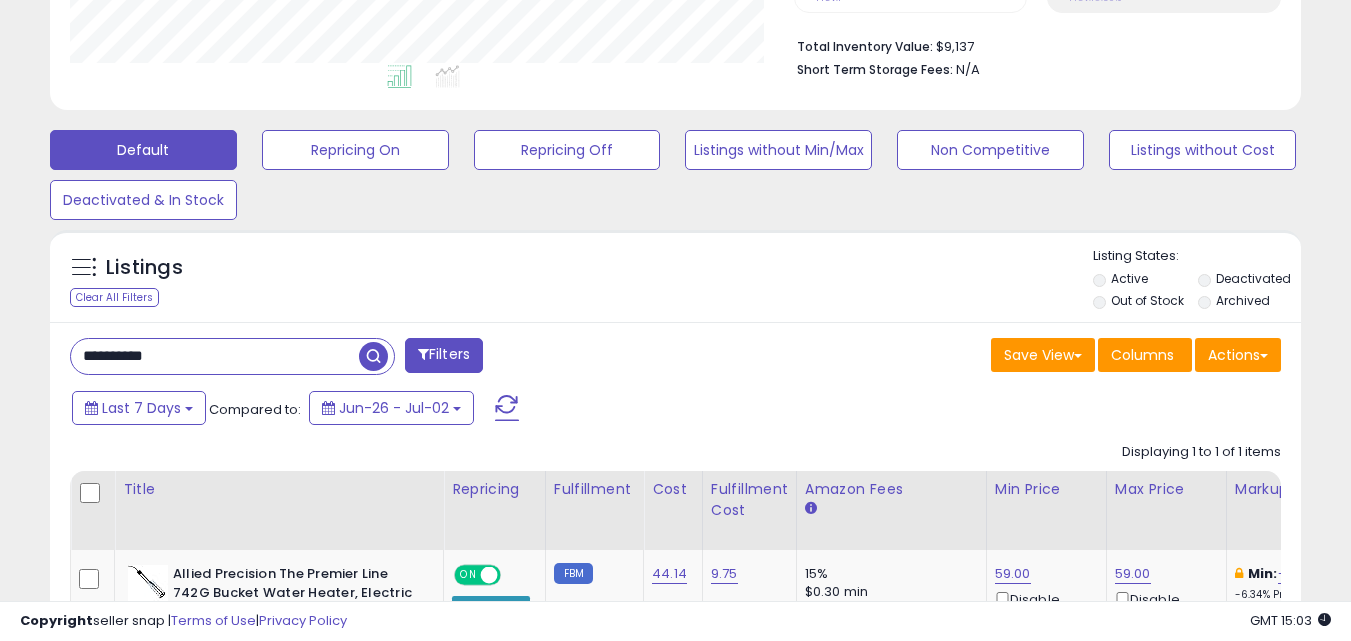 click on "**********" at bounding box center (215, 356) 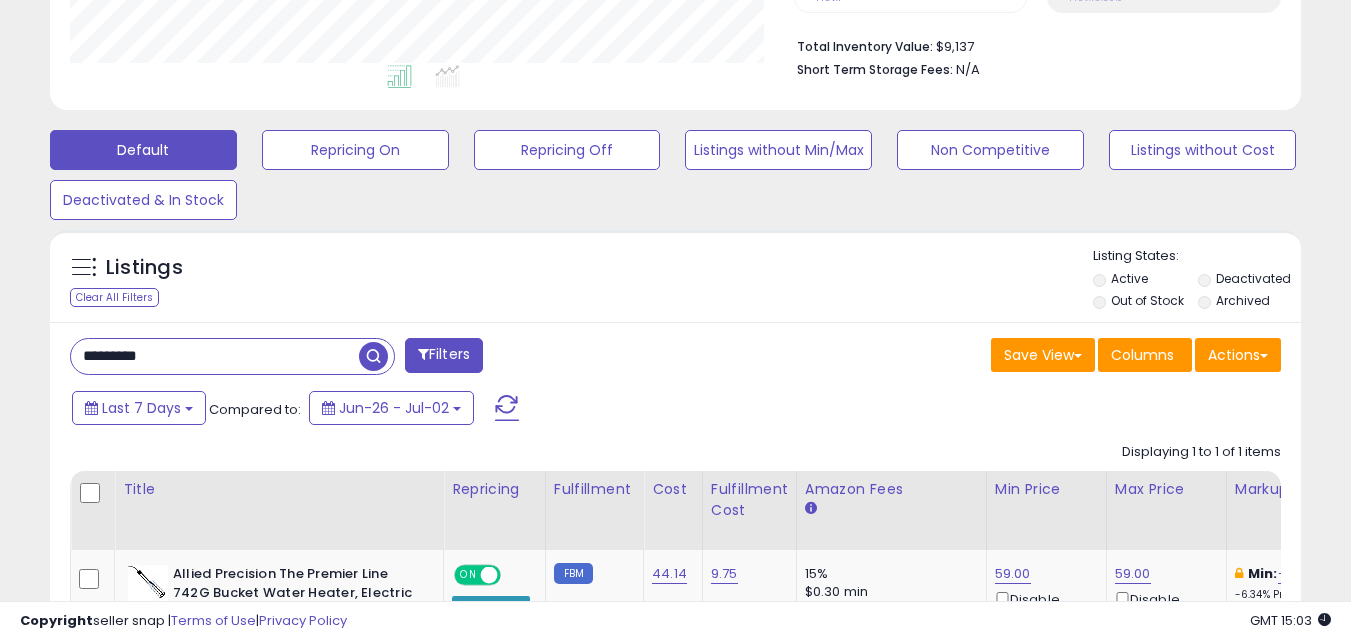click at bounding box center (373, 356) 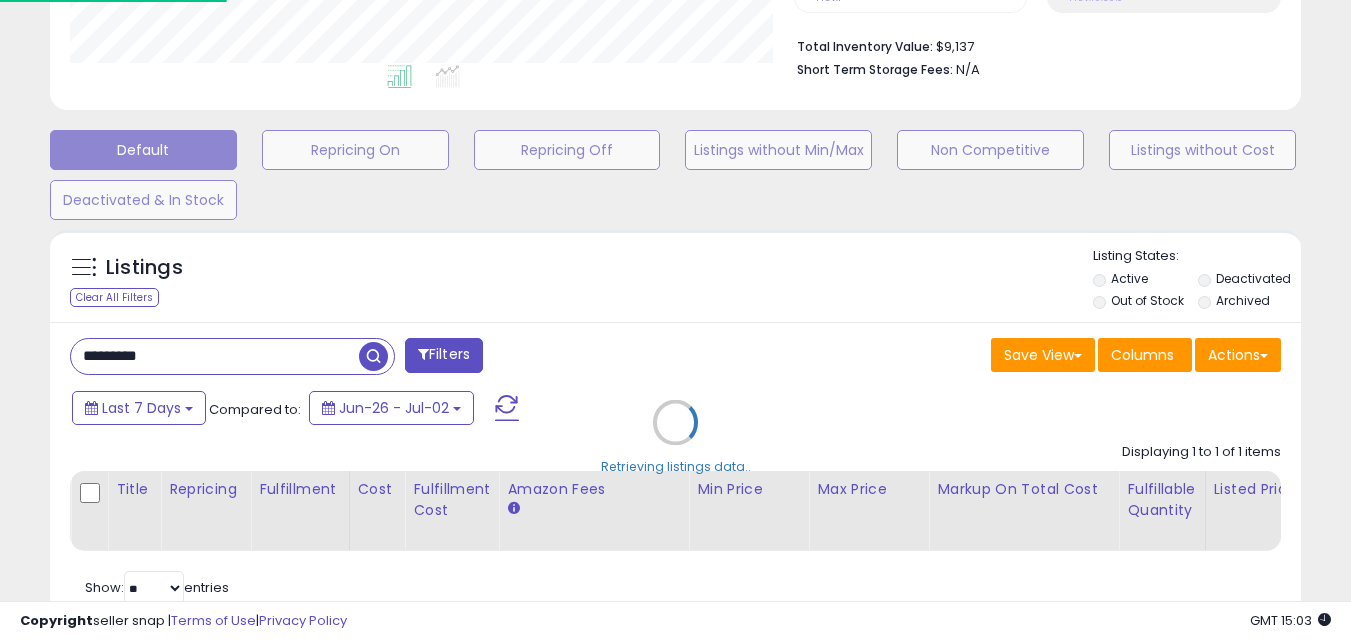 scroll, scrollTop: 999590, scrollLeft: 999267, axis: both 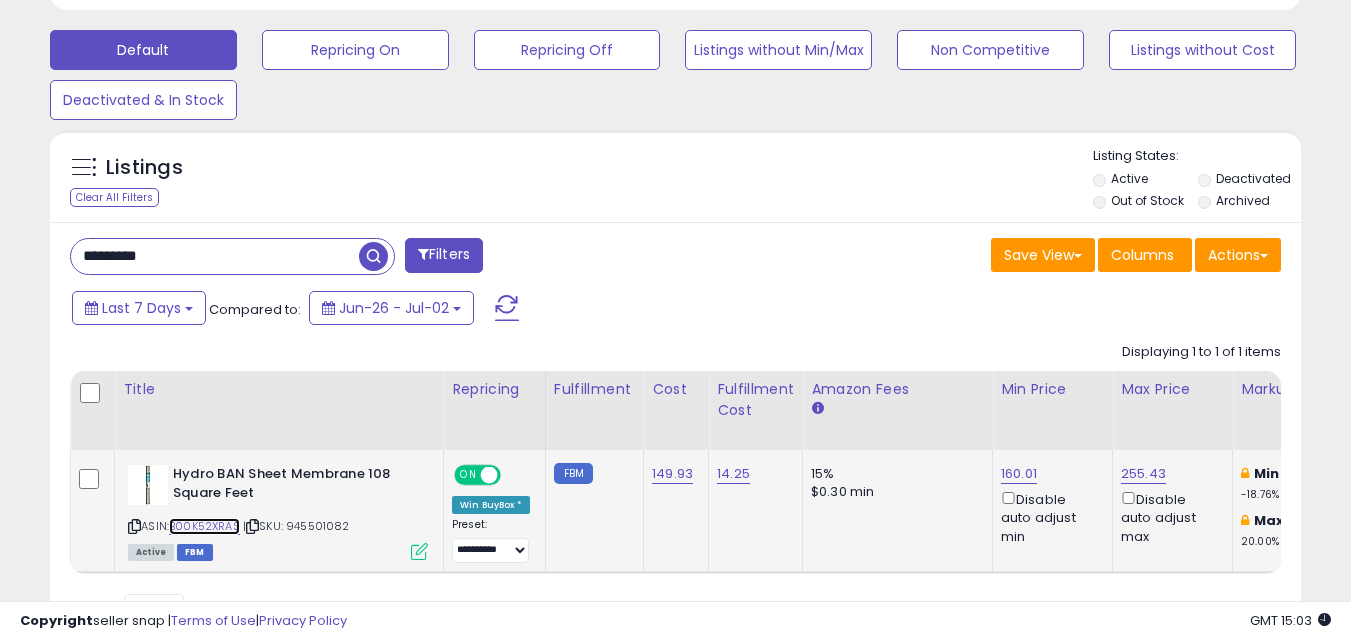 click on "B00K52XRAS" at bounding box center [204, 526] 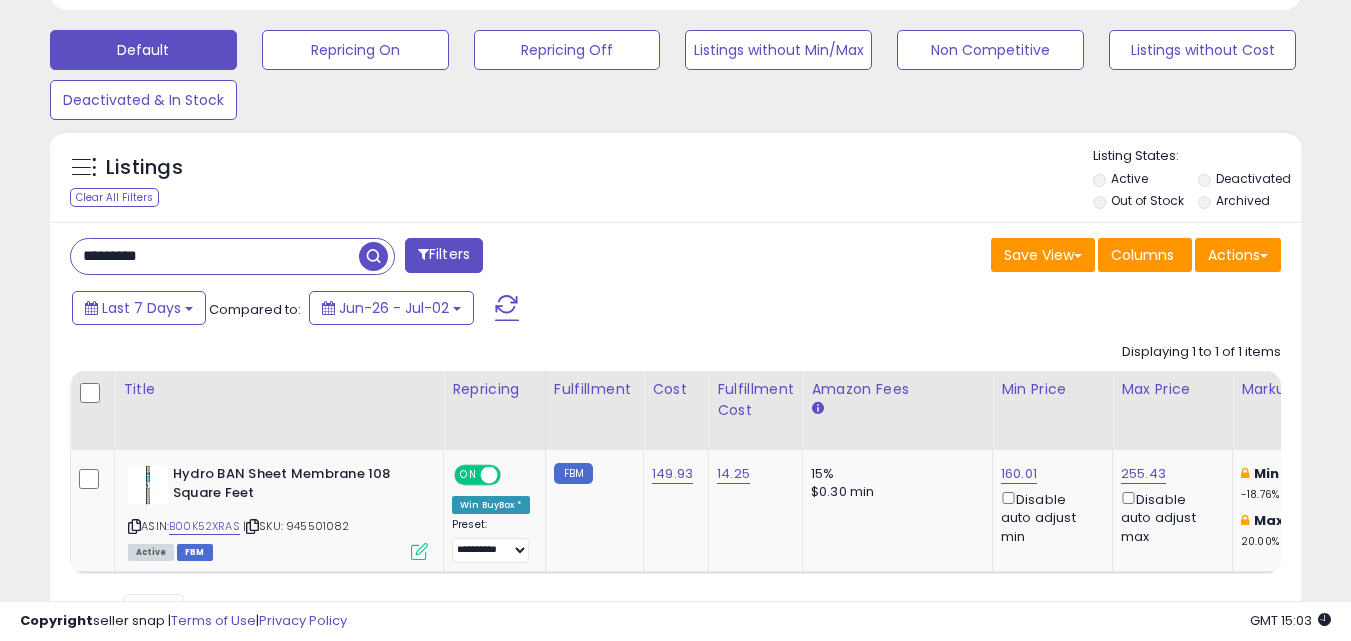 click on "*********" at bounding box center (215, 256) 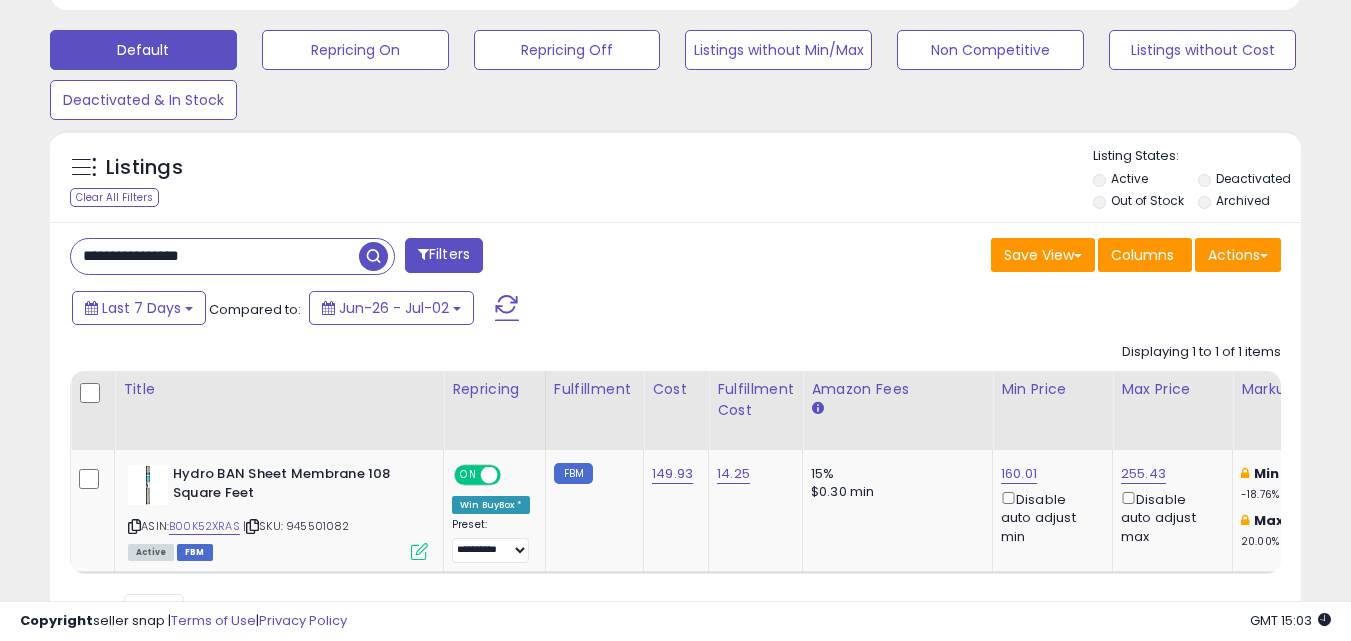 drag, startPoint x: 127, startPoint y: 253, endPoint x: 65, endPoint y: 255, distance: 62.03225 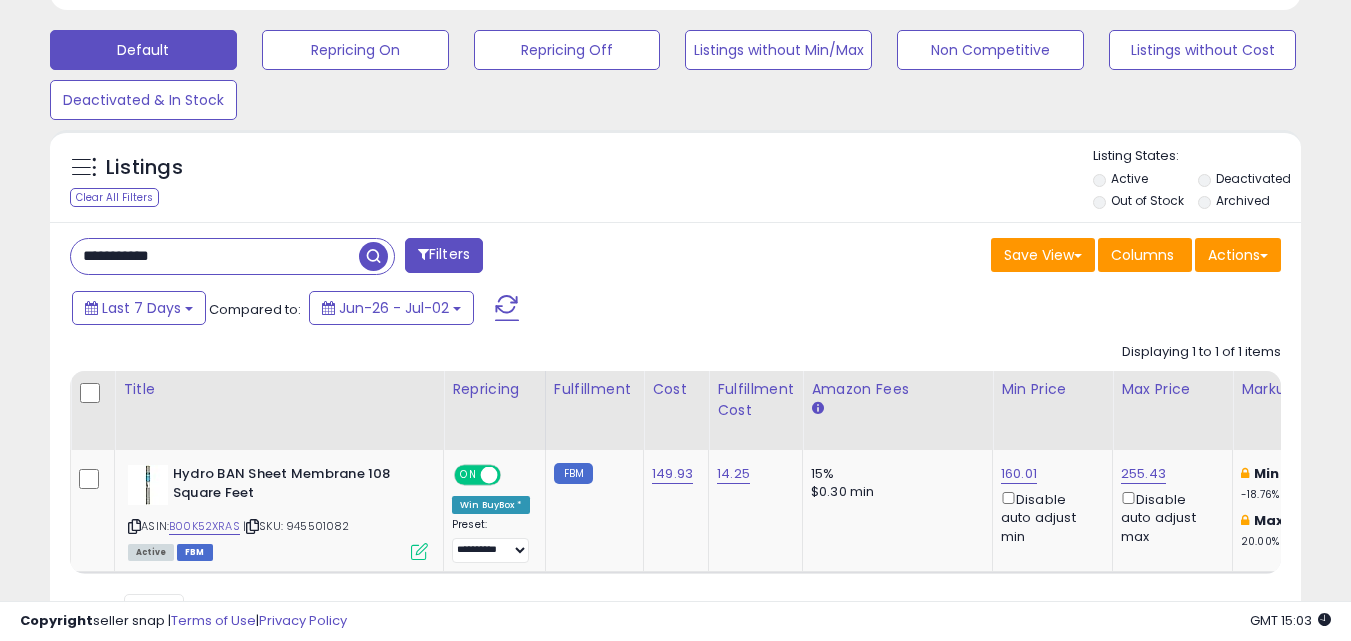 type on "**********" 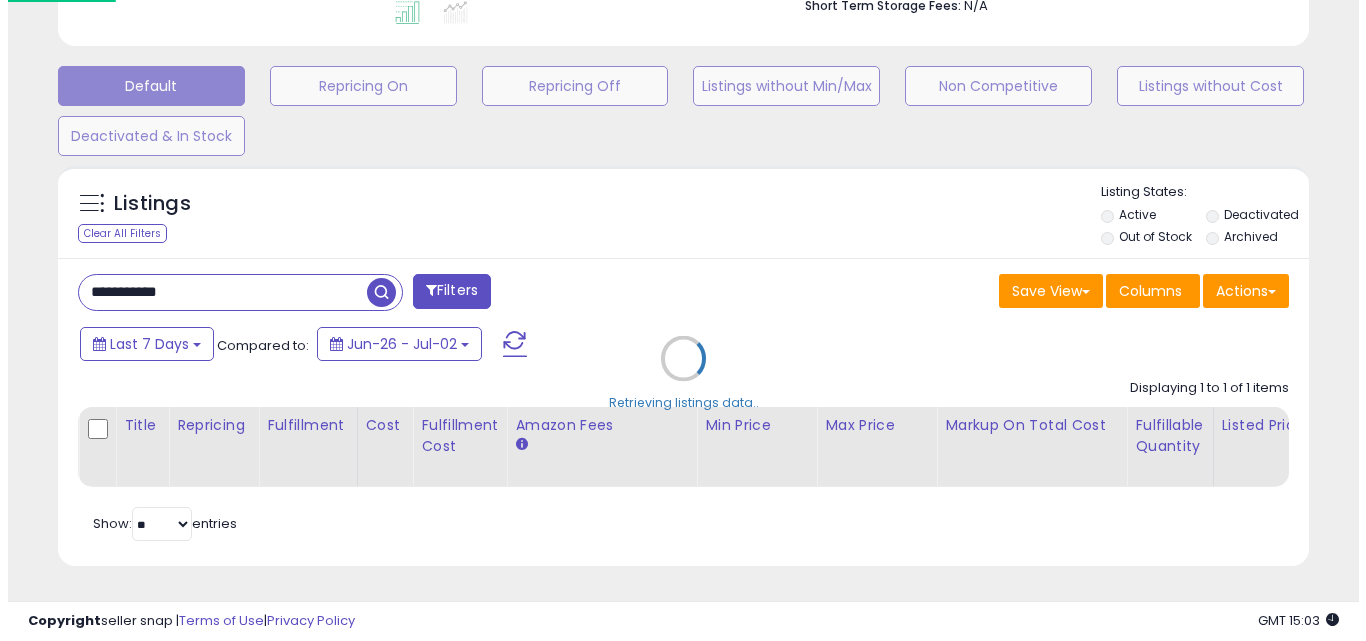 scroll, scrollTop: 579, scrollLeft: 0, axis: vertical 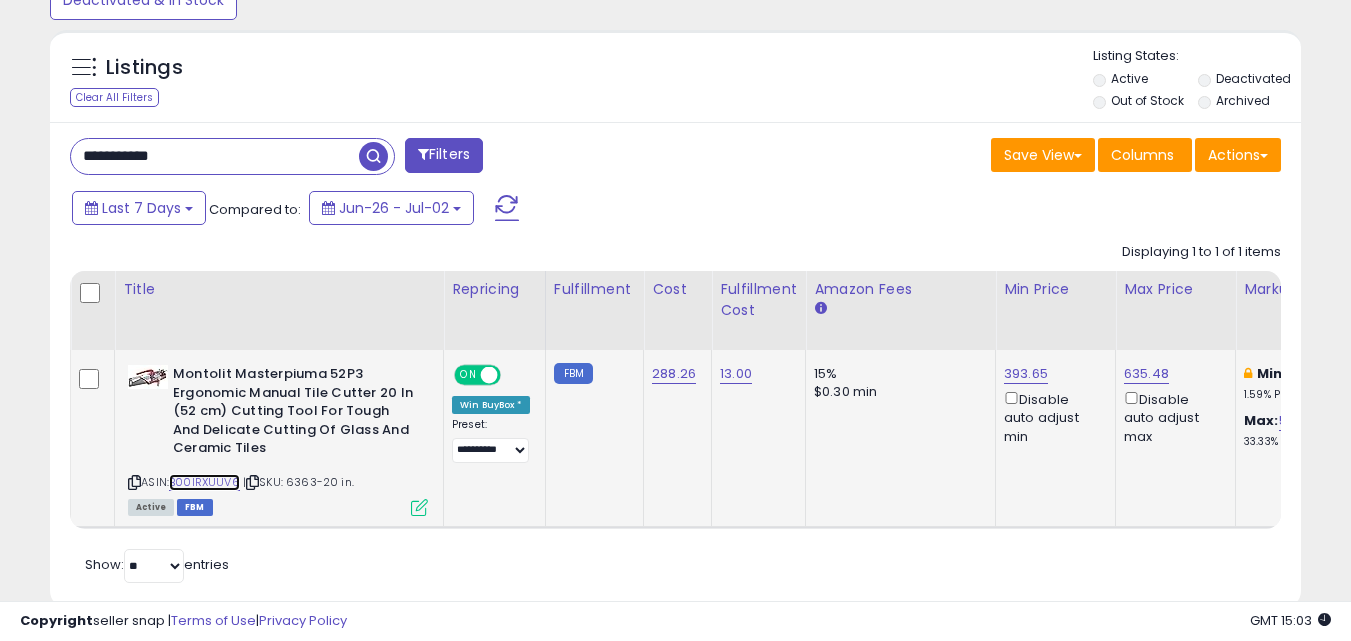 click on "B00IRXUUV6" at bounding box center (204, 482) 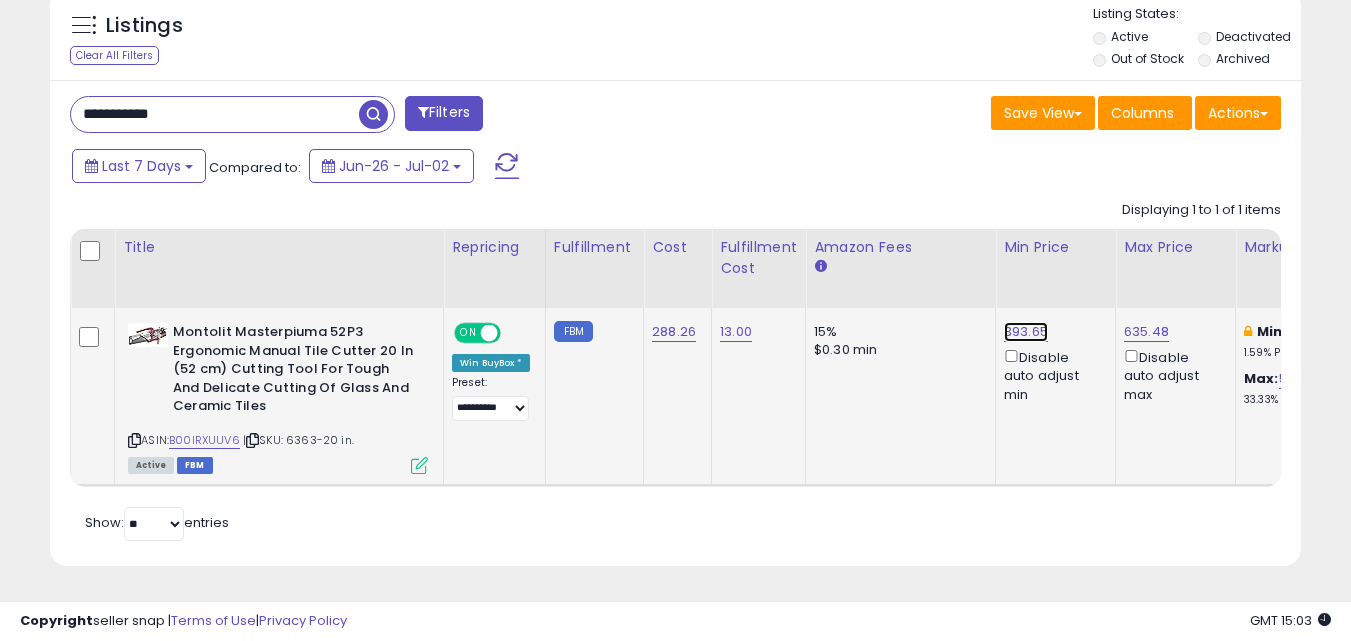 click on "393.65" at bounding box center (1026, 332) 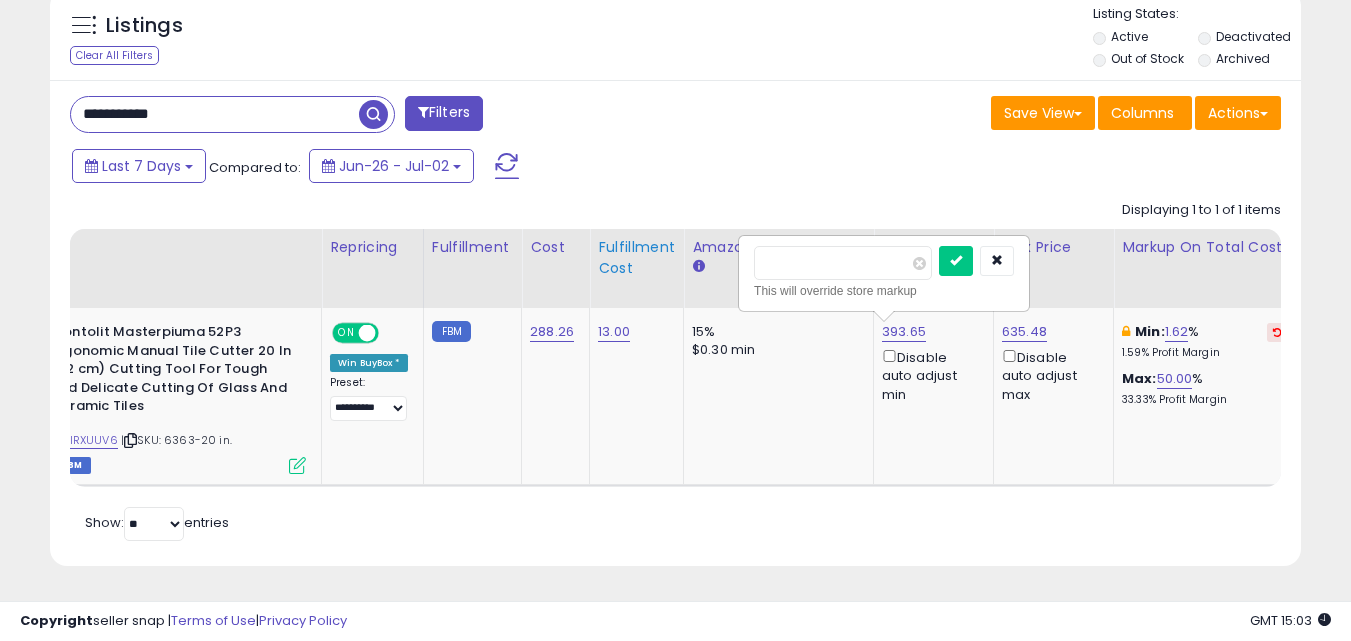 drag, startPoint x: 822, startPoint y: 250, endPoint x: 651, endPoint y: 246, distance: 171.04678 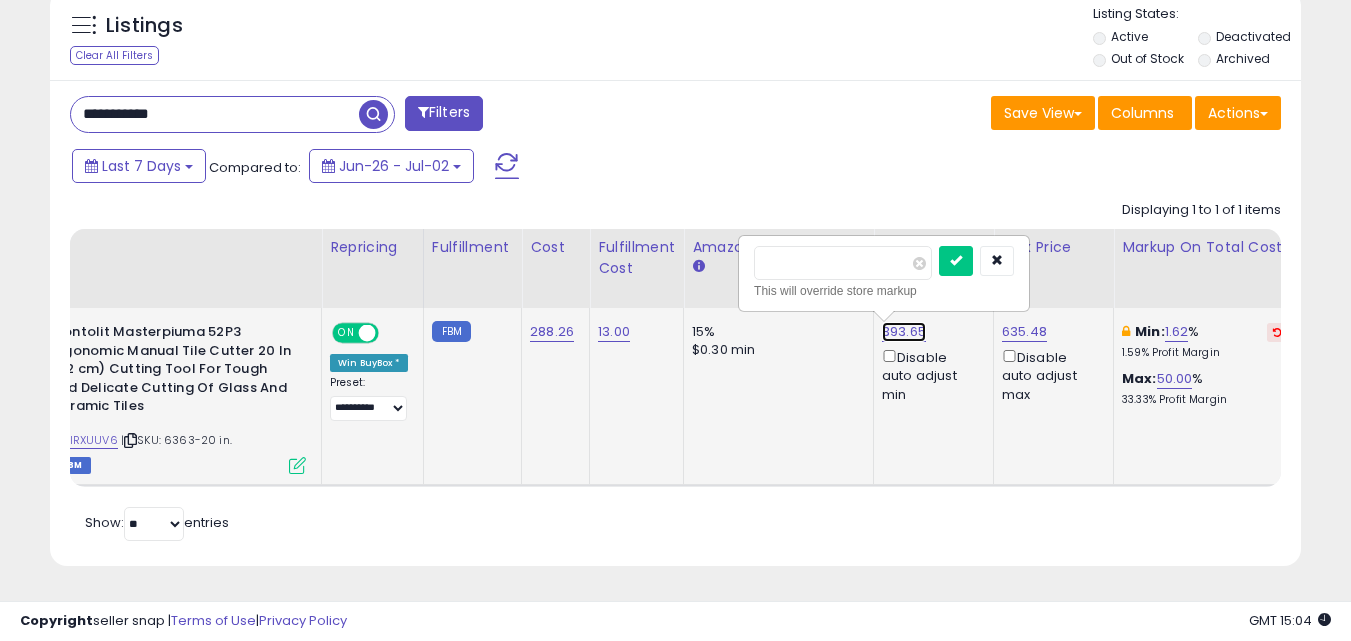 click on "393.65" at bounding box center [904, 332] 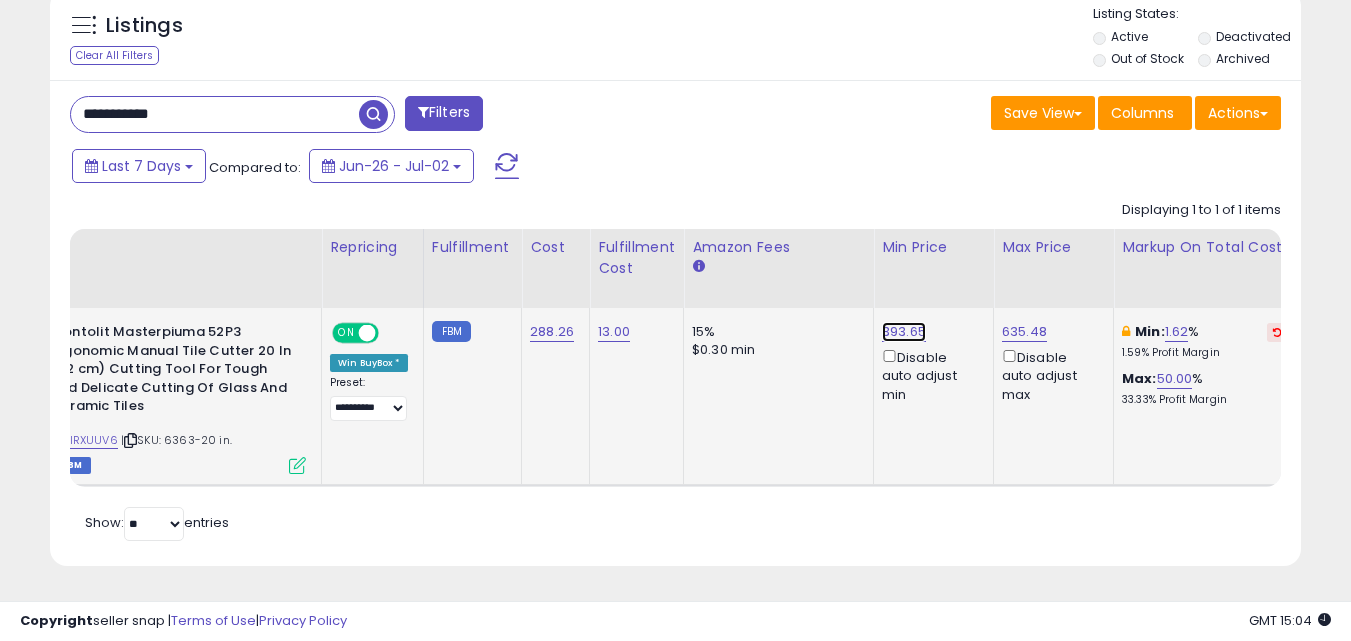 click on "393.65" at bounding box center [904, 332] 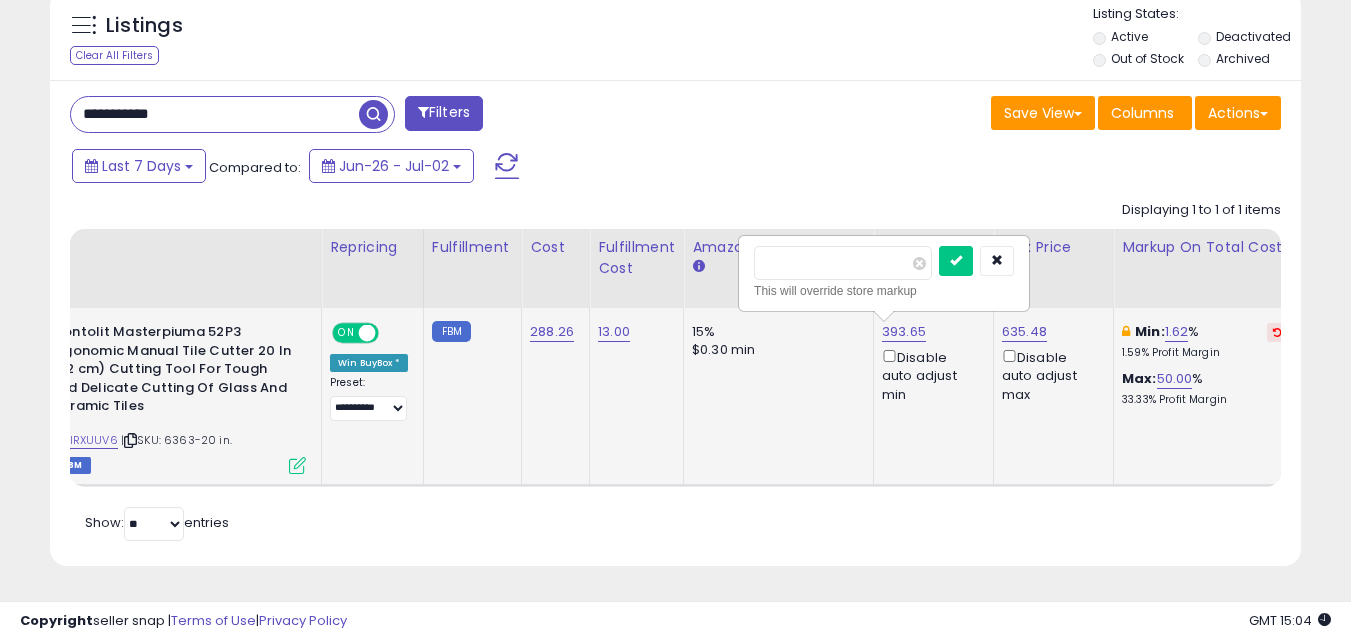 drag, startPoint x: 843, startPoint y: 248, endPoint x: 740, endPoint y: 249, distance: 103.00485 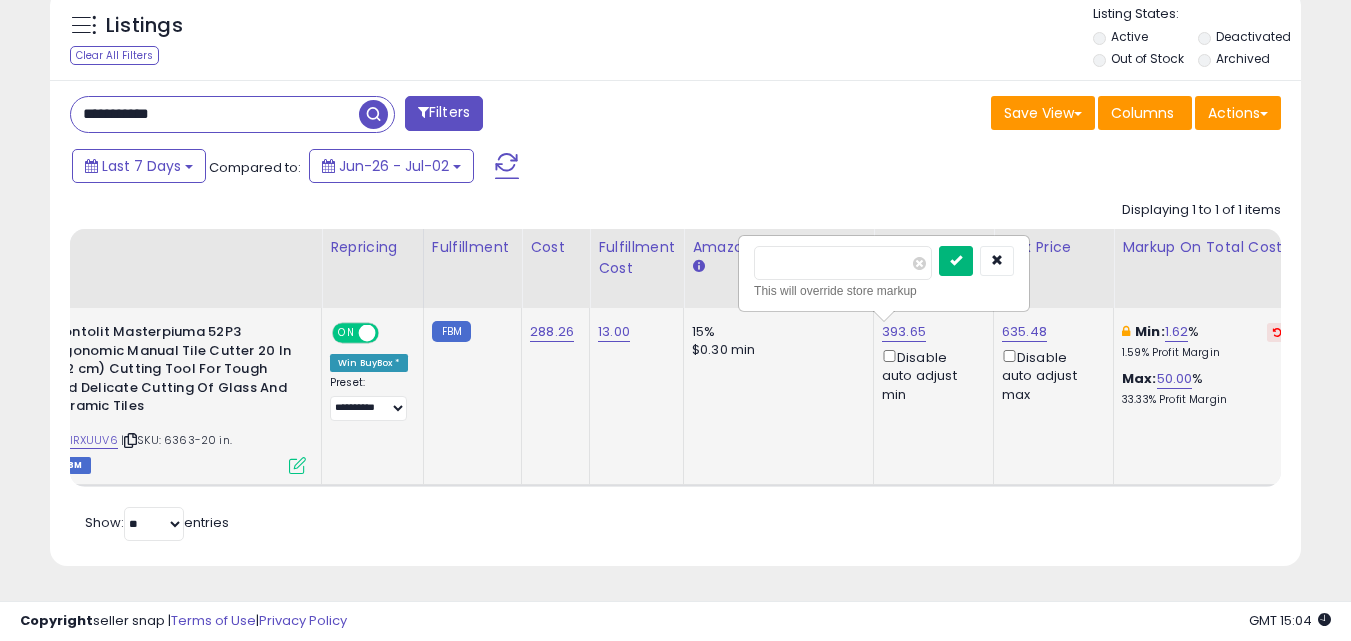 type on "***" 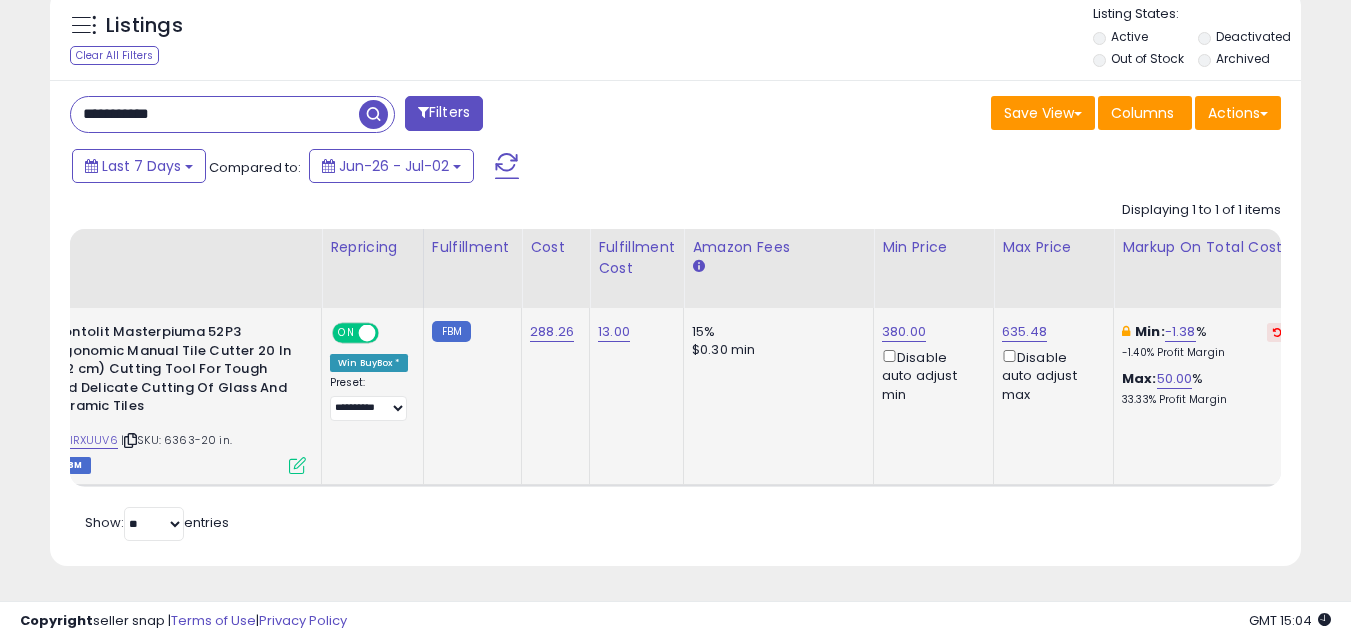 scroll, scrollTop: 0, scrollLeft: 0, axis: both 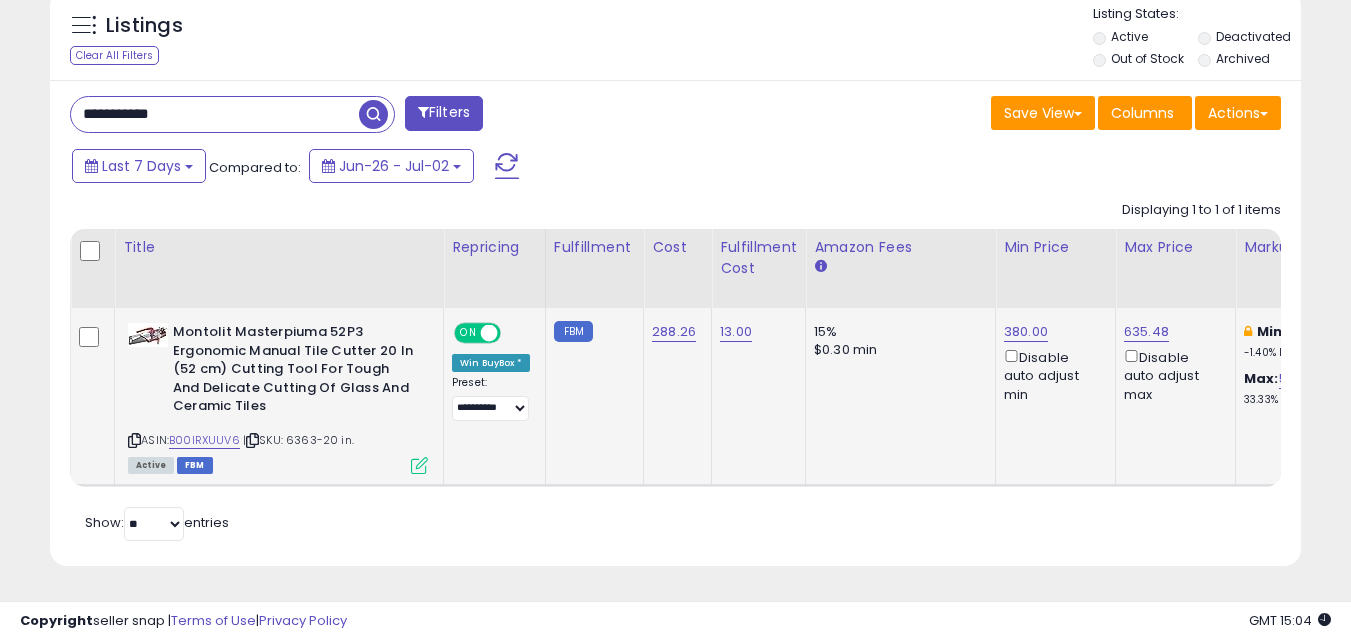 drag, startPoint x: 353, startPoint y: 424, endPoint x: 293, endPoint y: 425, distance: 60.00833 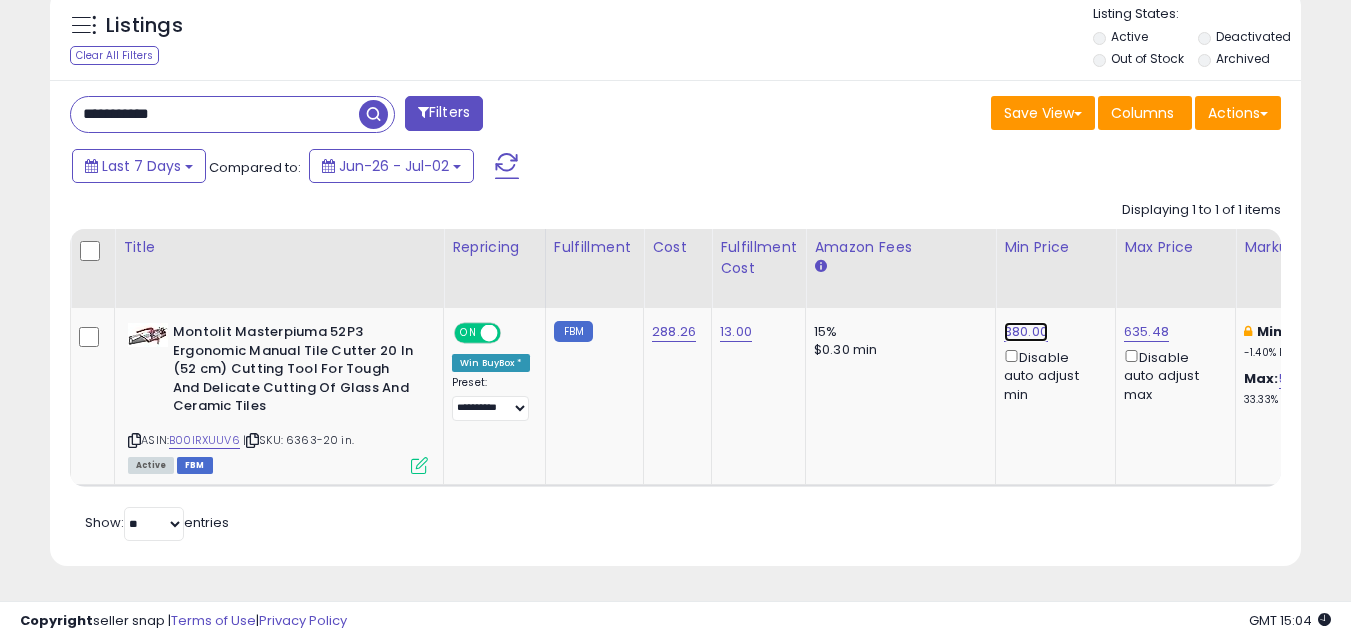 click on "380.00" at bounding box center [1026, 332] 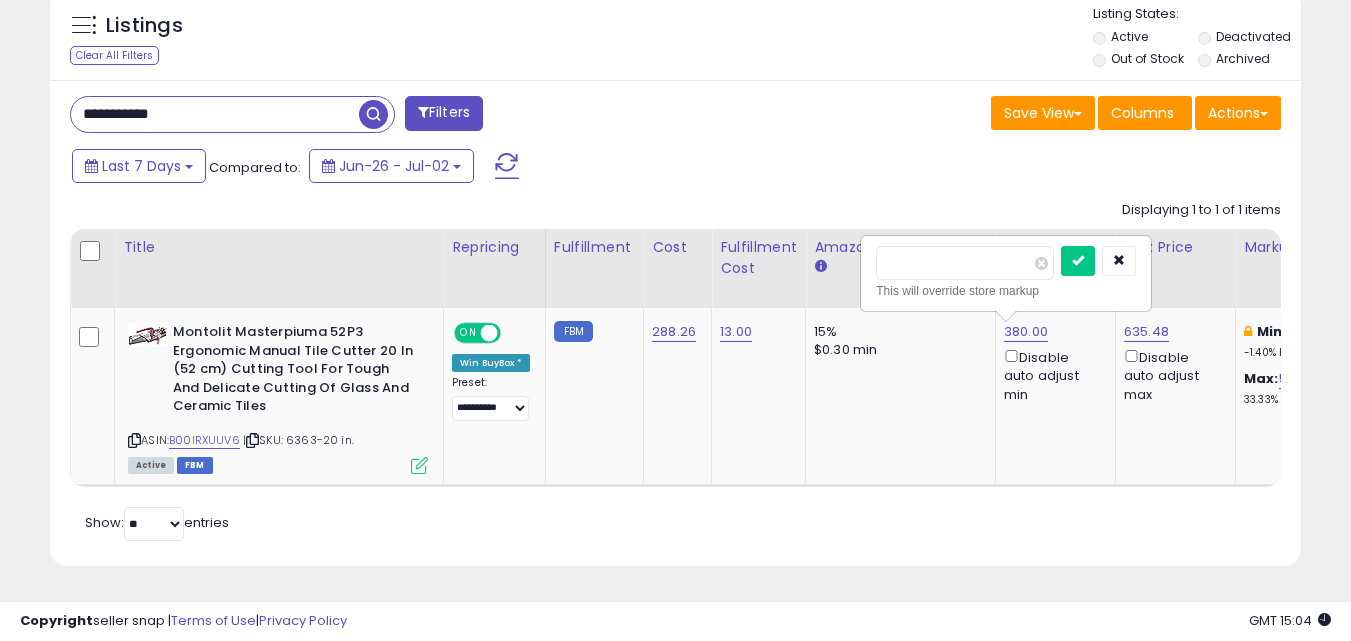 scroll, scrollTop: 0, scrollLeft: 23, axis: horizontal 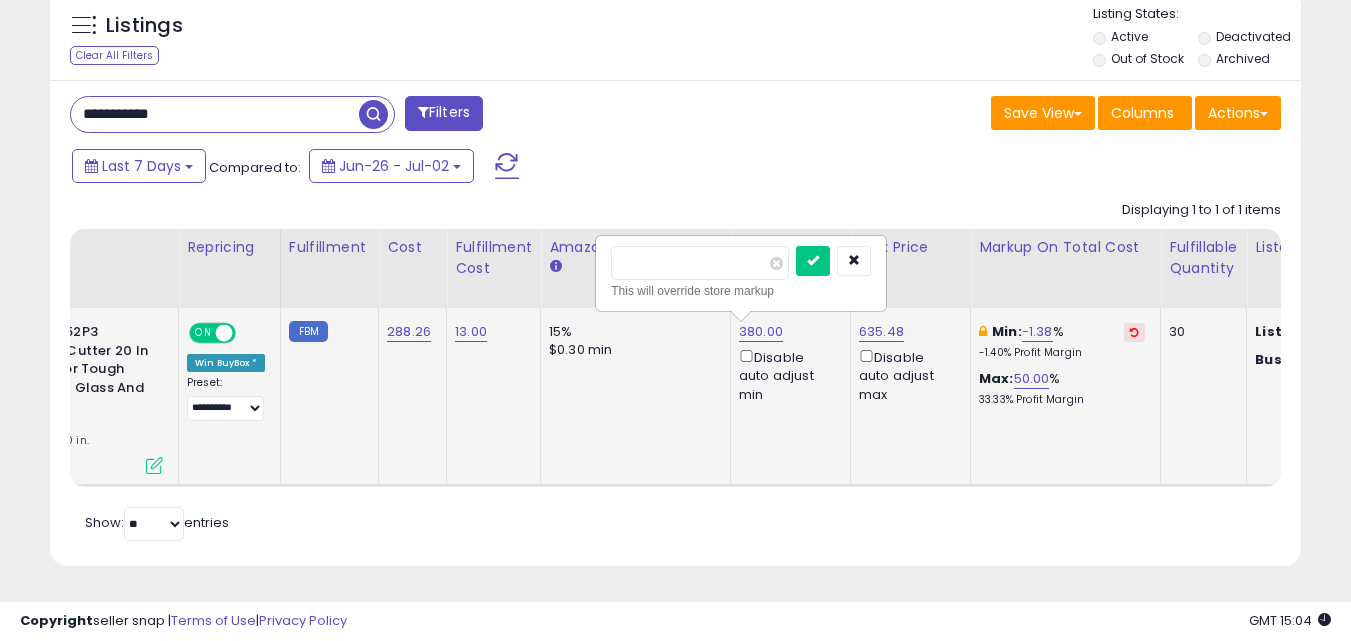 click on "******" at bounding box center [700, 263] 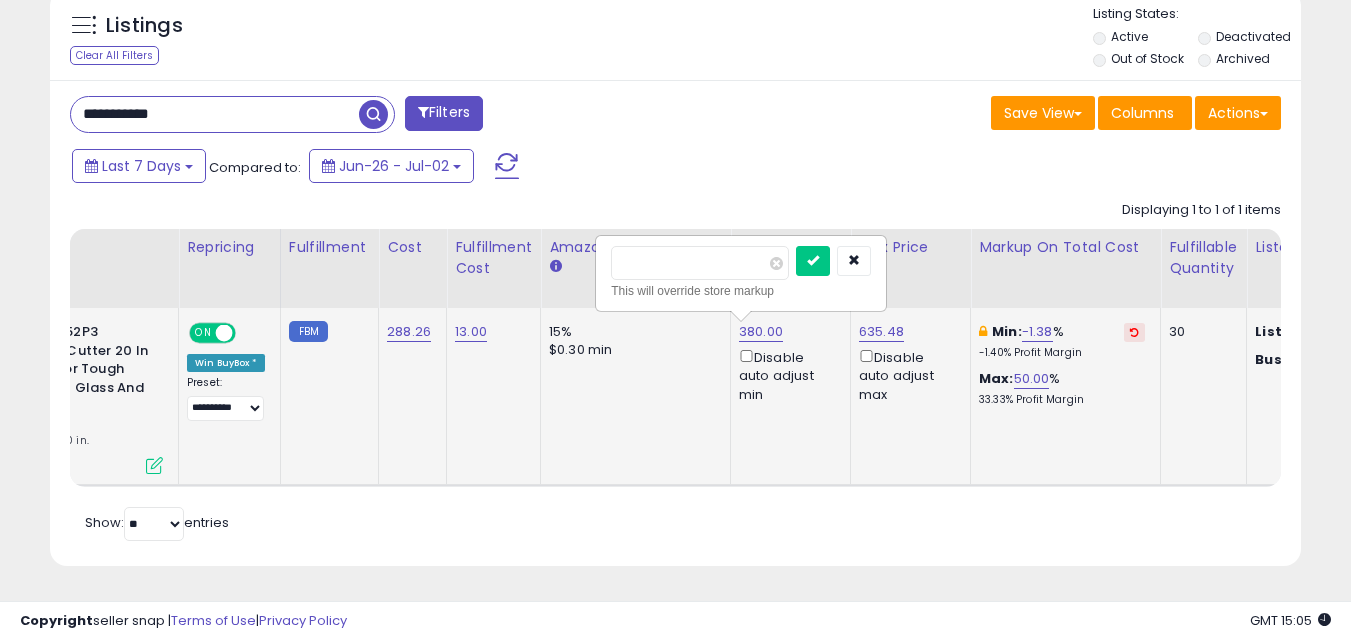 drag, startPoint x: 638, startPoint y: 244, endPoint x: 709, endPoint y: 244, distance: 71 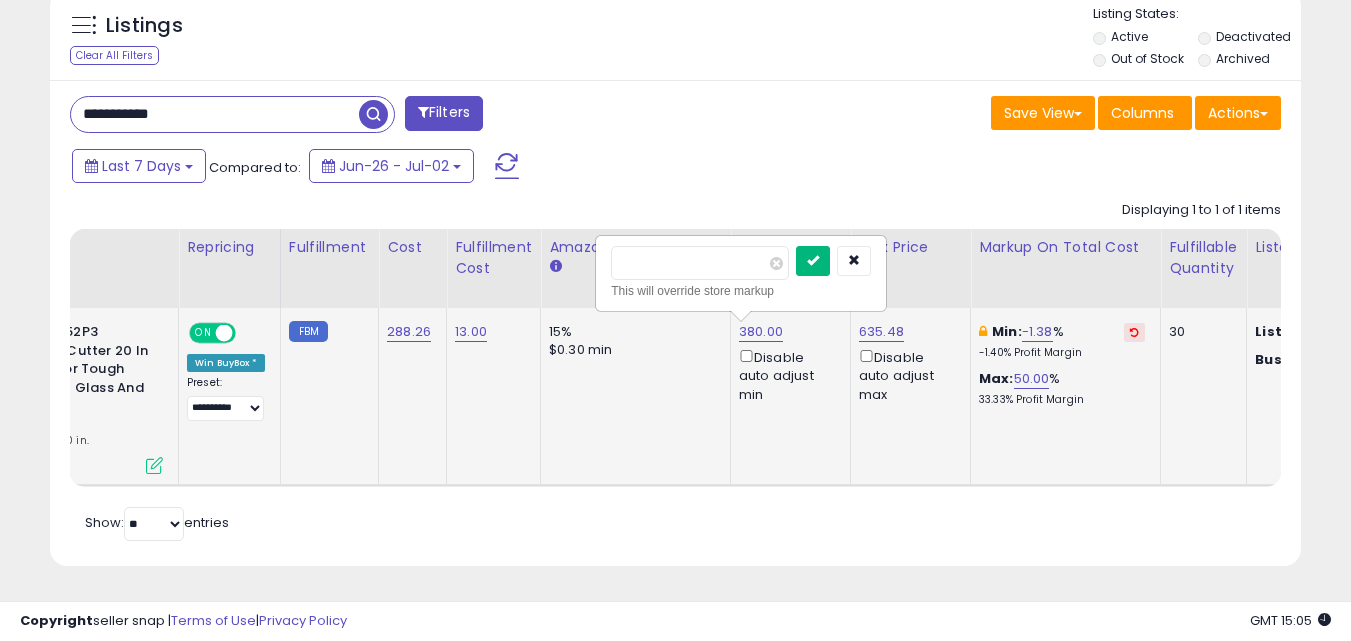 type on "***" 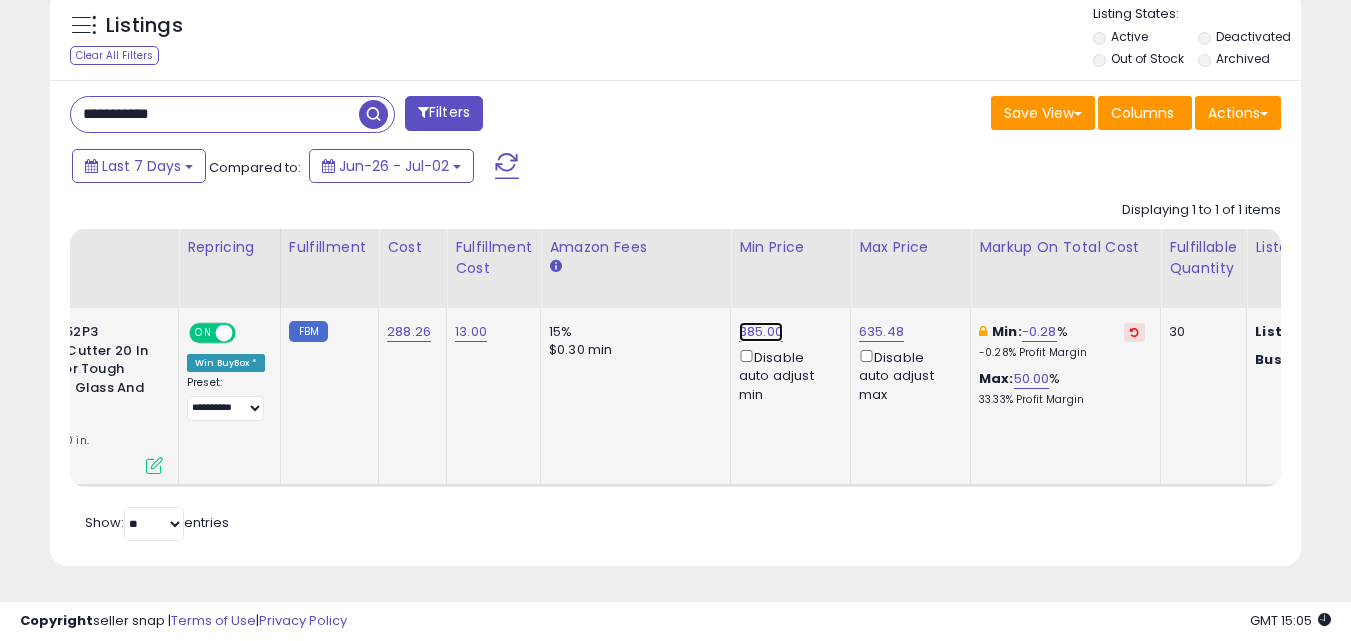 click on "385.00" at bounding box center (761, 332) 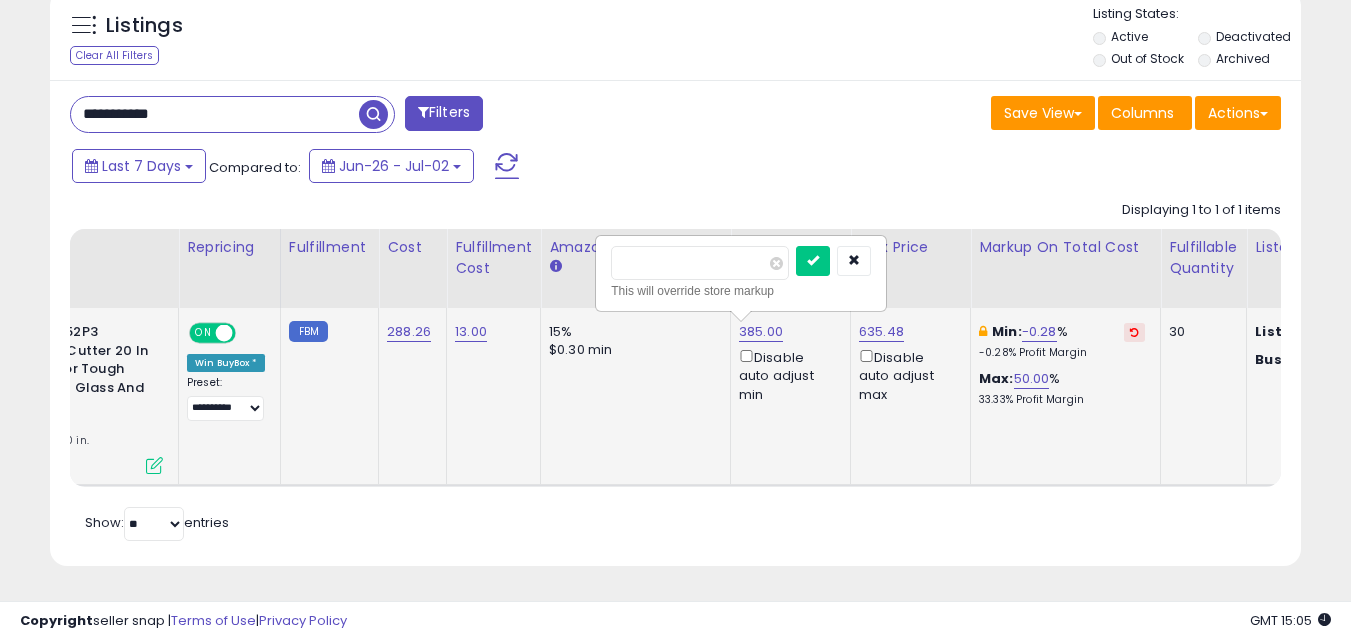 click on "******" at bounding box center (700, 263) 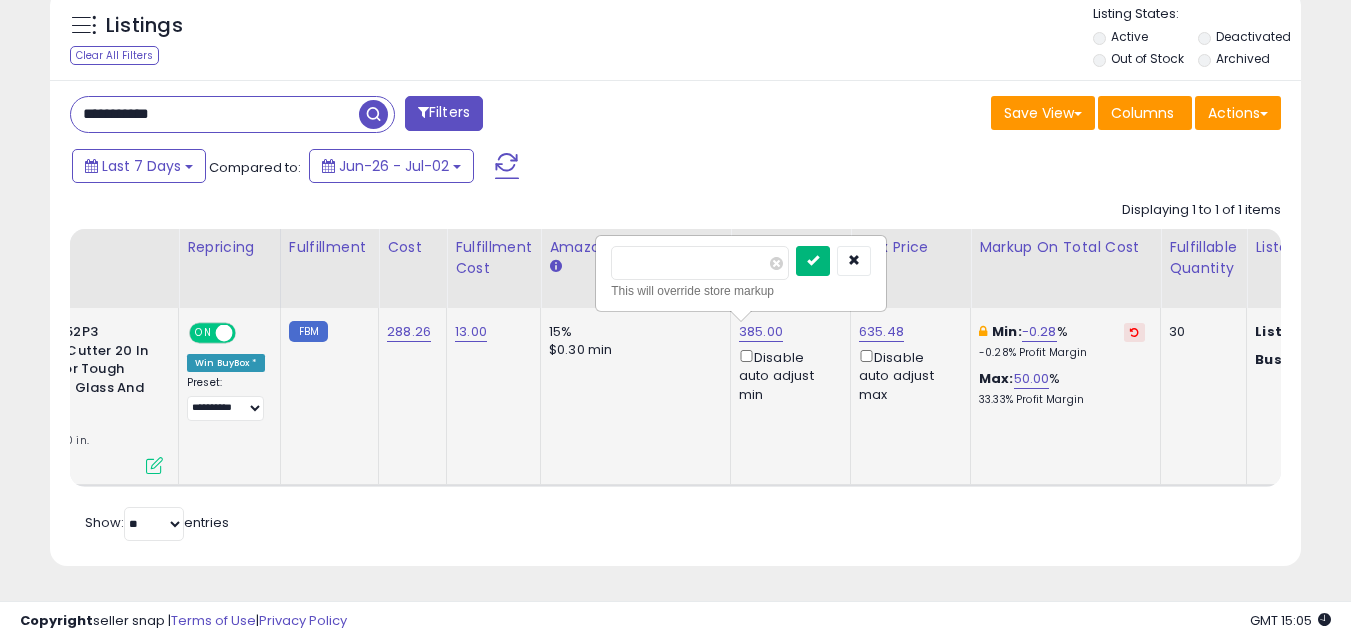 click on "****** This will override store markup" at bounding box center (741, 273) 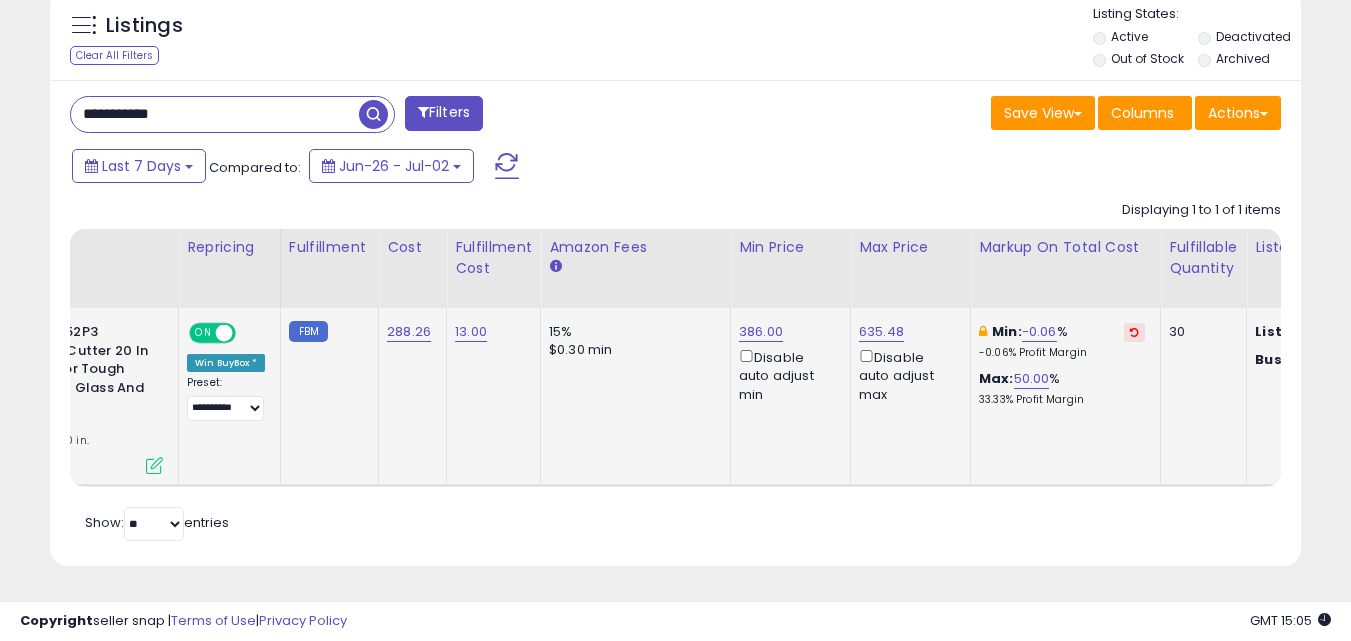 scroll, scrollTop: 0, scrollLeft: 0, axis: both 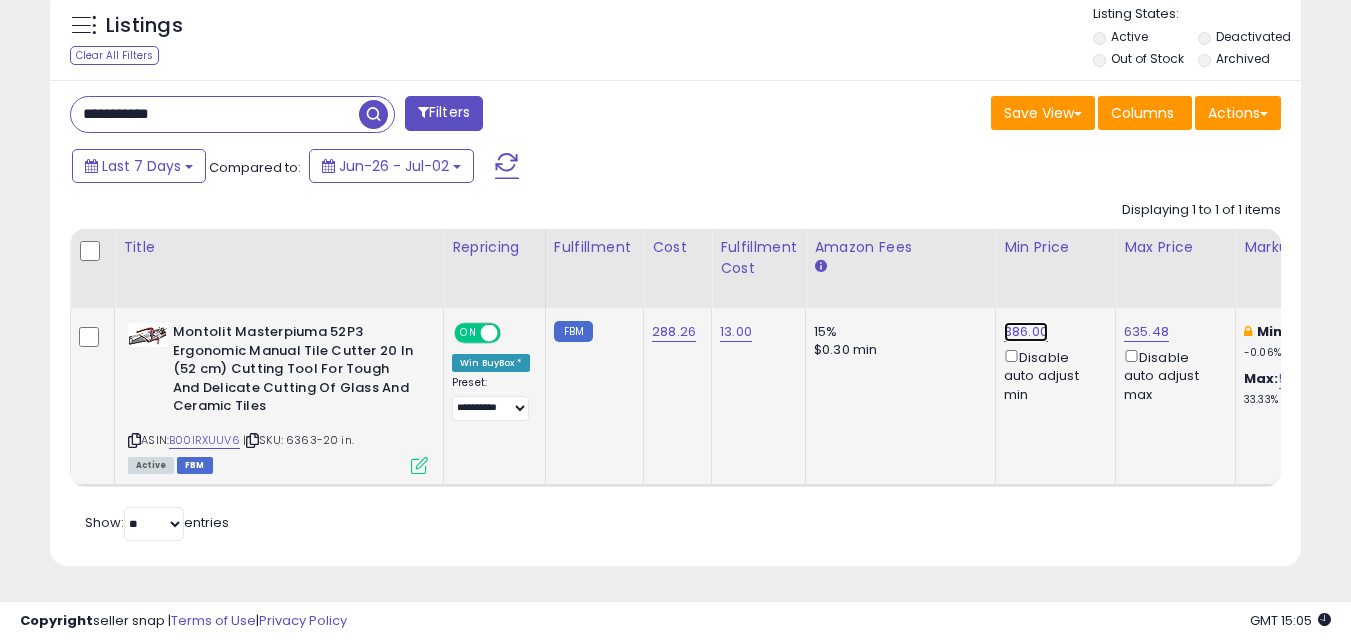 click on "386.00" at bounding box center (1026, 332) 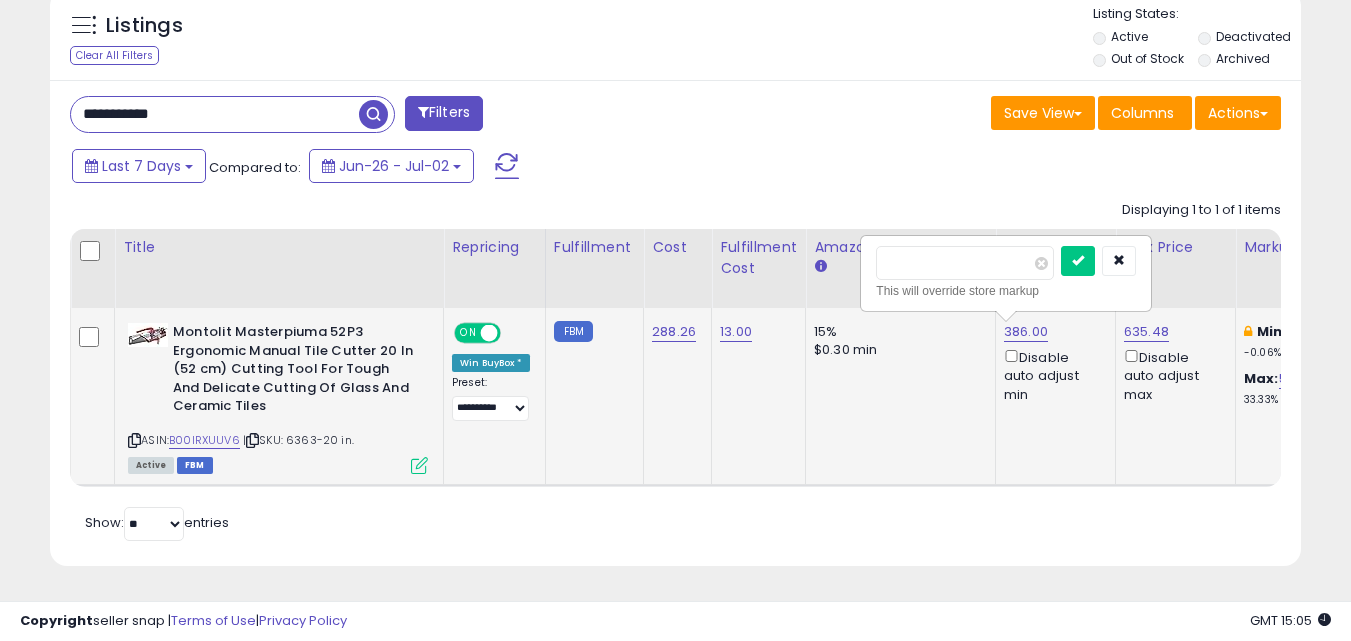 drag, startPoint x: 907, startPoint y: 250, endPoint x: 987, endPoint y: 241, distance: 80.50466 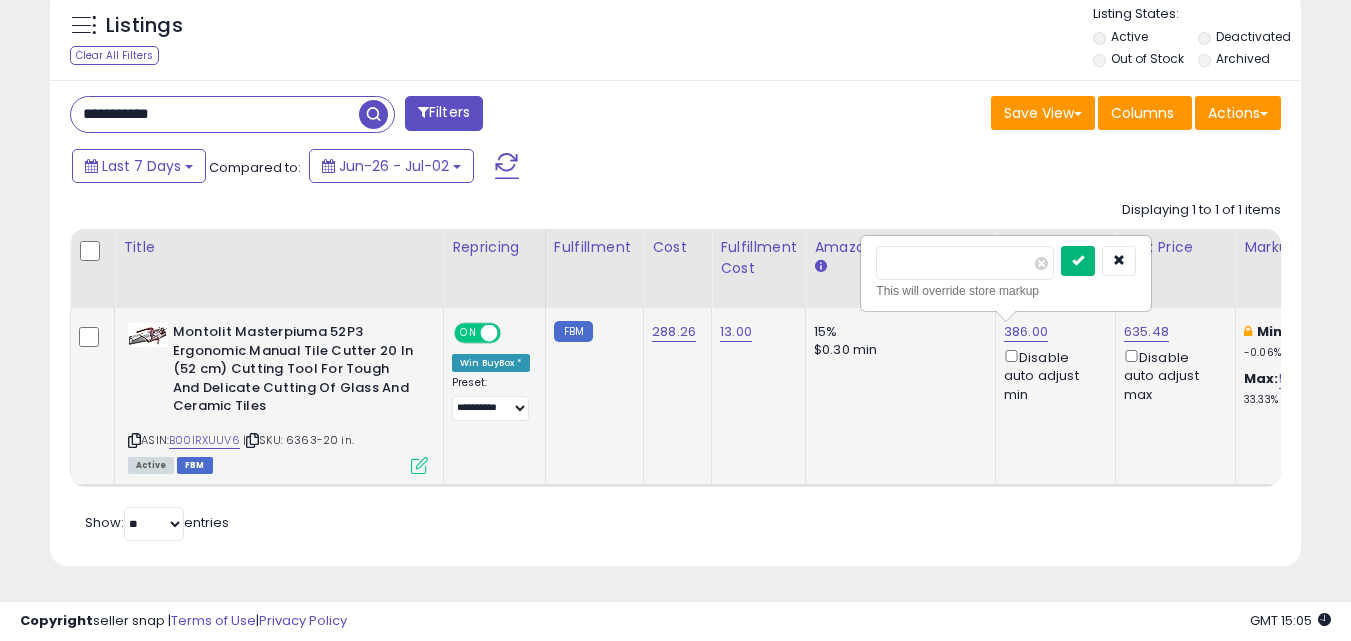 type on "***" 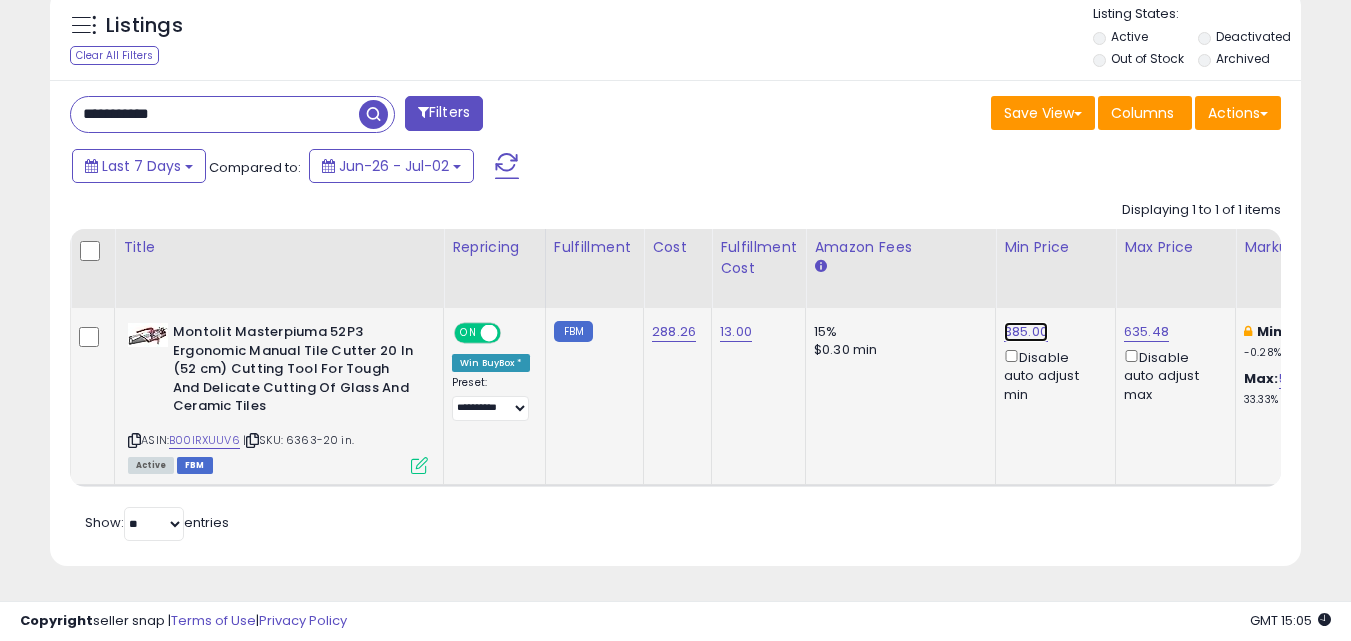 click on "385.00" at bounding box center [1026, 332] 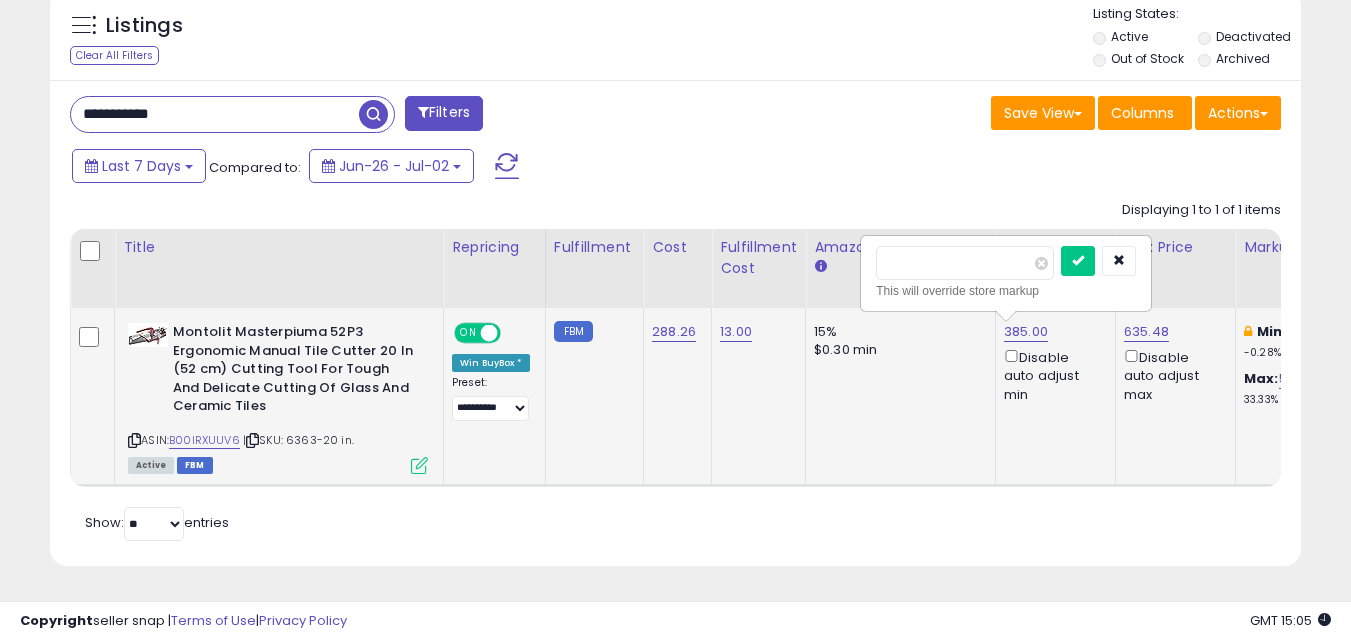 drag, startPoint x: 907, startPoint y: 247, endPoint x: 1001, endPoint y: 242, distance: 94.13288 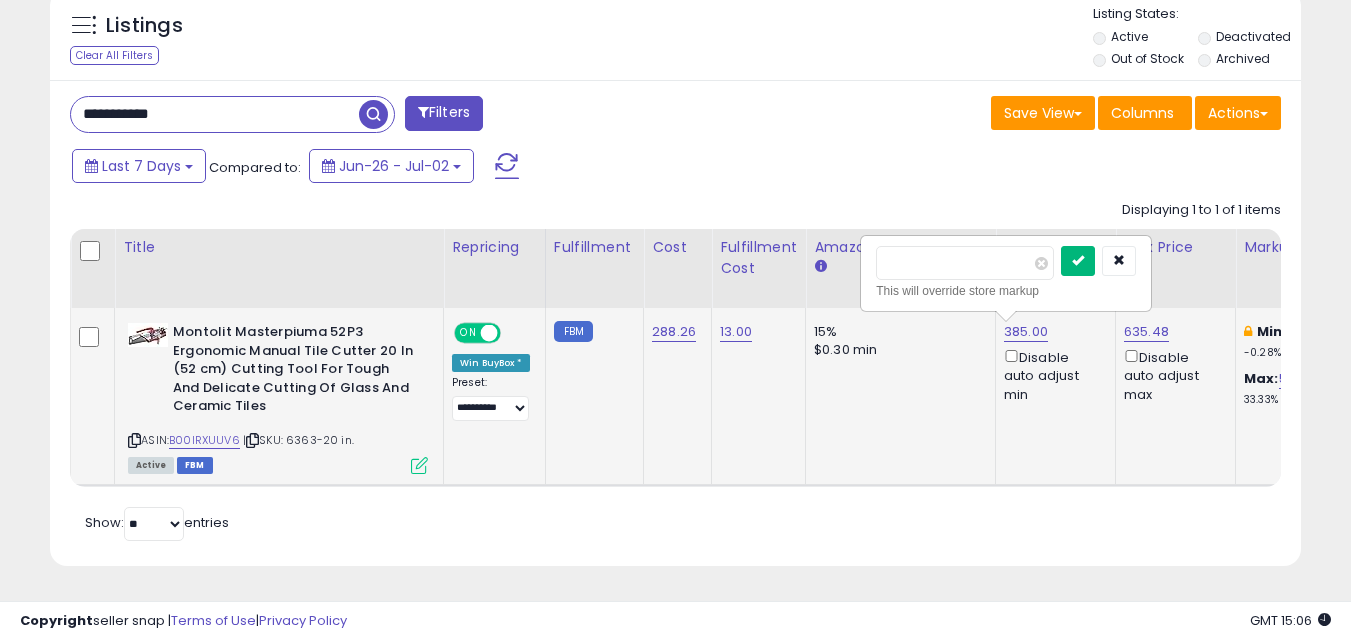 type on "***" 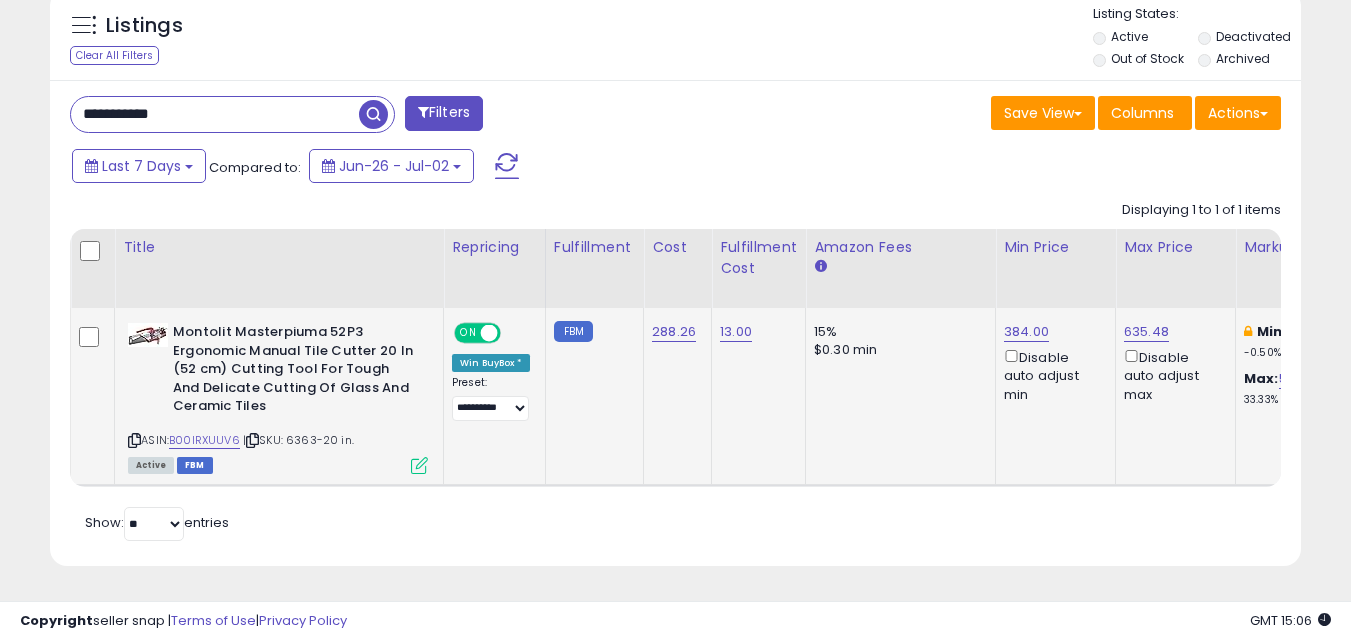 click on "**********" at bounding box center [215, 114] 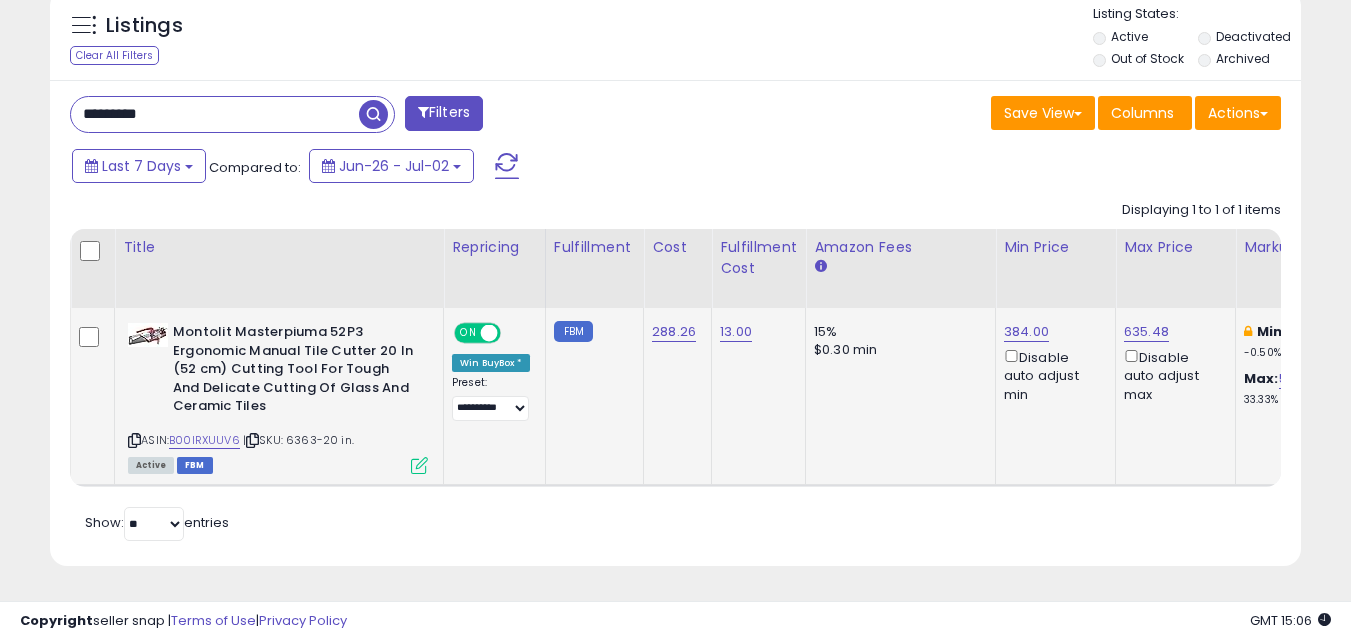 click at bounding box center (373, 114) 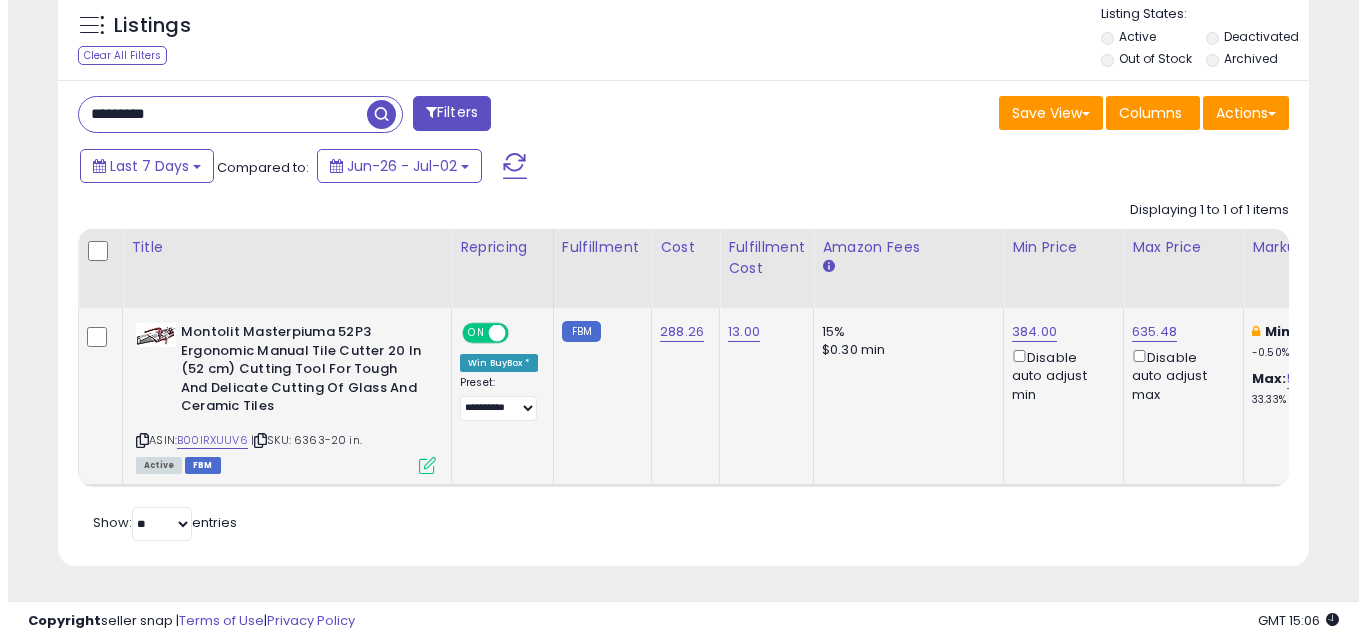 scroll, scrollTop: 579, scrollLeft: 0, axis: vertical 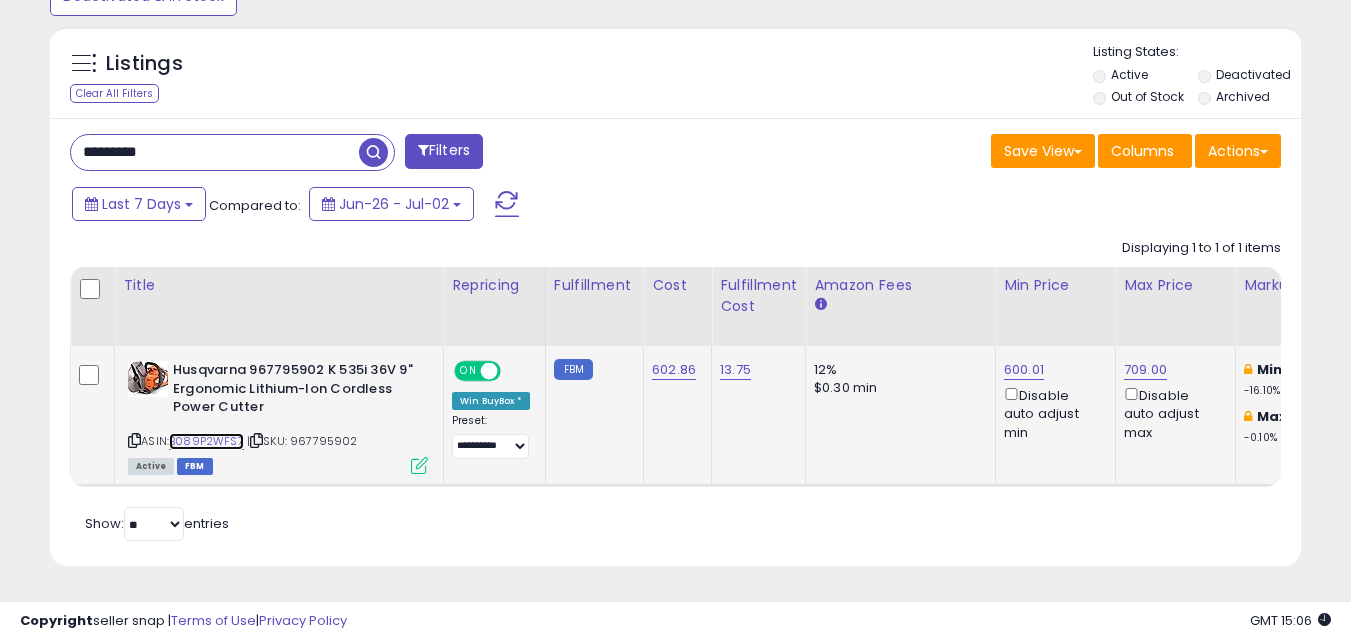 click on "B089P2WFS7" at bounding box center (206, 441) 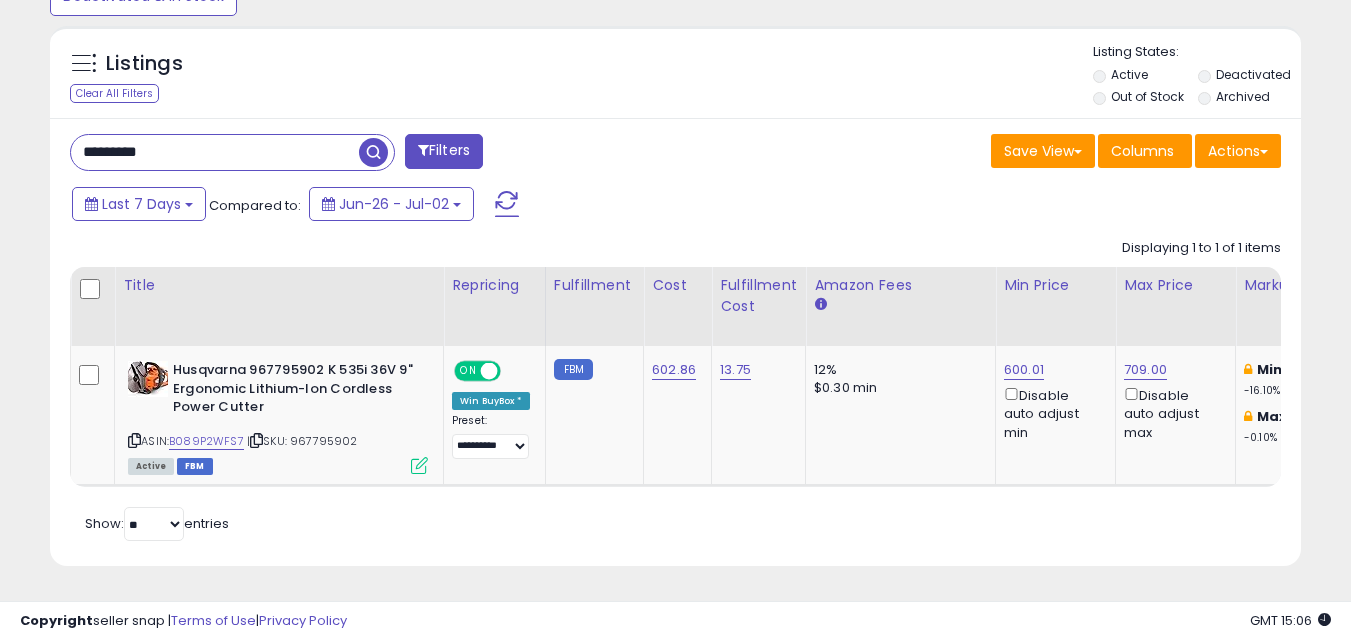 click on "*********" at bounding box center [215, 152] 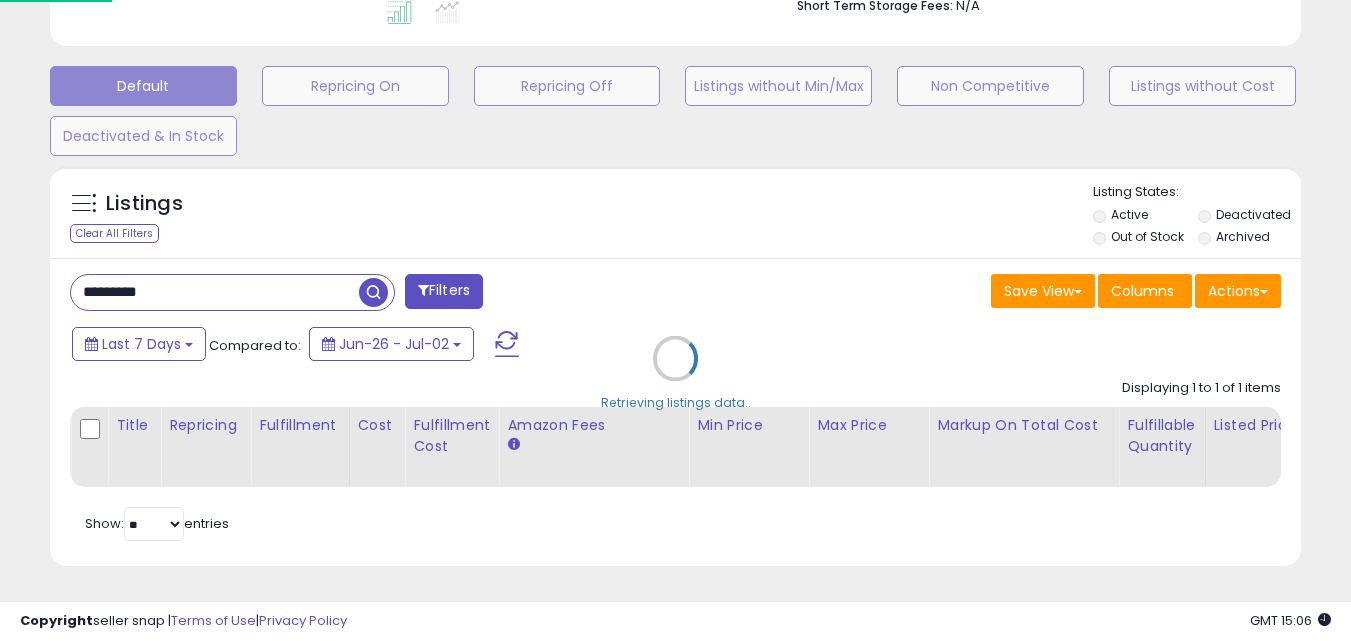 scroll, scrollTop: 999590, scrollLeft: 999267, axis: both 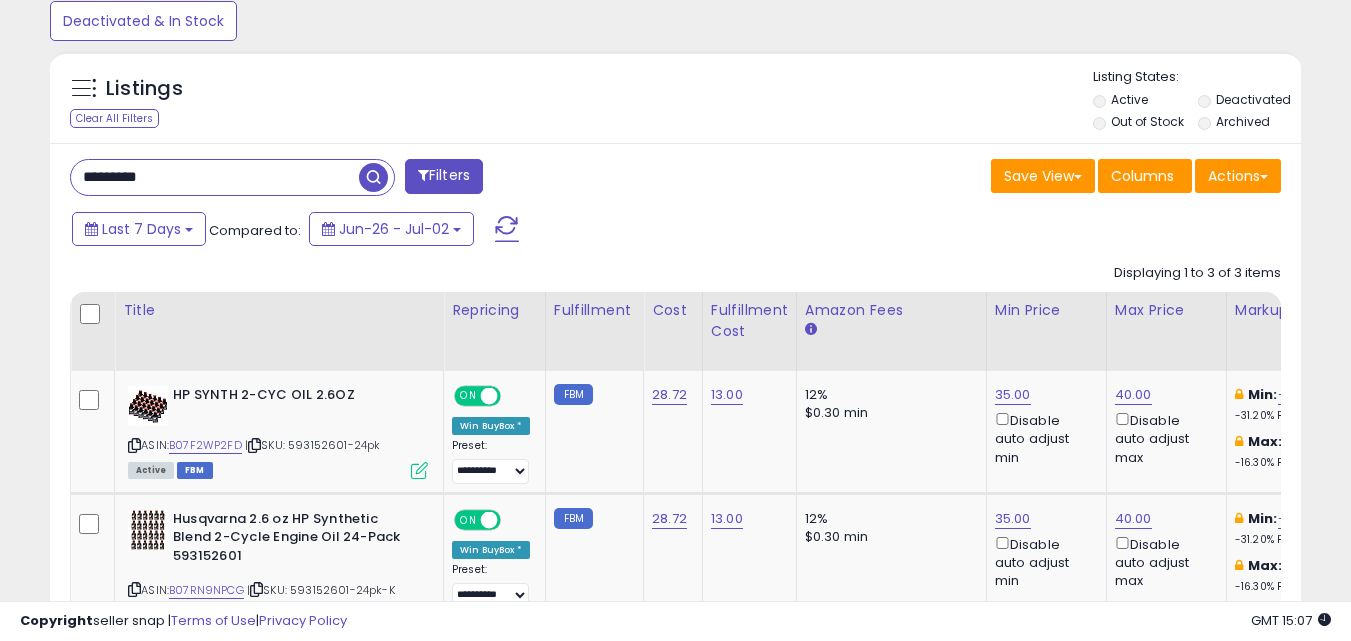 click on "*********" at bounding box center [215, 177] 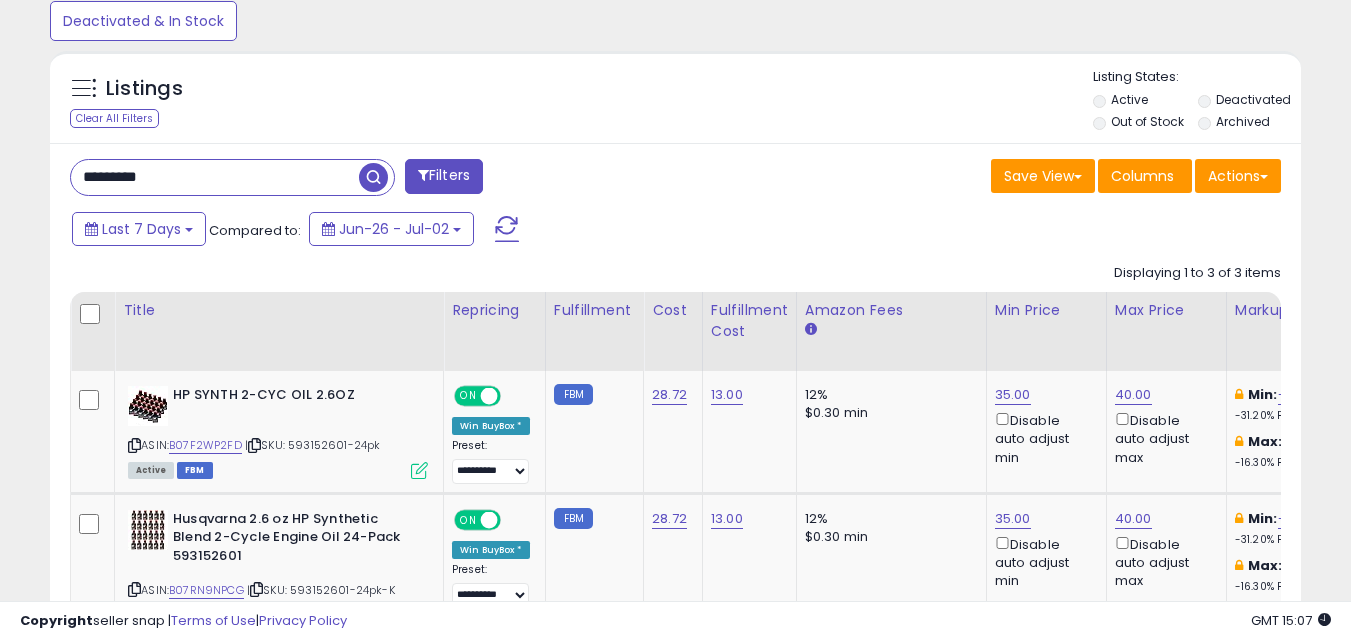 click on "*********" at bounding box center [215, 177] 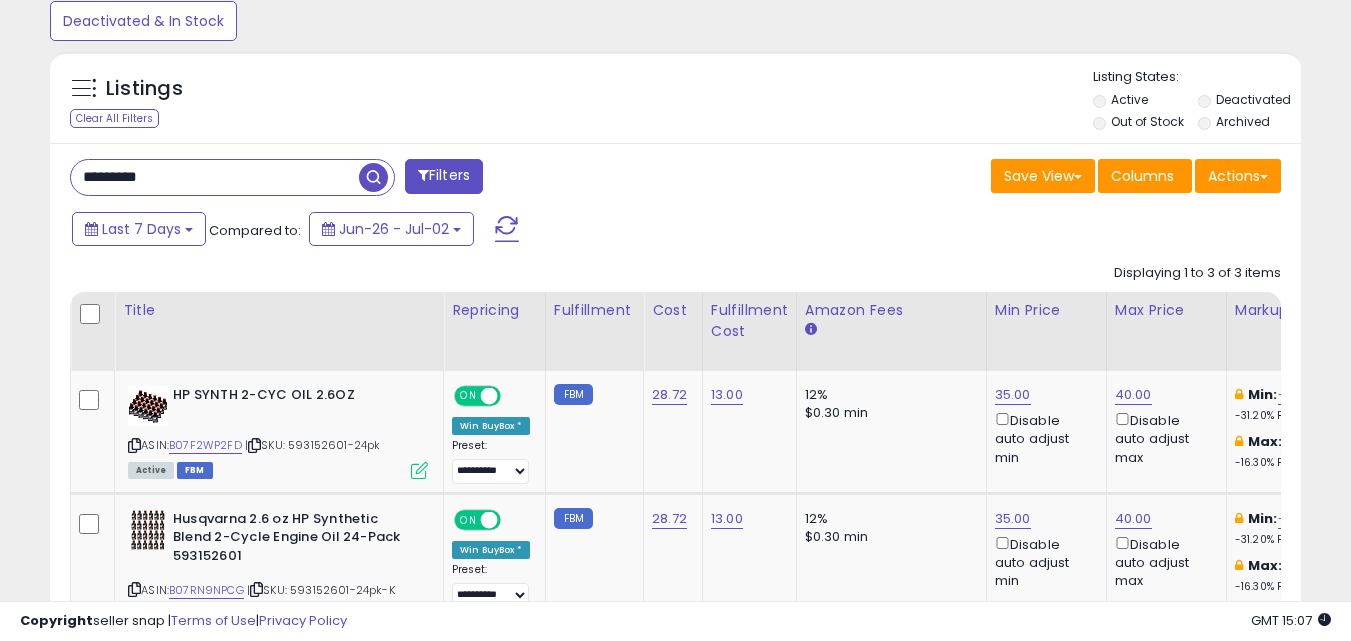 paste 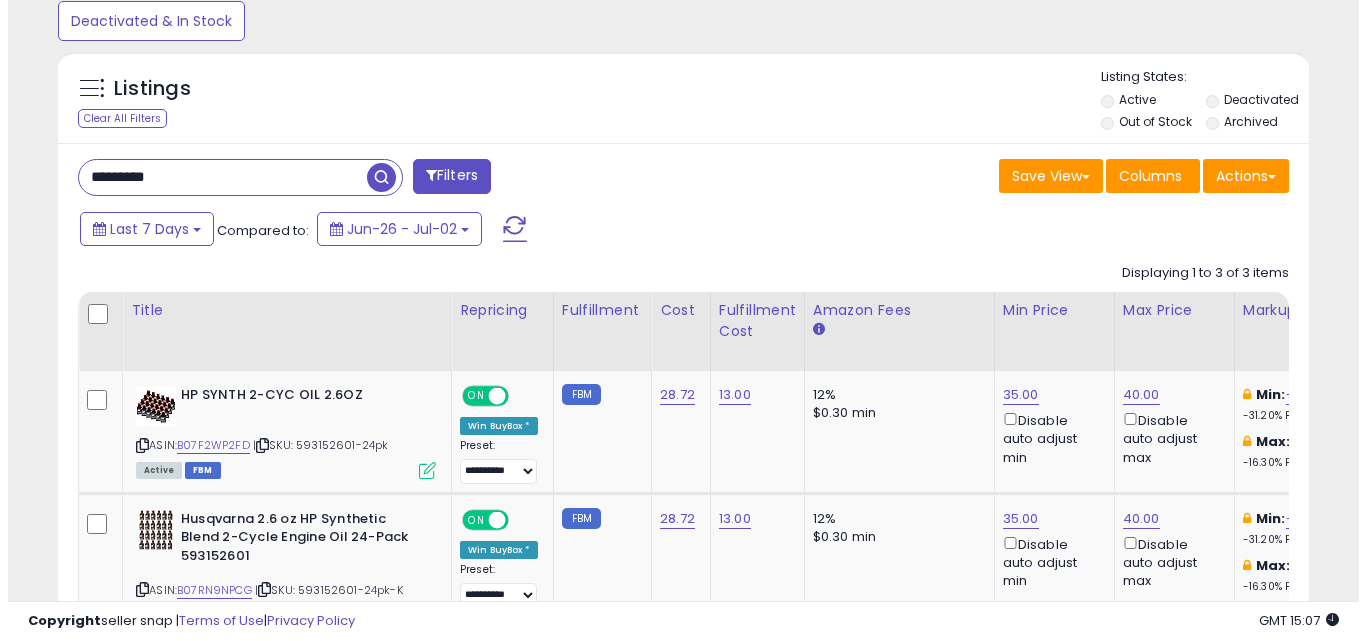 scroll, scrollTop: 579, scrollLeft: 0, axis: vertical 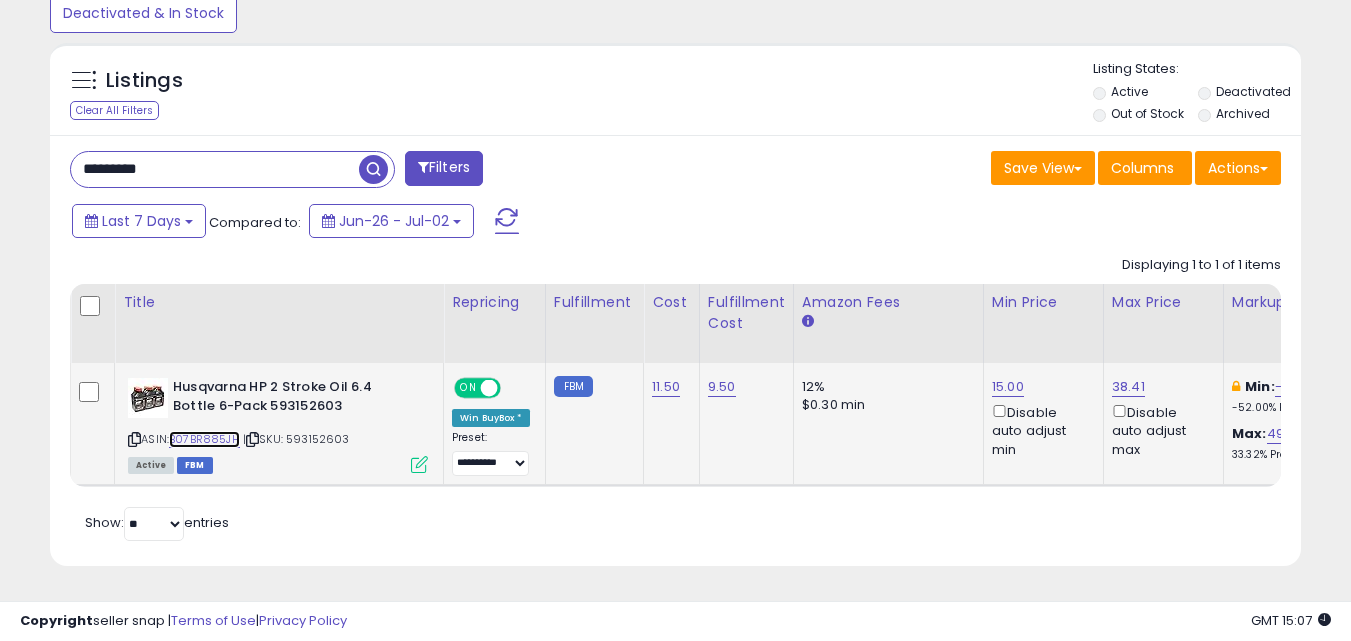 click on "B07BR885JH" at bounding box center (204, 439) 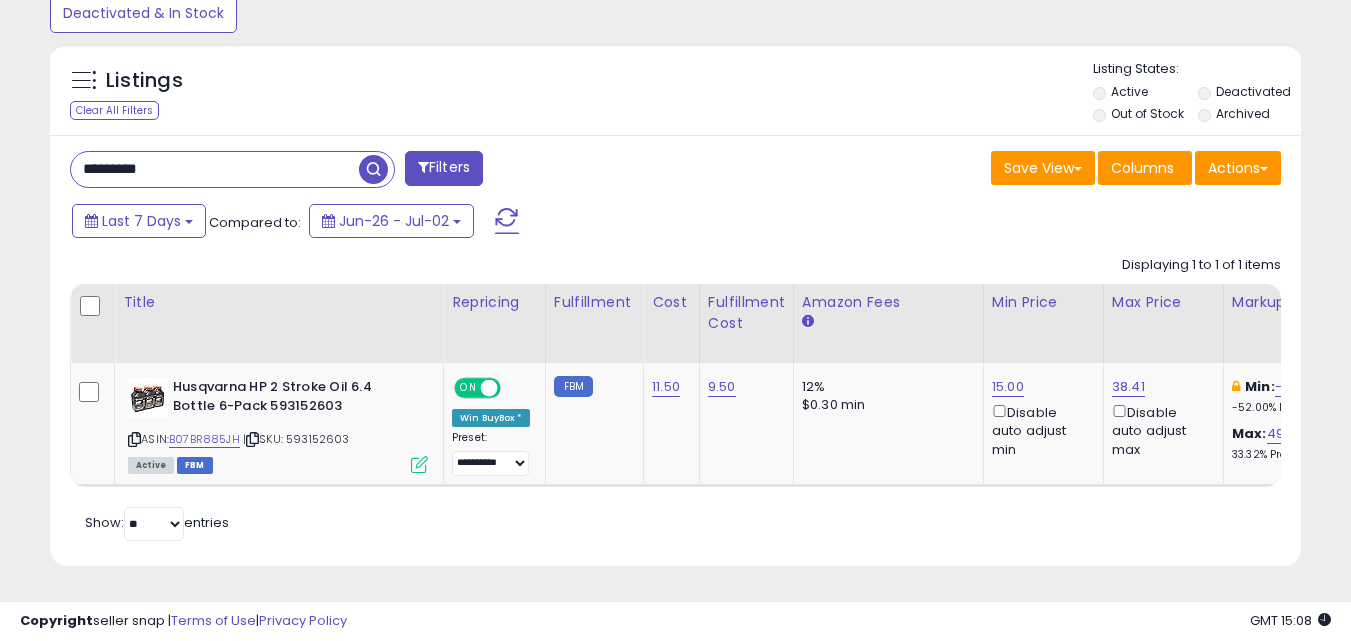 click on "*********" at bounding box center [215, 169] 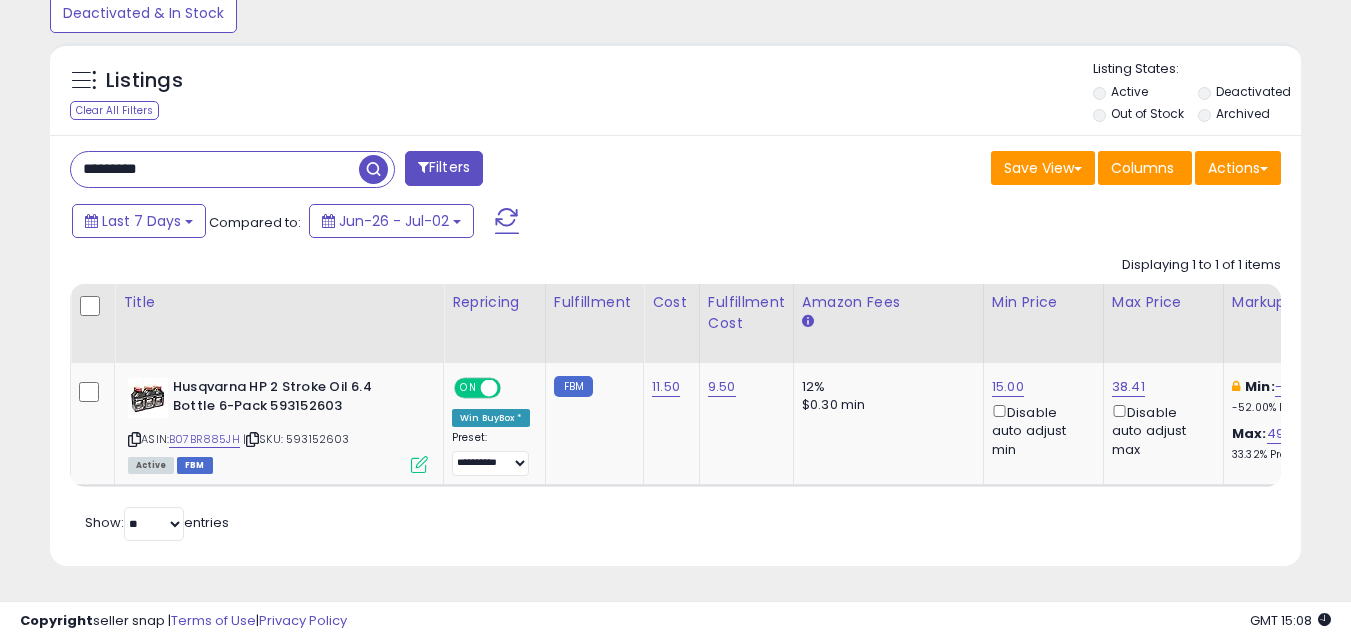 click on "*********" at bounding box center [215, 169] 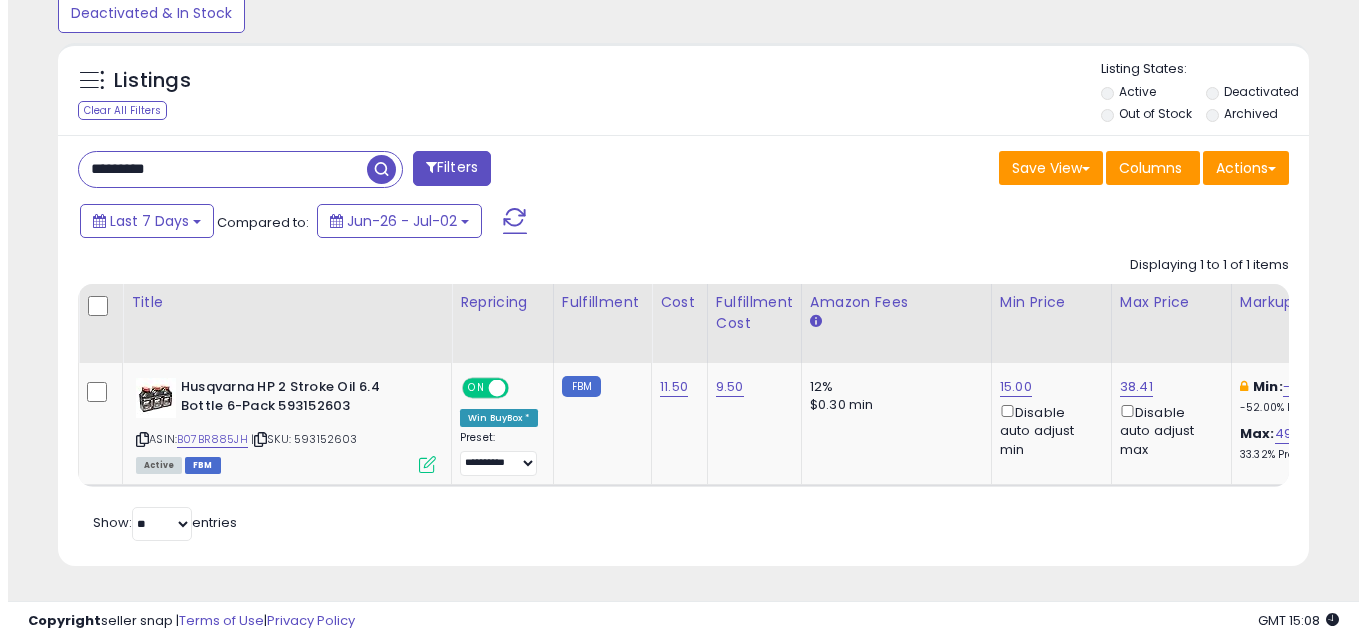 scroll, scrollTop: 579, scrollLeft: 0, axis: vertical 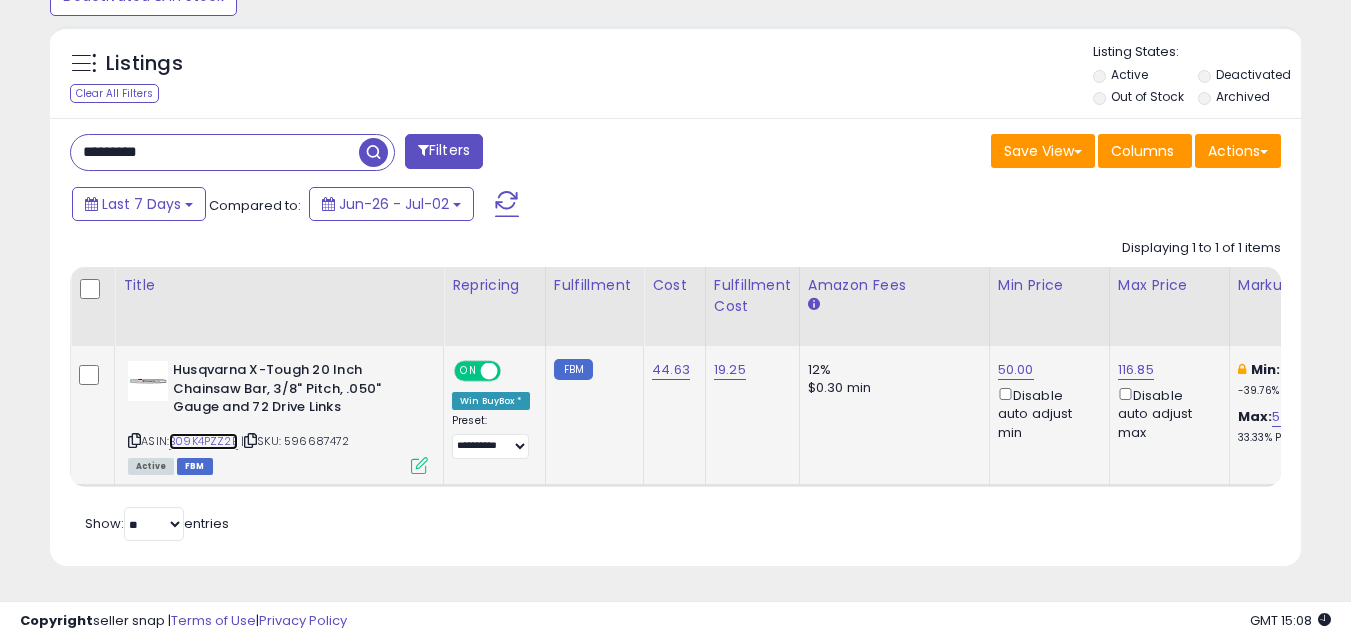 click on "B09K4PZZ2B" at bounding box center [203, 441] 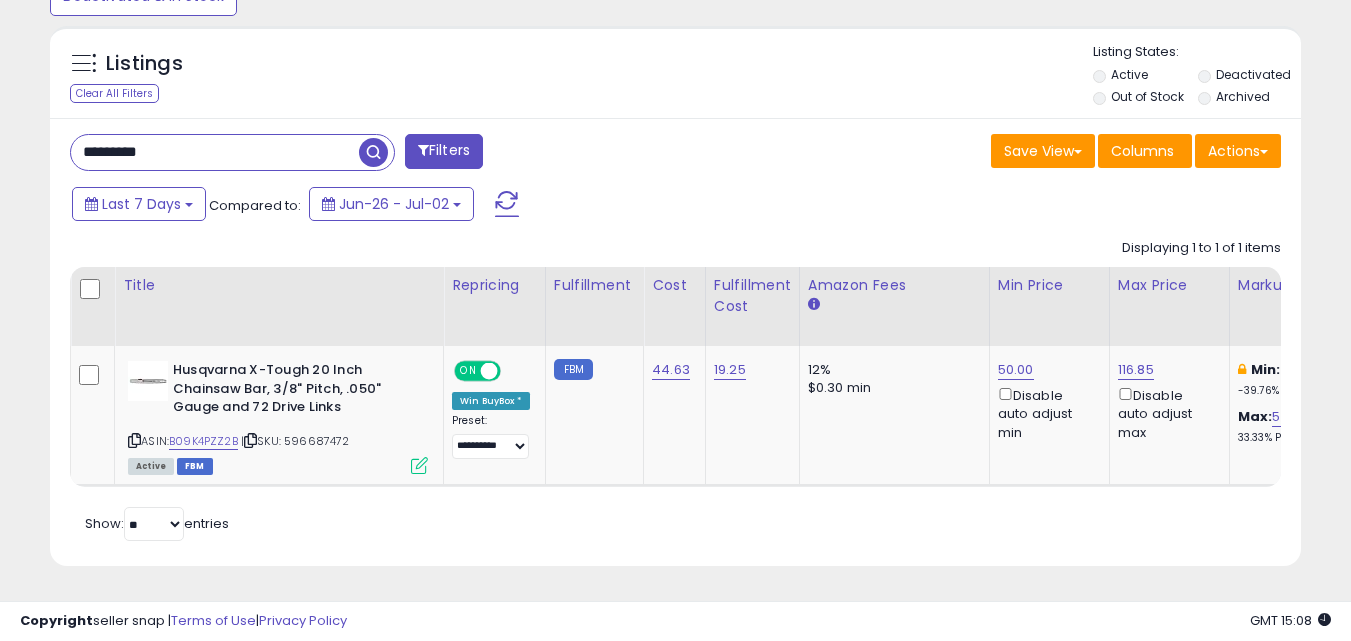 click on "*********" at bounding box center [215, 152] 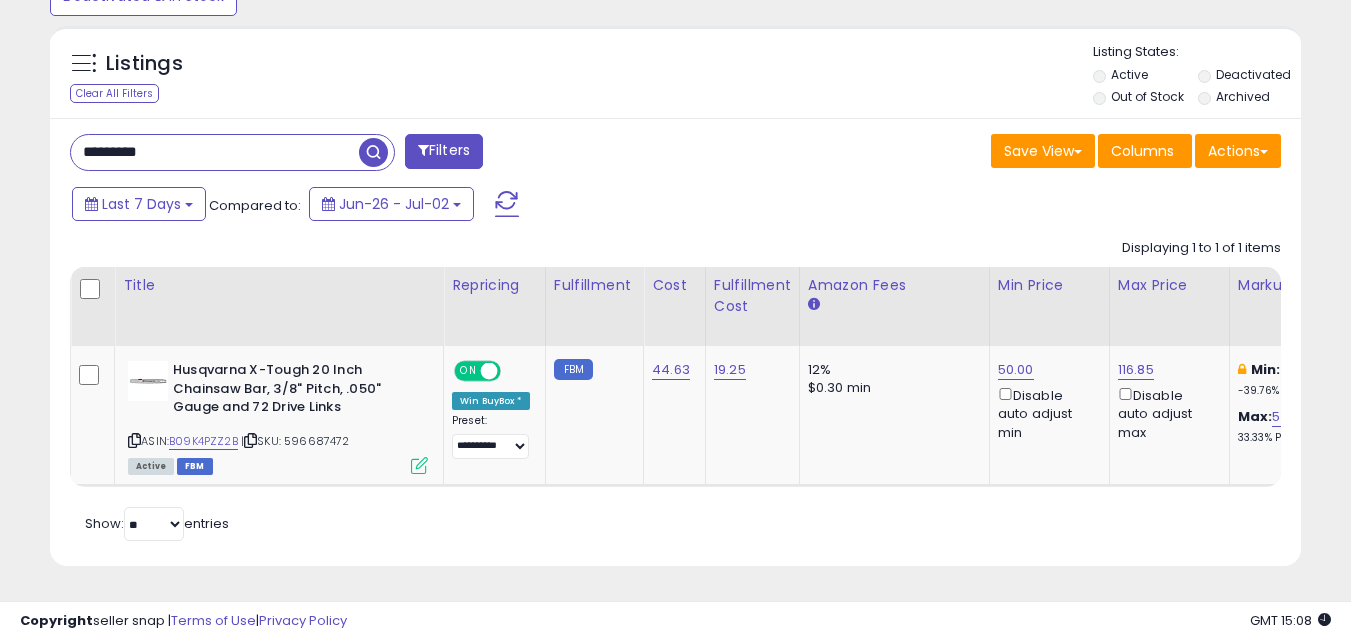 click on "*********" at bounding box center [215, 152] 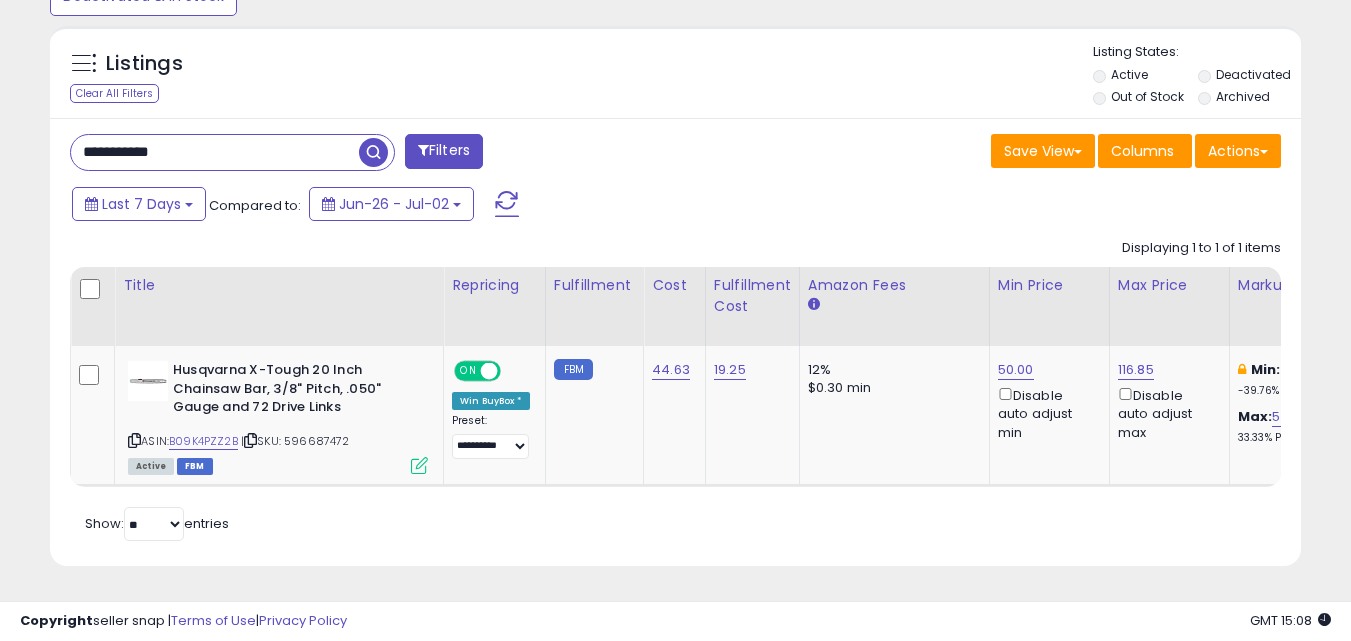 click at bounding box center (376, 152) 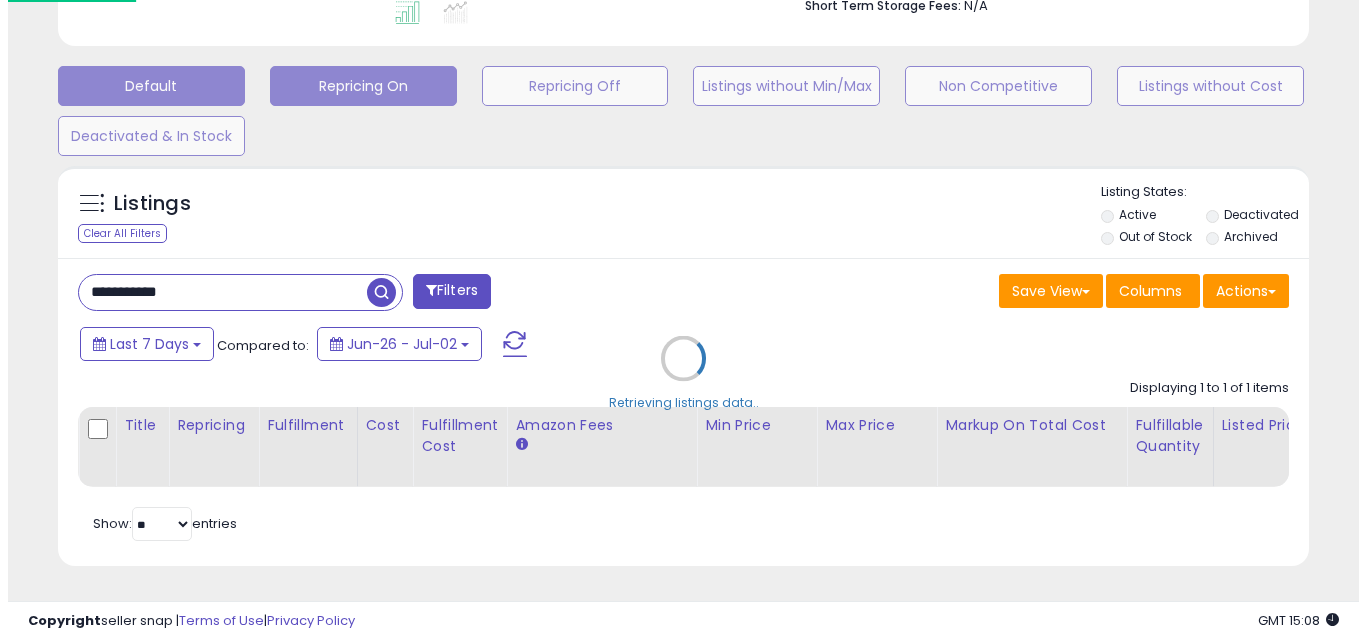 scroll, scrollTop: 579, scrollLeft: 0, axis: vertical 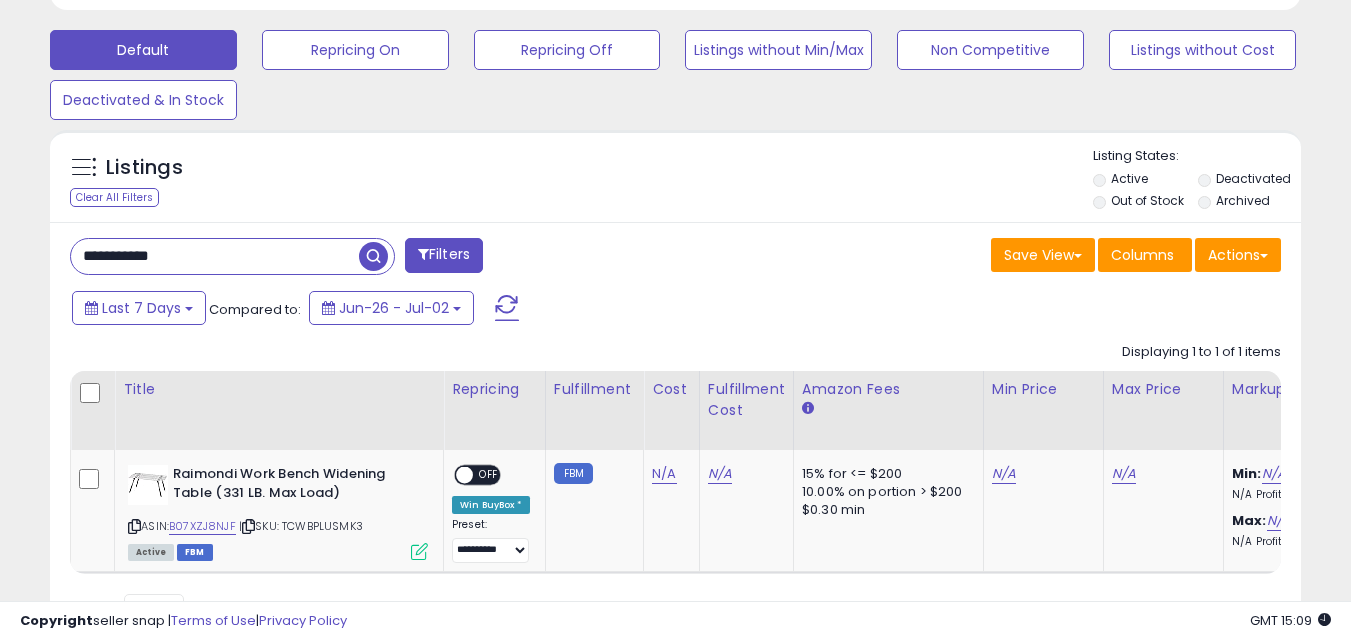 click on "**********" at bounding box center (215, 256) 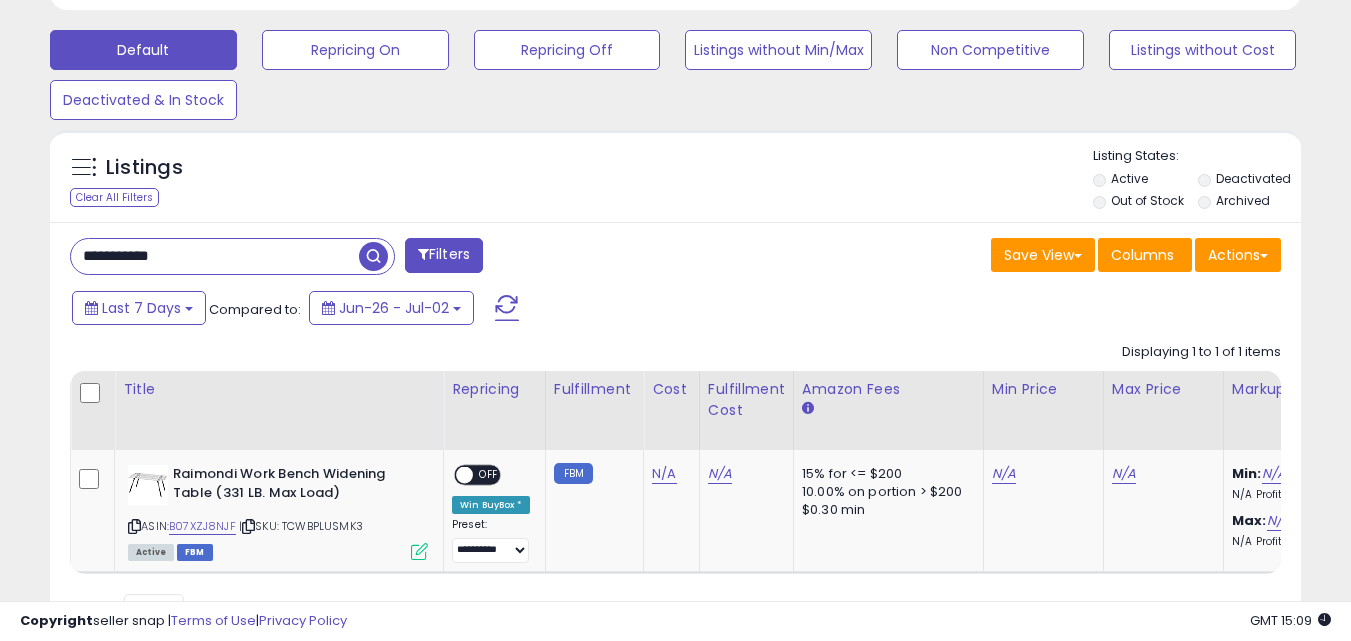 paste 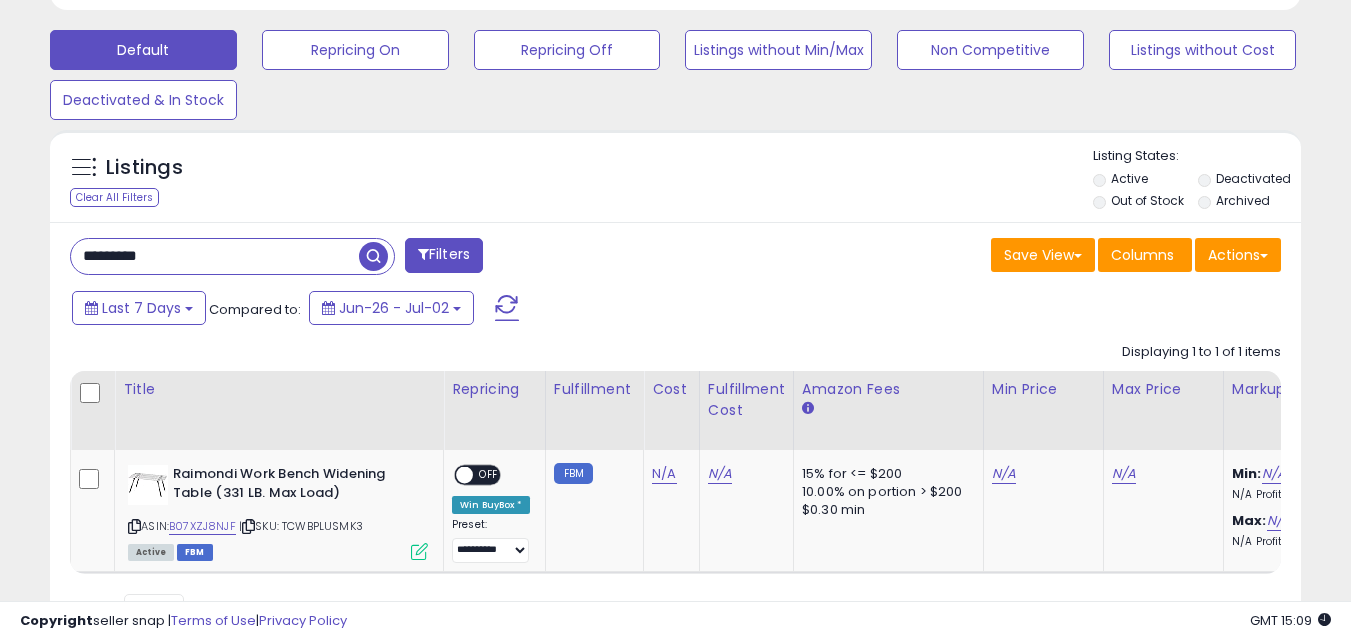 click at bounding box center [373, 256] 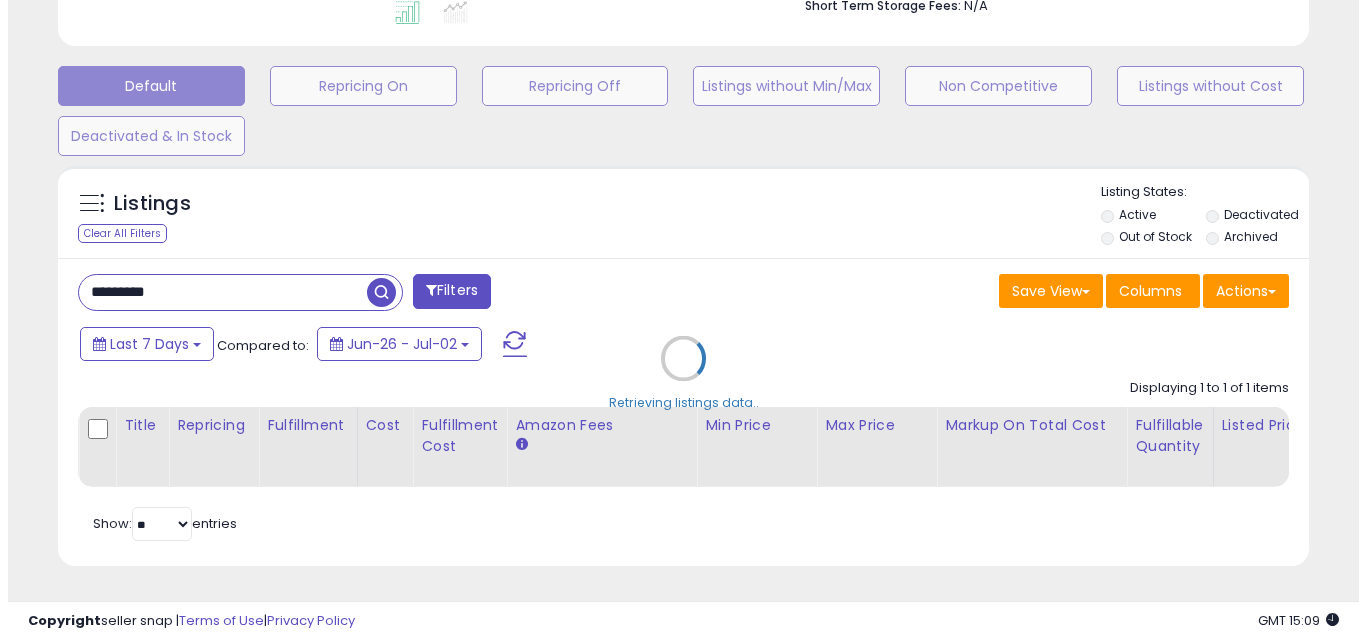 scroll, scrollTop: 579, scrollLeft: 0, axis: vertical 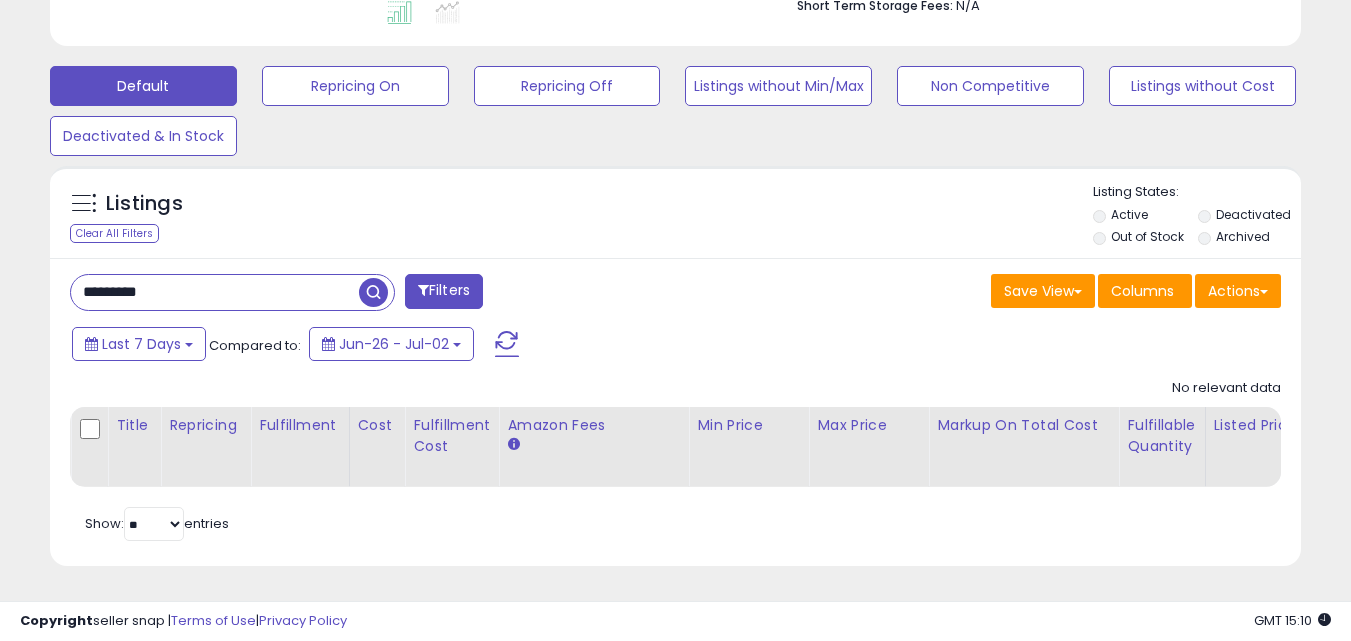 click on "*********" at bounding box center [215, 292] 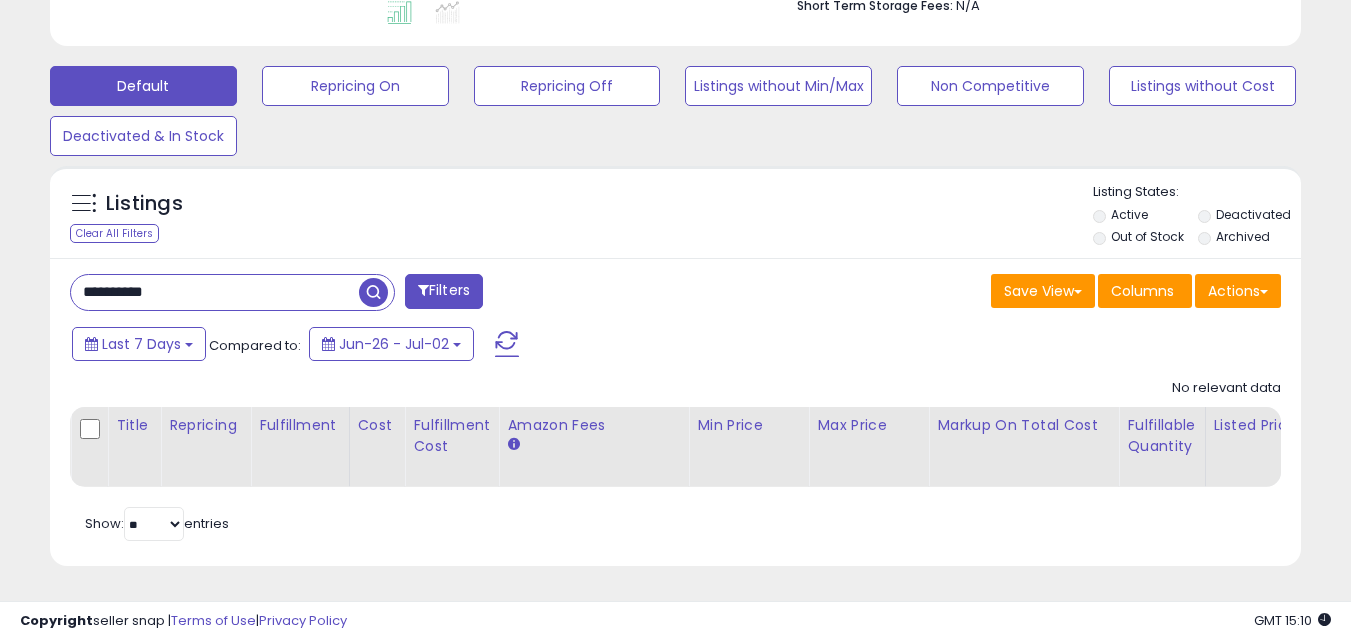 click at bounding box center (373, 292) 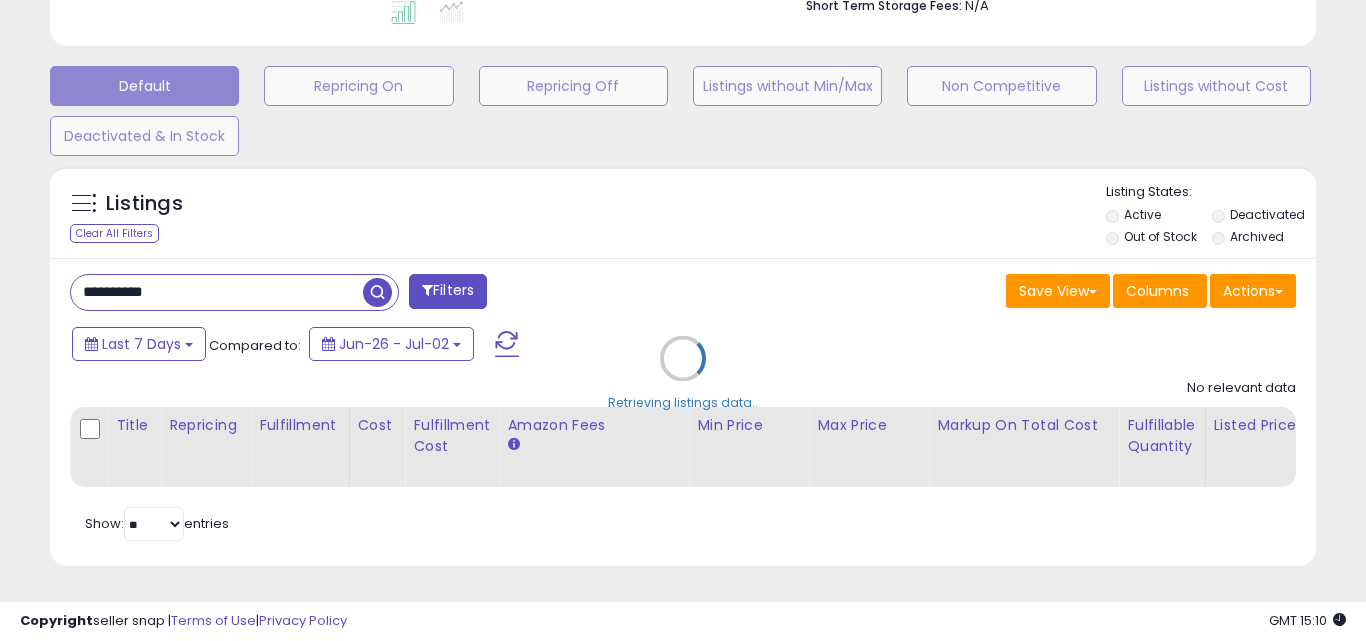 scroll, scrollTop: 999590, scrollLeft: 999267, axis: both 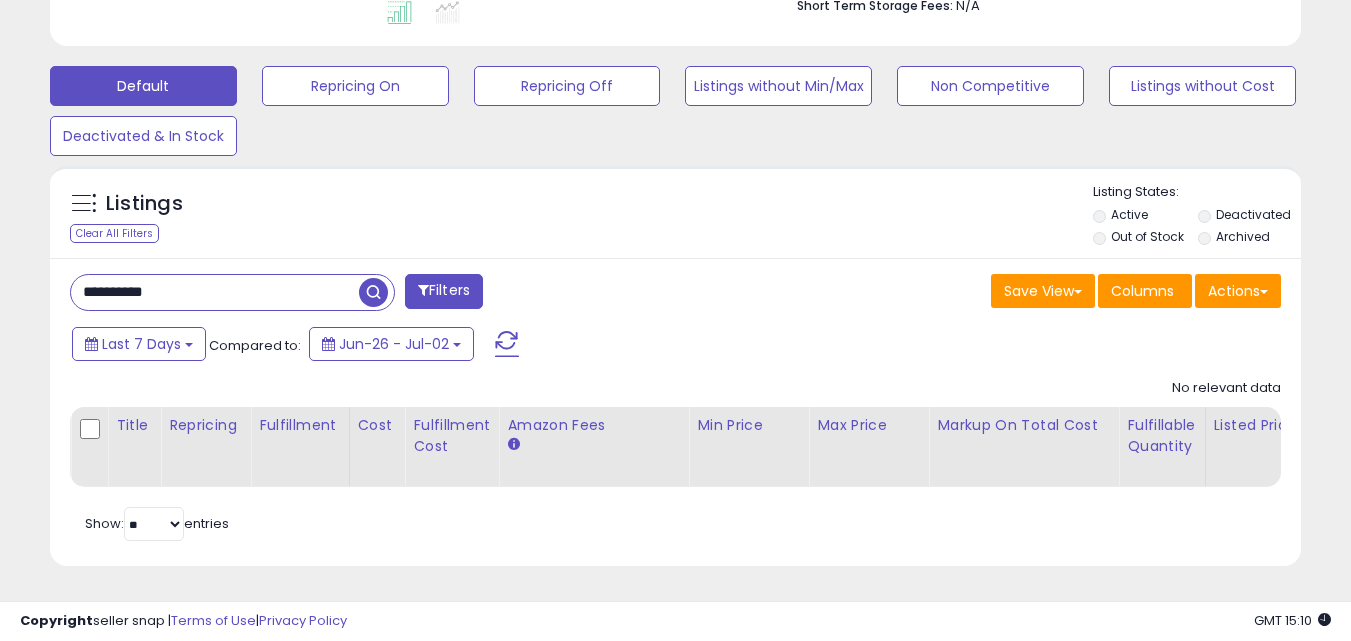 click at bounding box center (373, 292) 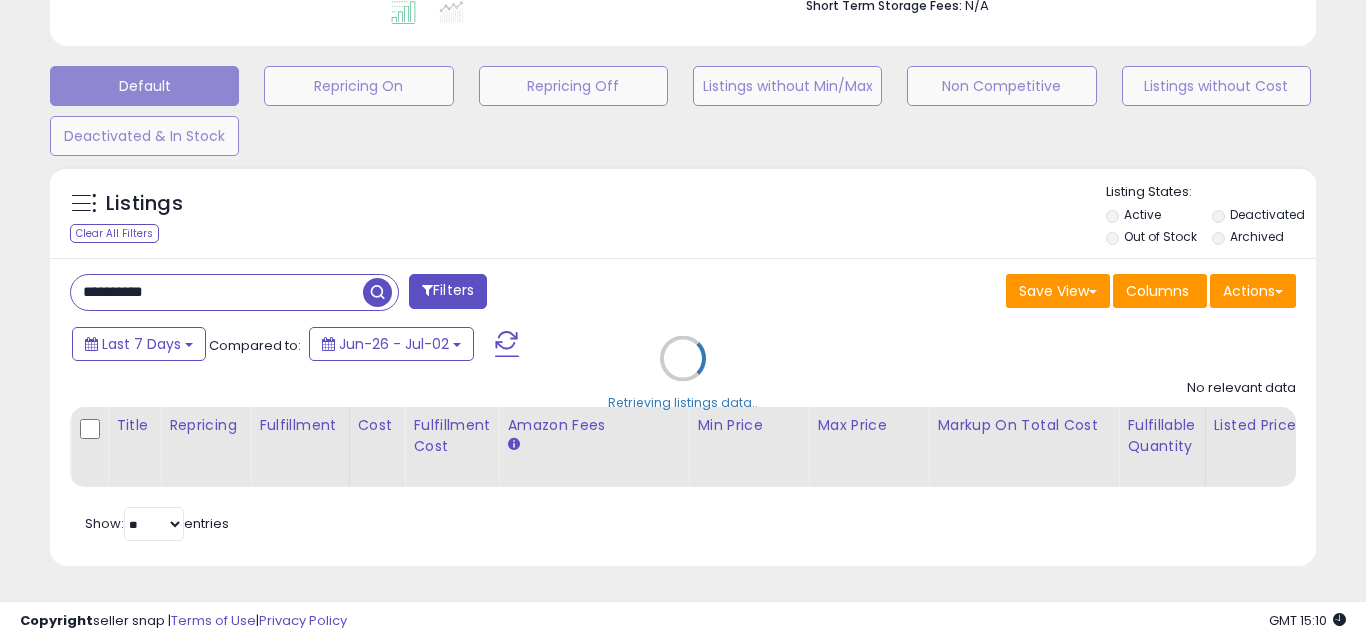 scroll, scrollTop: 999590, scrollLeft: 999267, axis: both 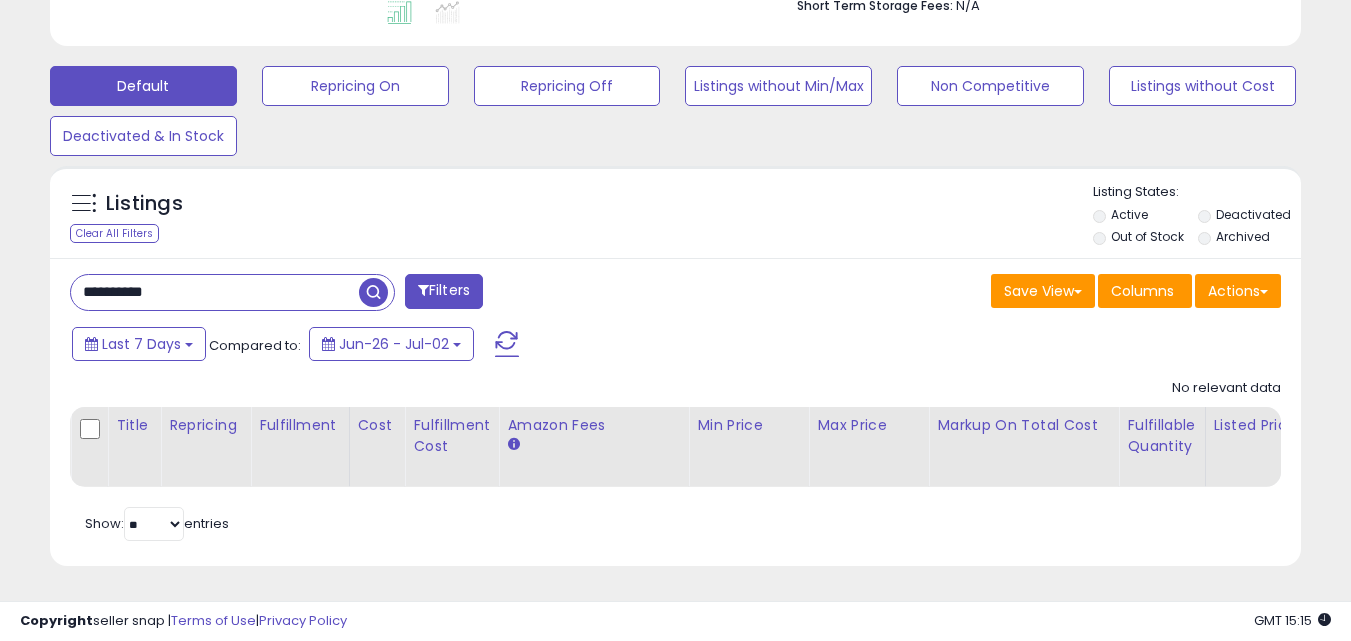 click on "**********" at bounding box center (215, 292) 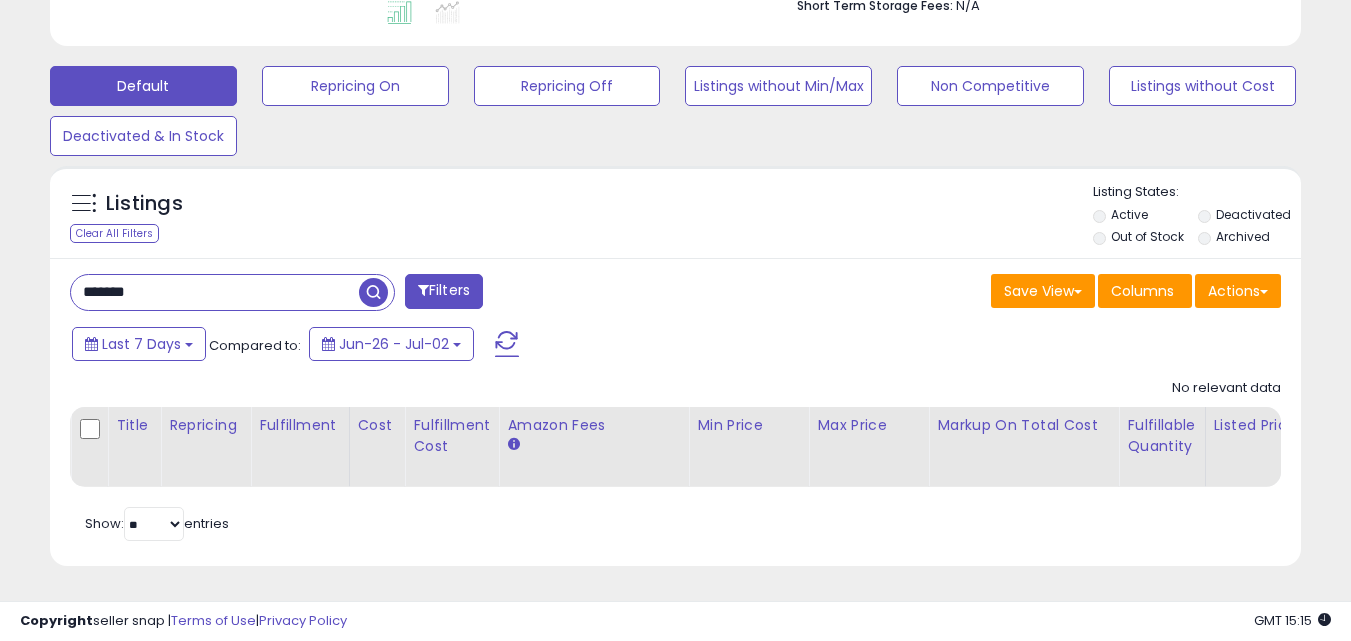 click at bounding box center [373, 292] 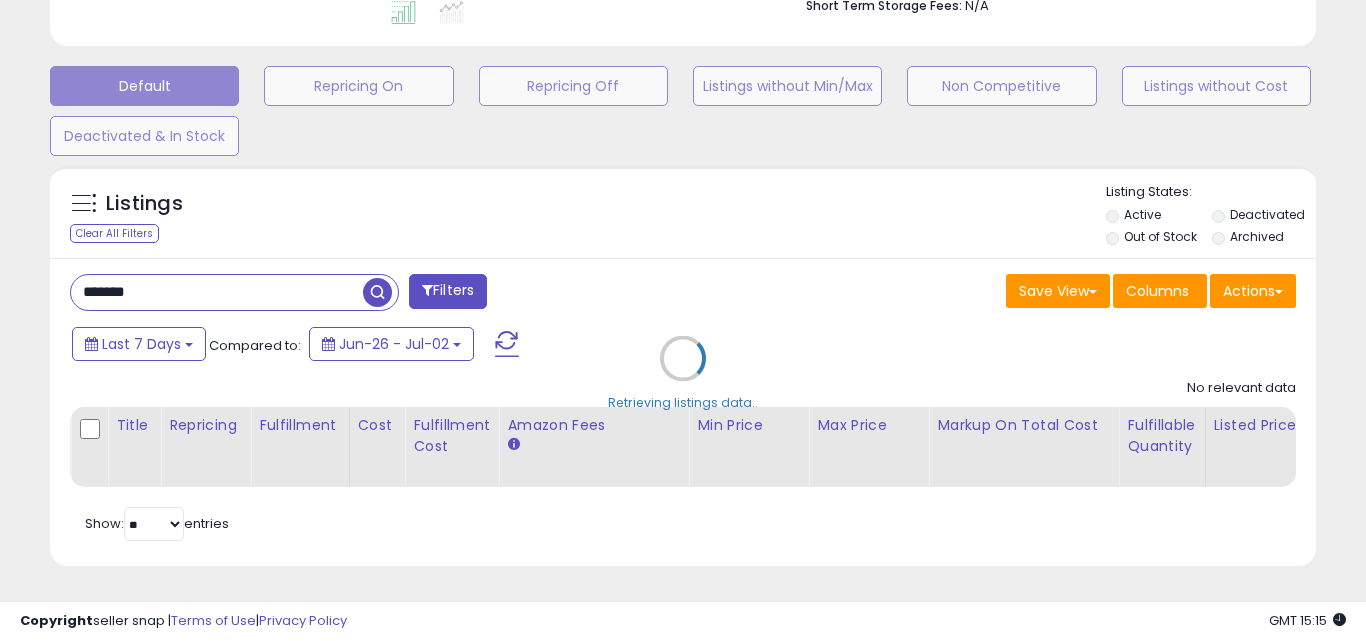 scroll, scrollTop: 999590, scrollLeft: 999267, axis: both 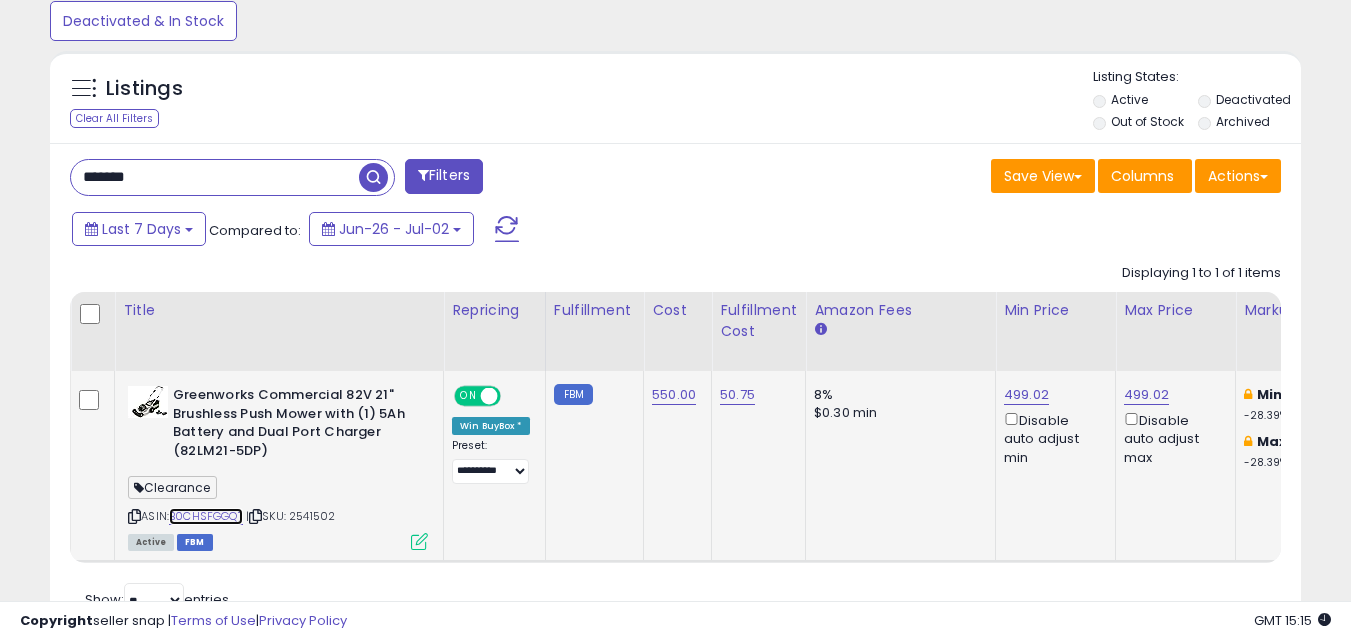 click on "B0CHSFGGQT" at bounding box center [206, 516] 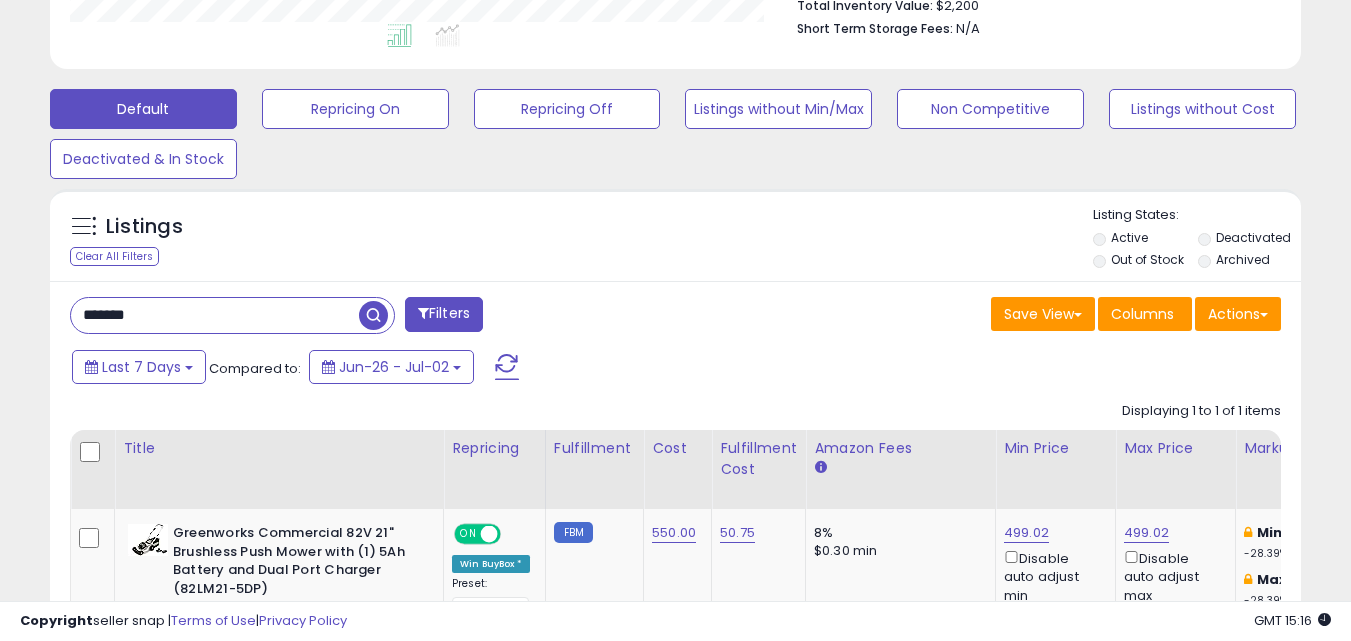 scroll, scrollTop: 370, scrollLeft: 0, axis: vertical 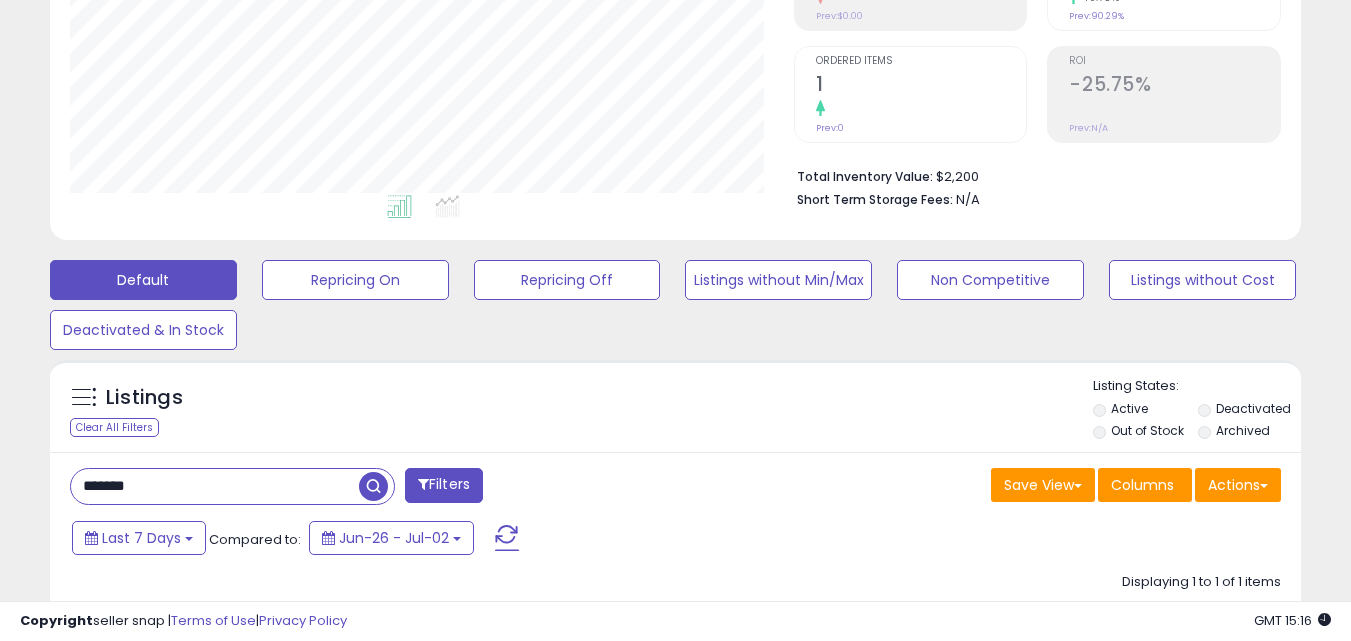 click on "*******" at bounding box center (215, 486) 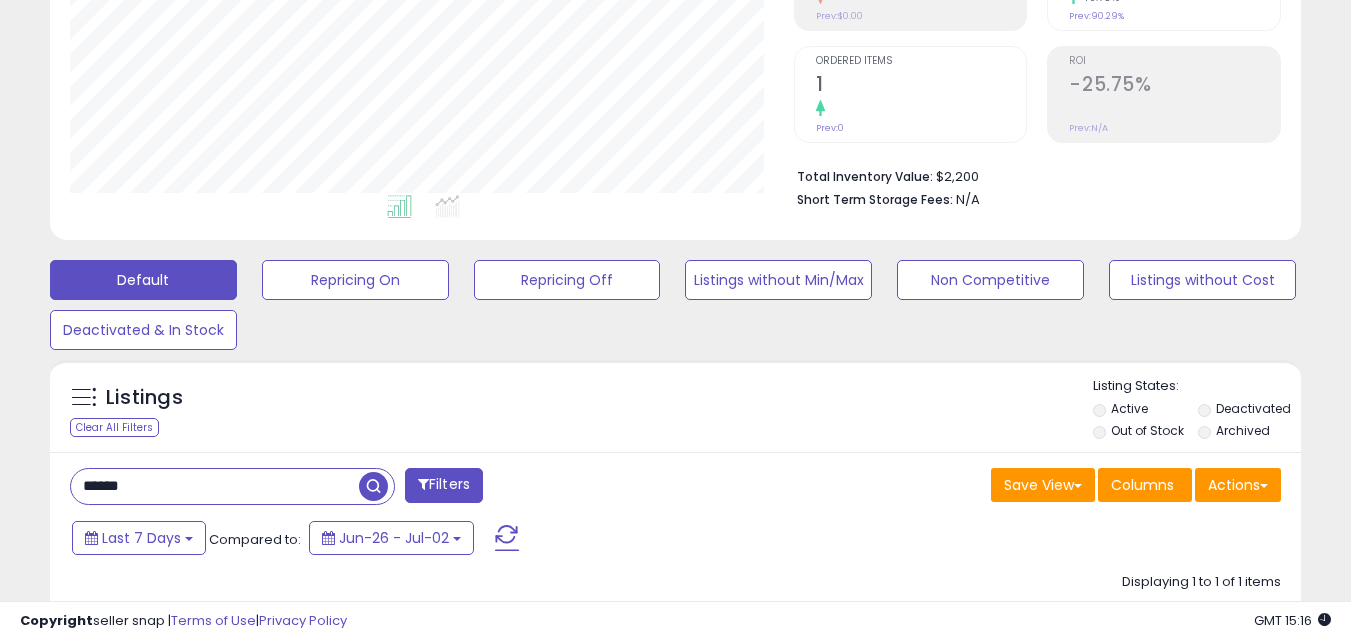 click at bounding box center (373, 486) 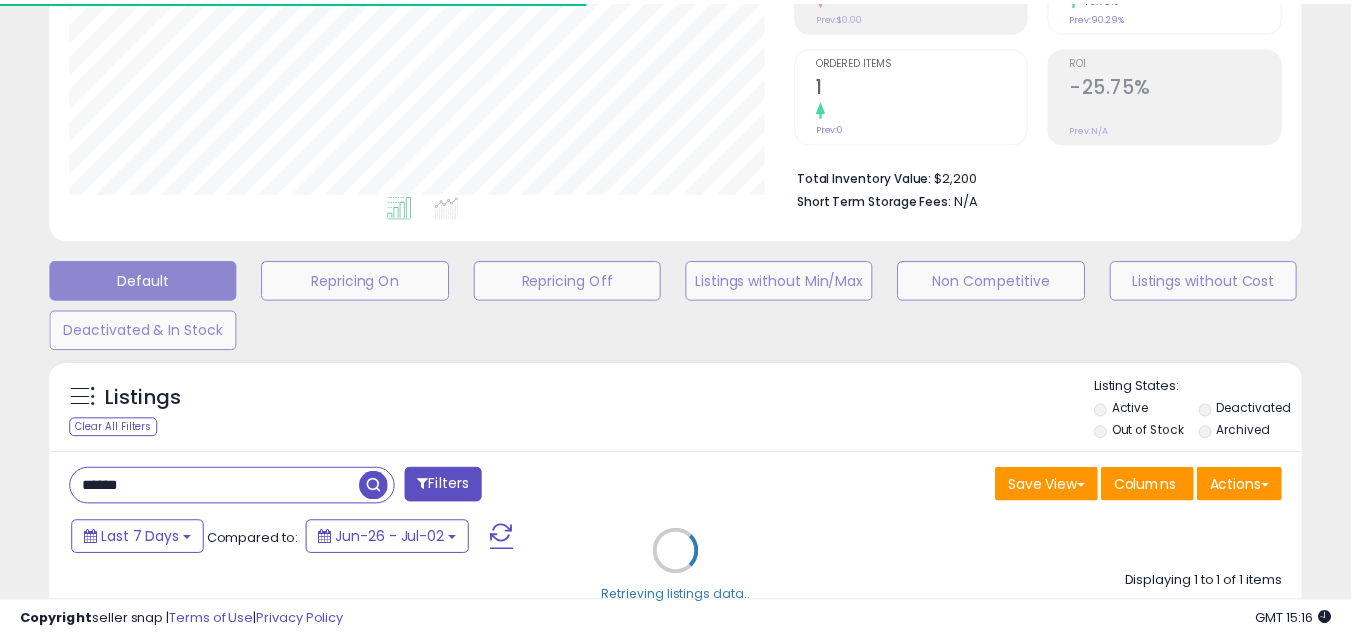 scroll, scrollTop: 410, scrollLeft: 724, axis: both 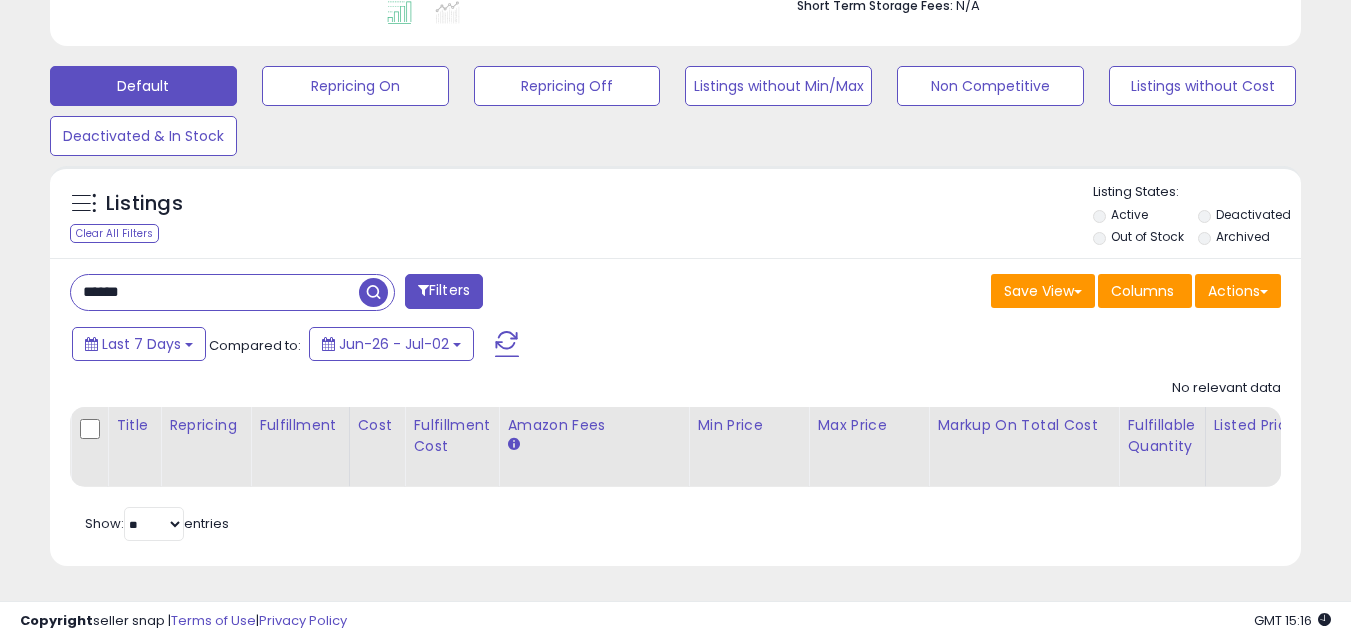 click on "******" at bounding box center [215, 292] 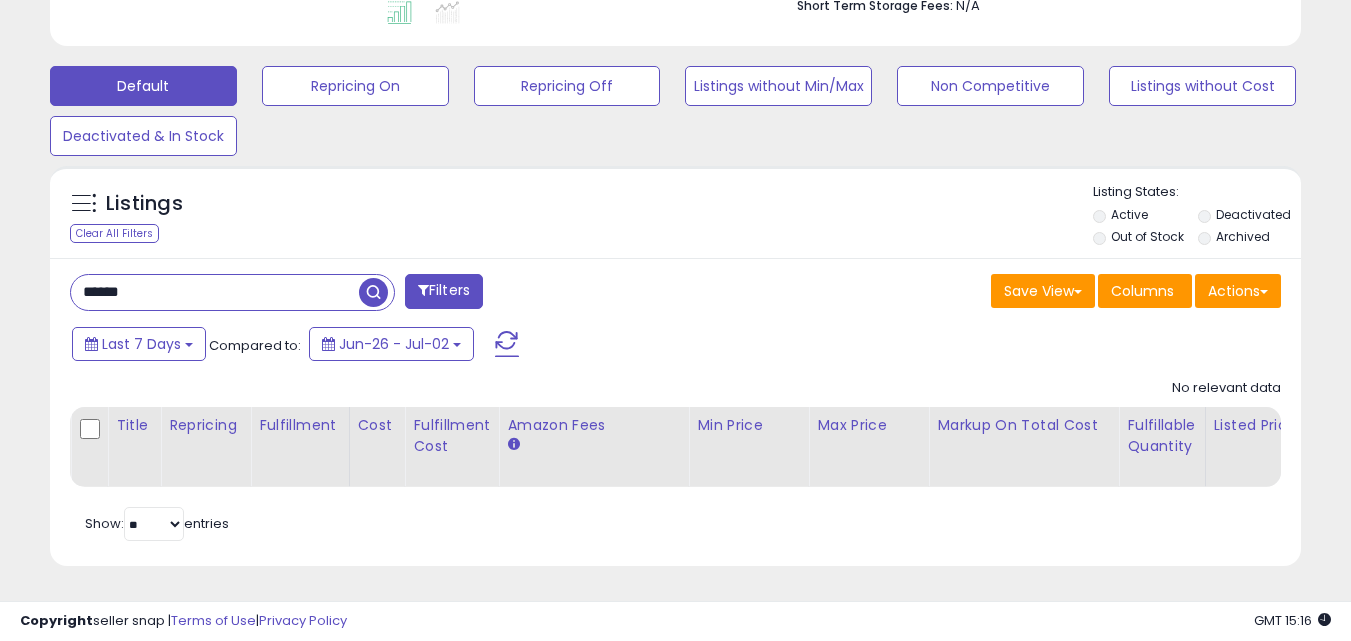 click on "******" at bounding box center (215, 292) 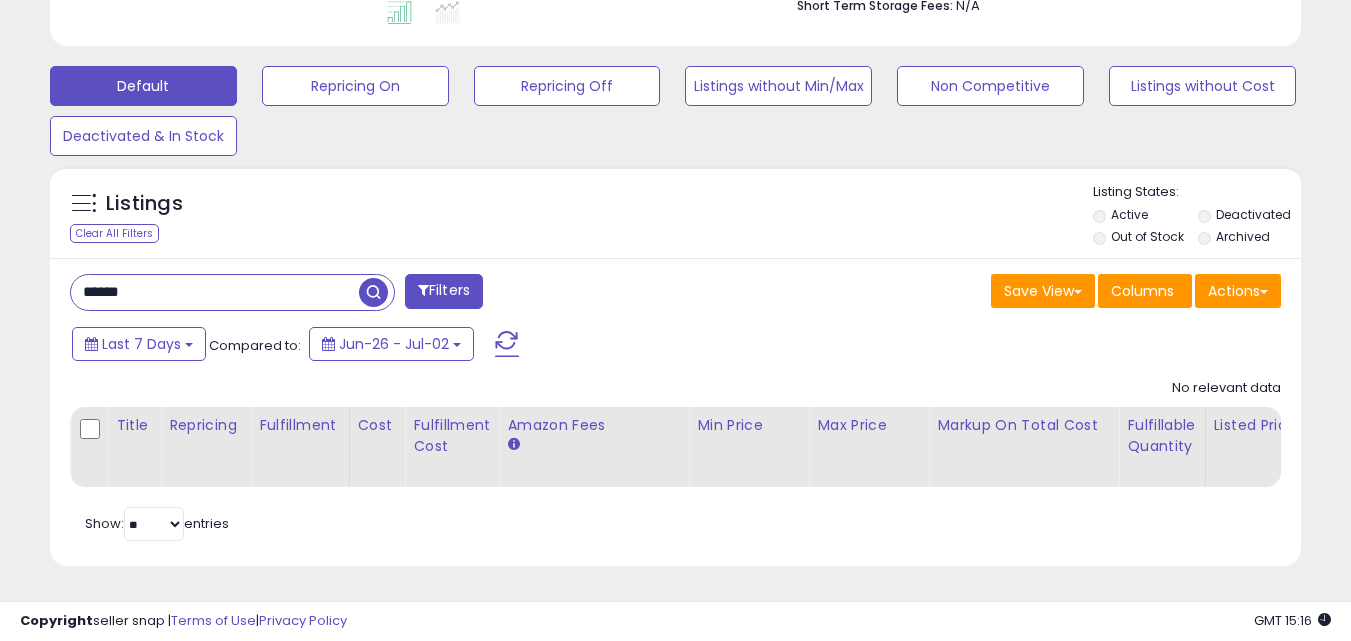 paste on "*" 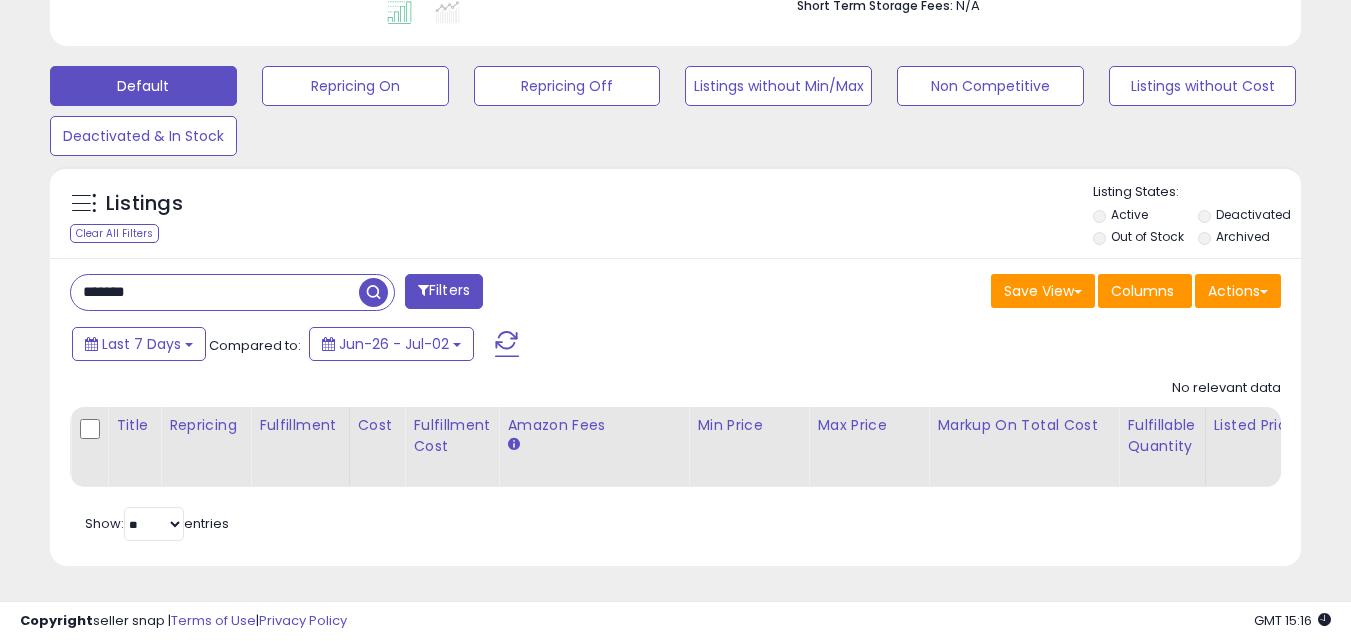 click at bounding box center [373, 292] 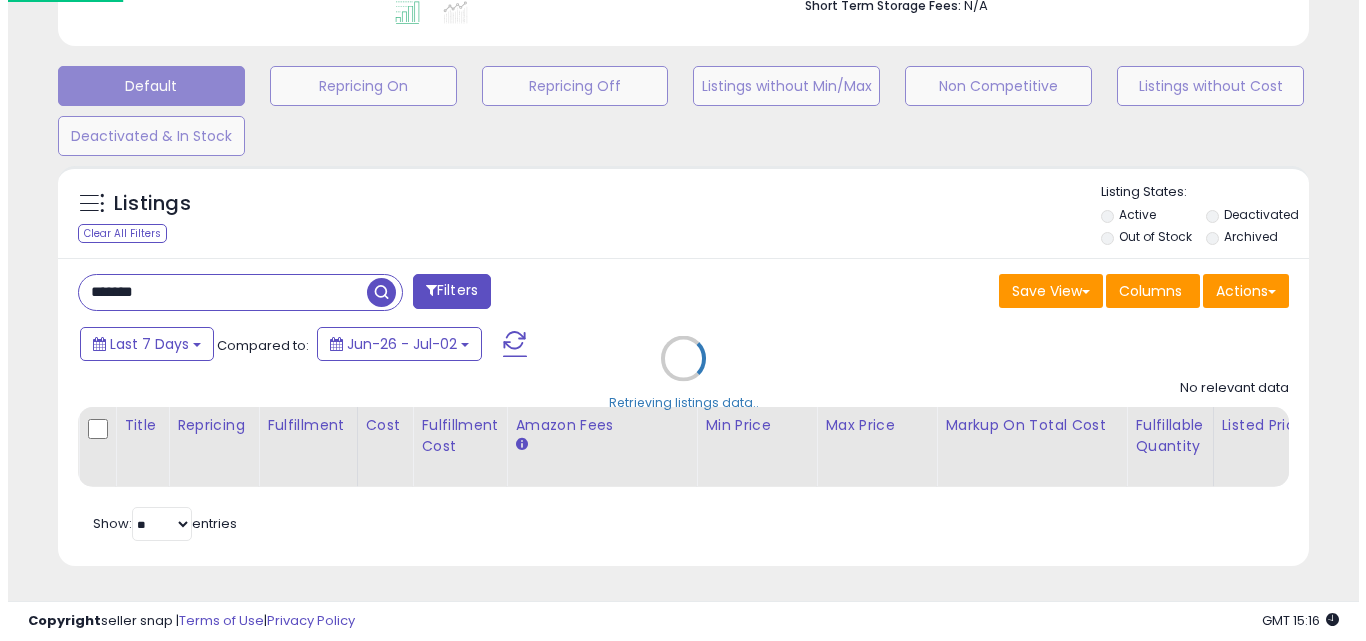 scroll, scrollTop: 999590, scrollLeft: 999267, axis: both 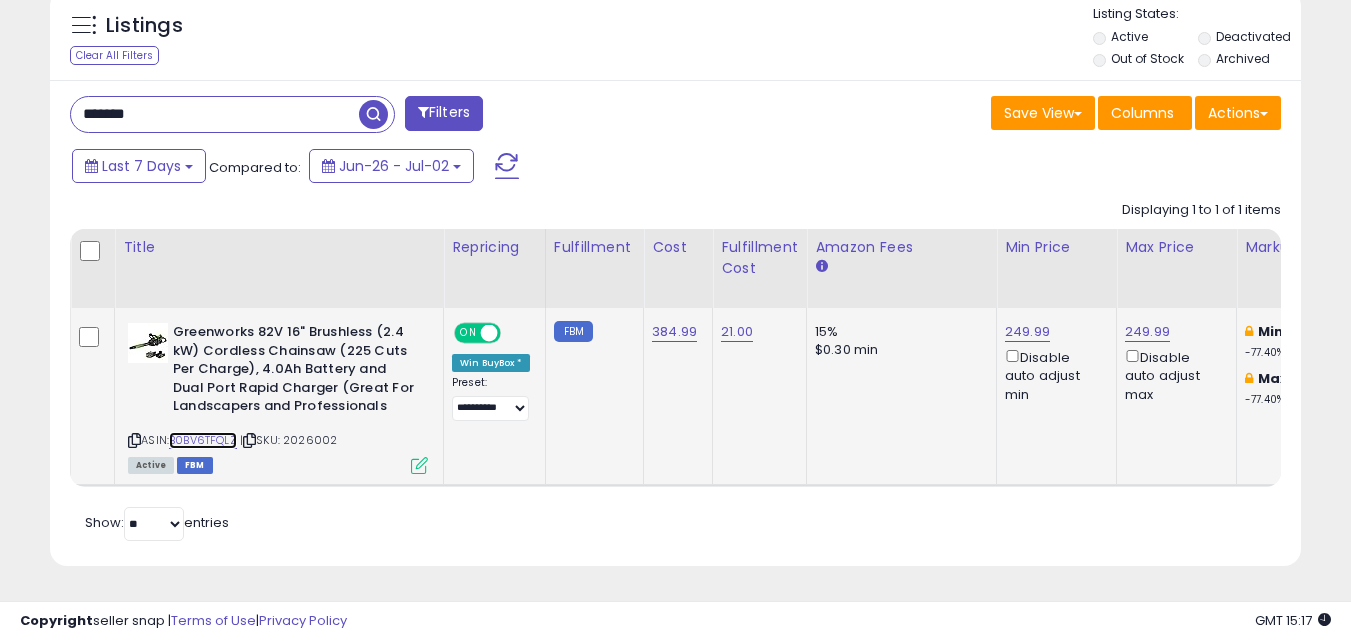 click on "B0BV6TFQLZ" at bounding box center (203, 440) 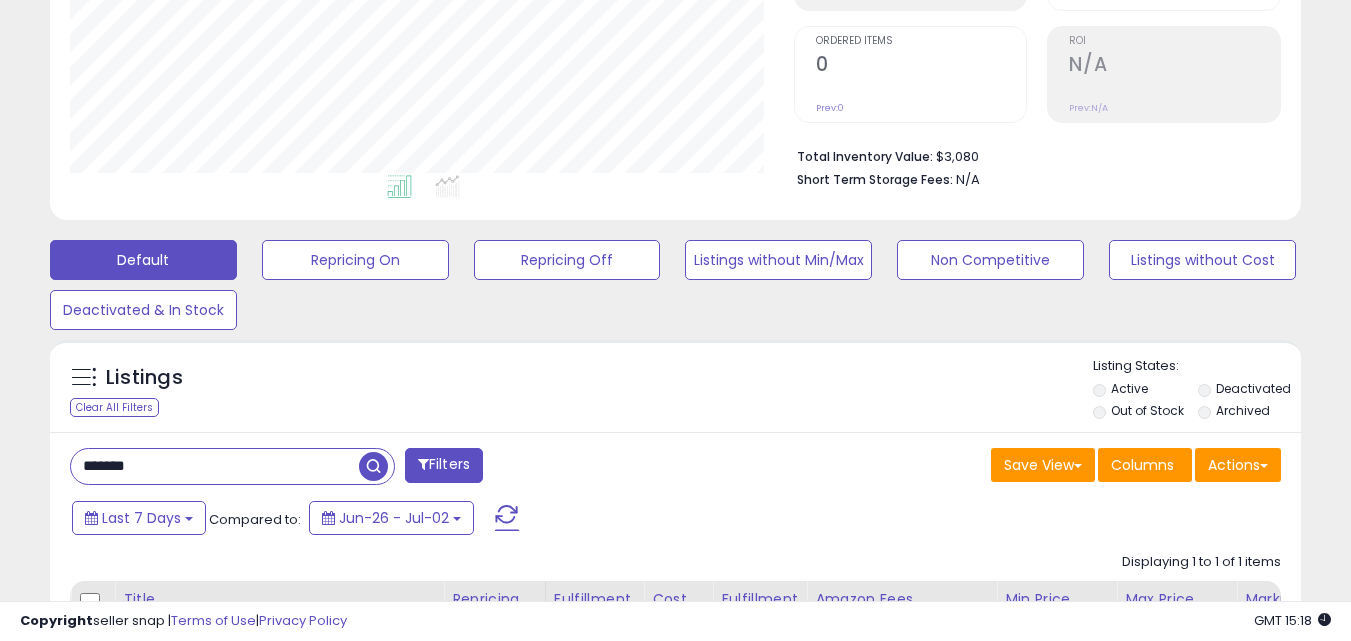 scroll, scrollTop: 757, scrollLeft: 0, axis: vertical 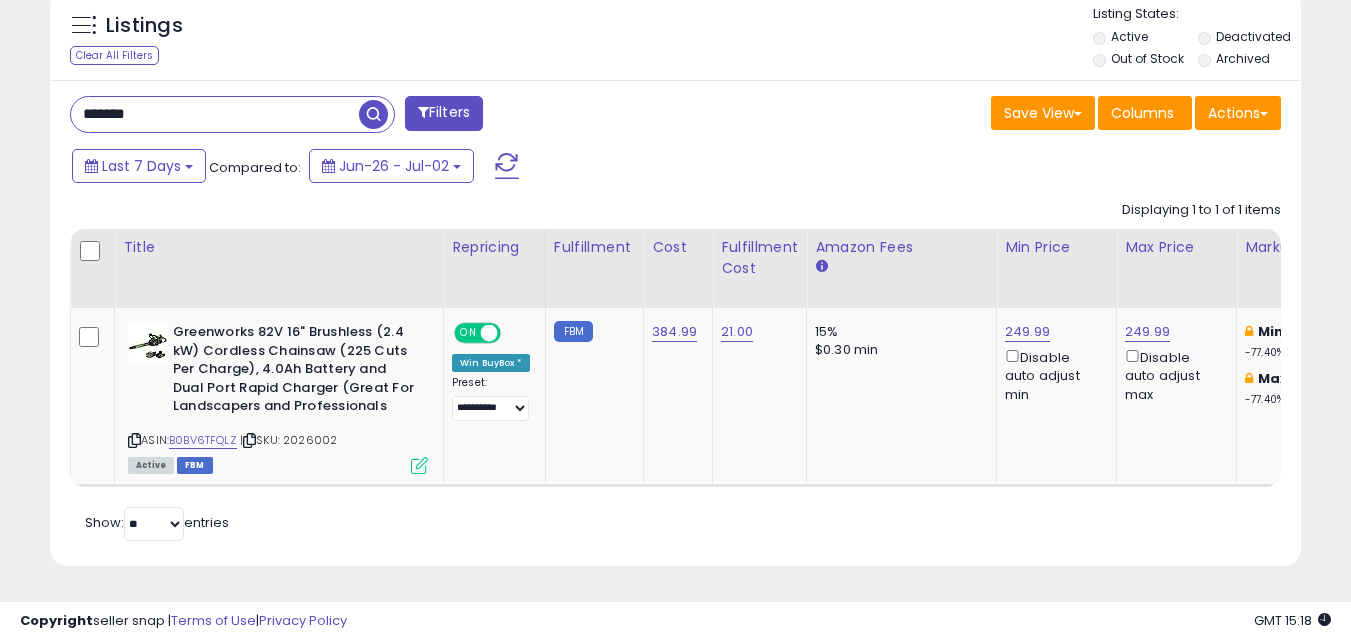 click on "*******" at bounding box center (215, 114) 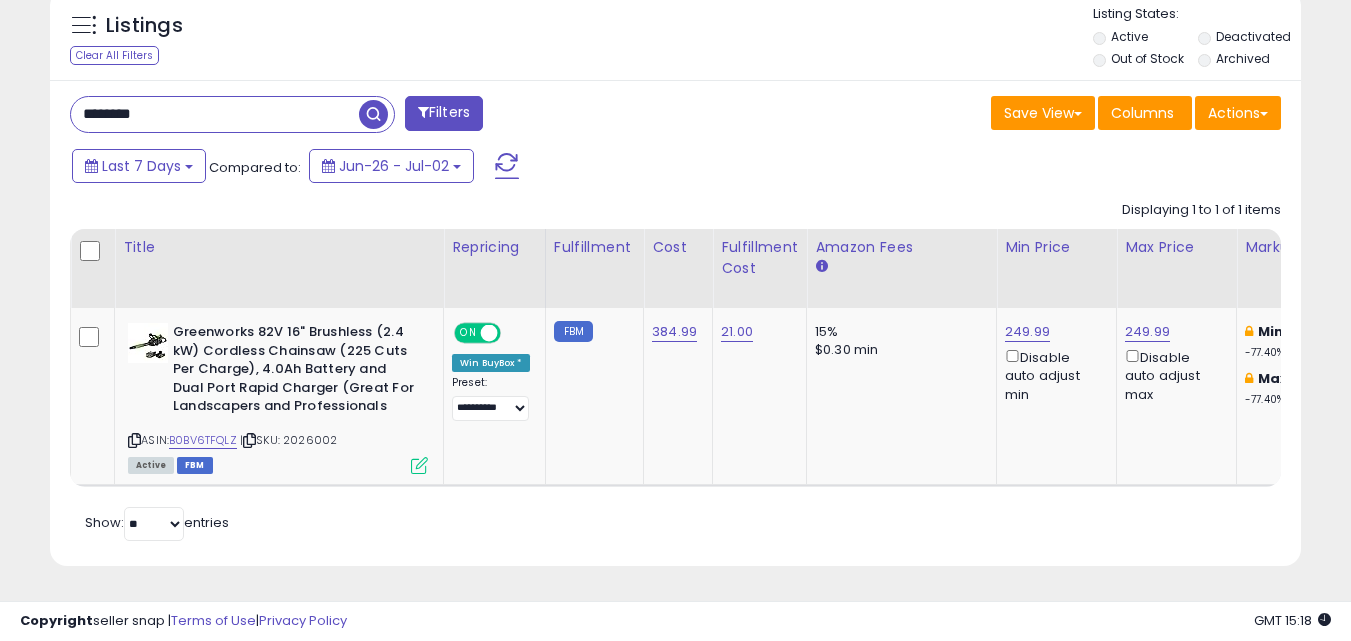 click at bounding box center (373, 114) 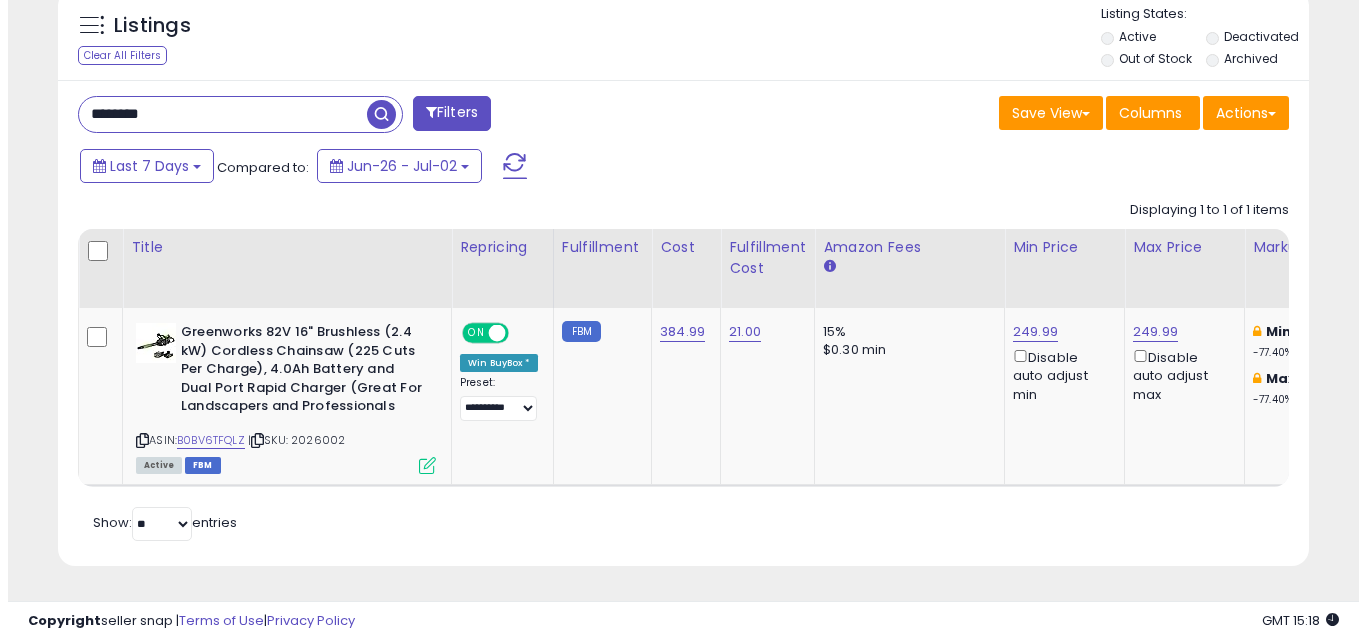 scroll, scrollTop: 579, scrollLeft: 0, axis: vertical 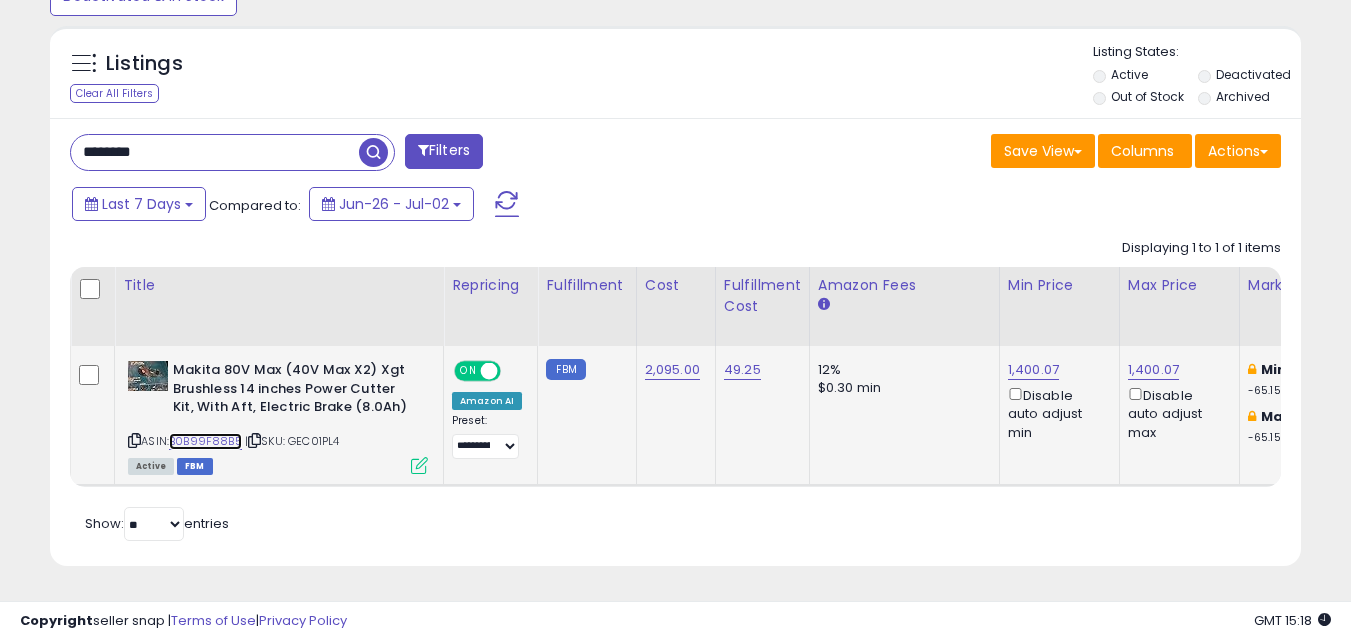click on "B0B99F88B5" at bounding box center [205, 441] 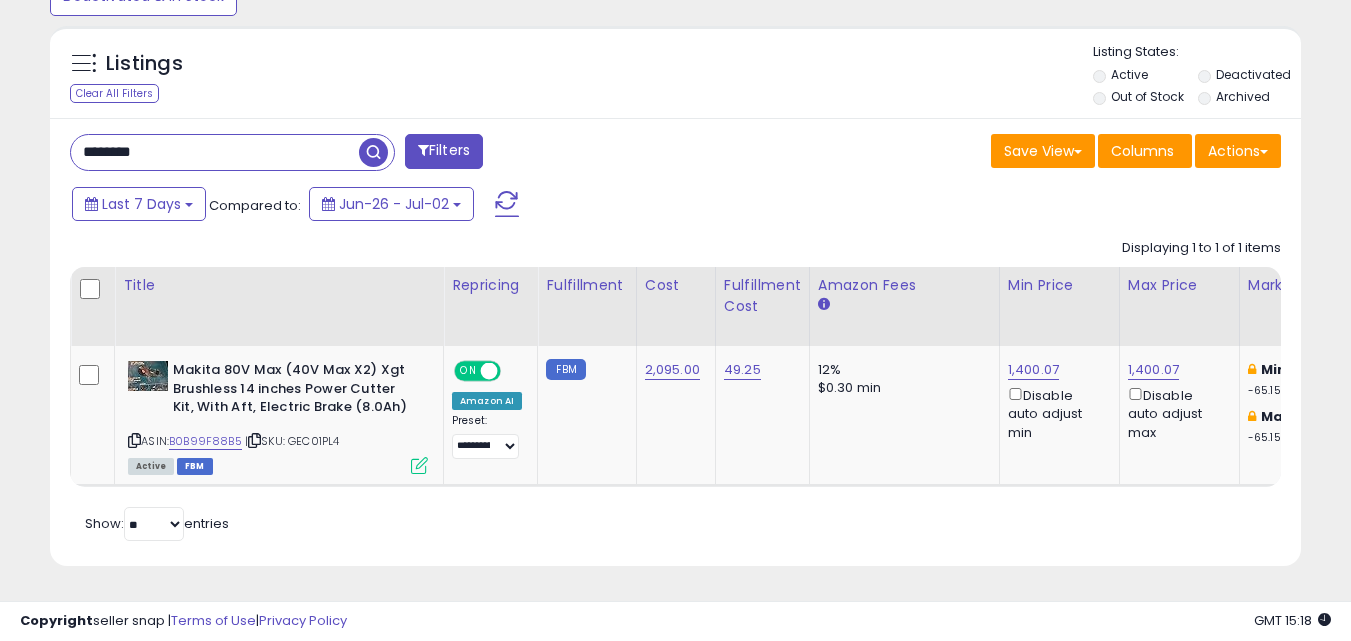 click on "********" at bounding box center [215, 152] 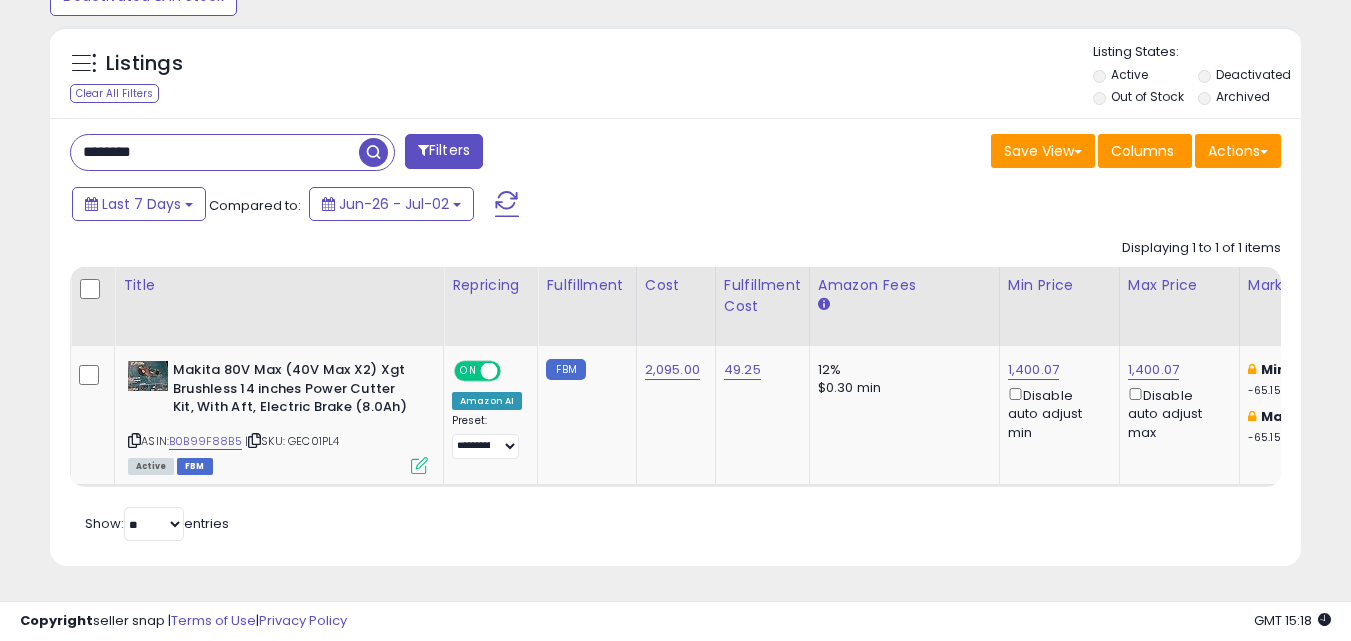 paste 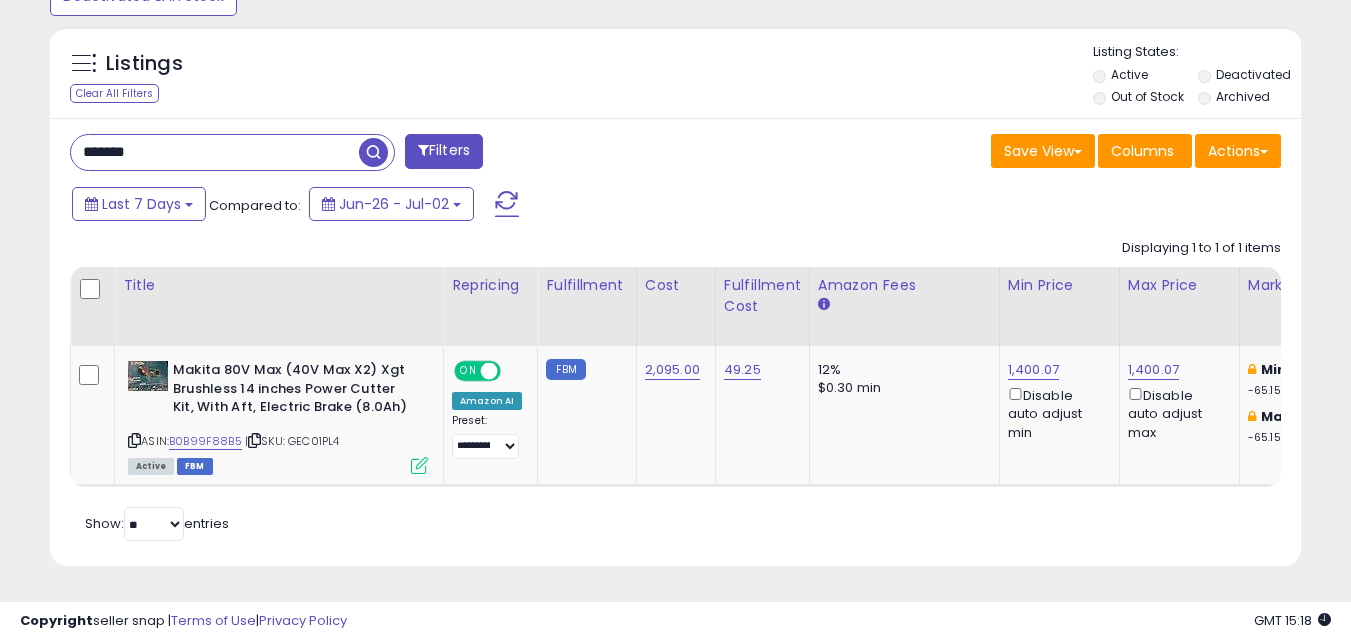 click at bounding box center (373, 152) 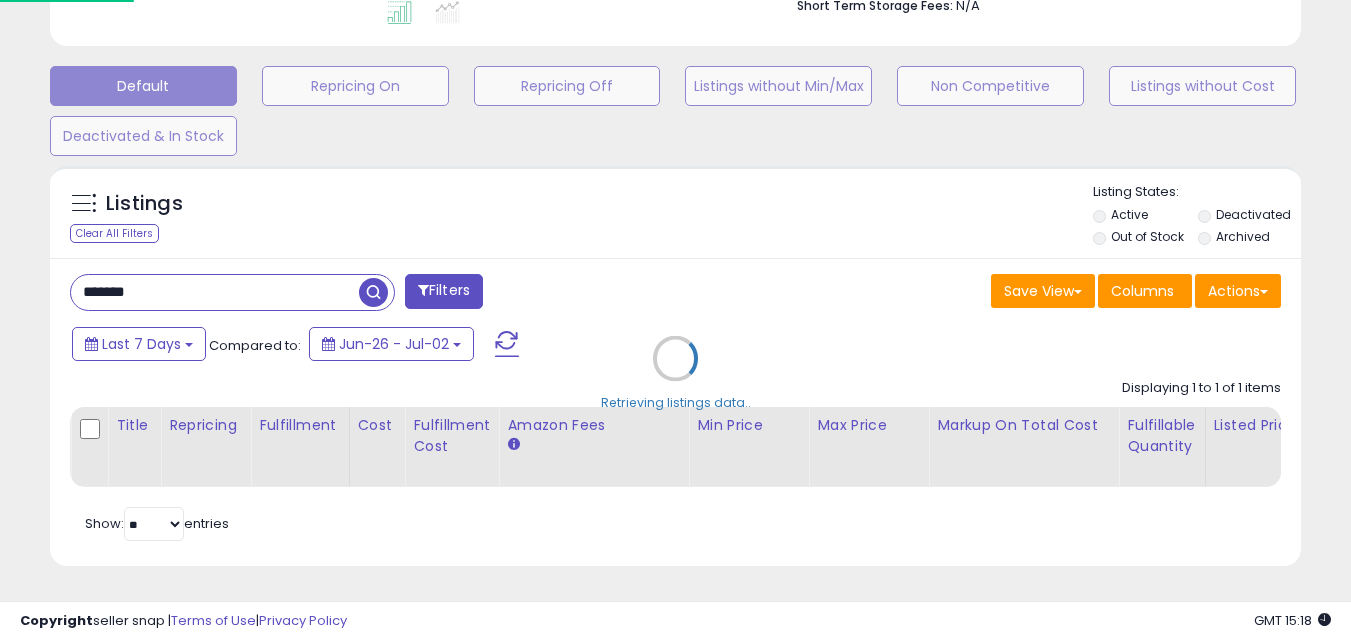 scroll, scrollTop: 999590, scrollLeft: 999267, axis: both 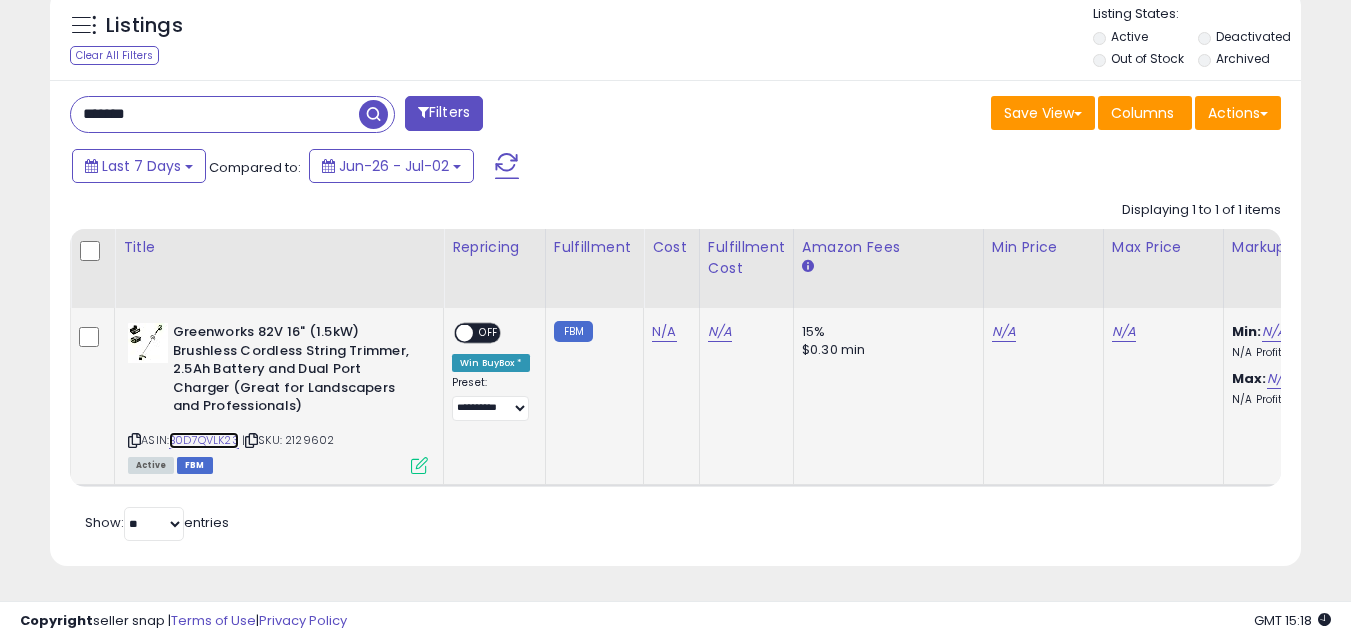 click on "B0D7QVLK23" at bounding box center (204, 440) 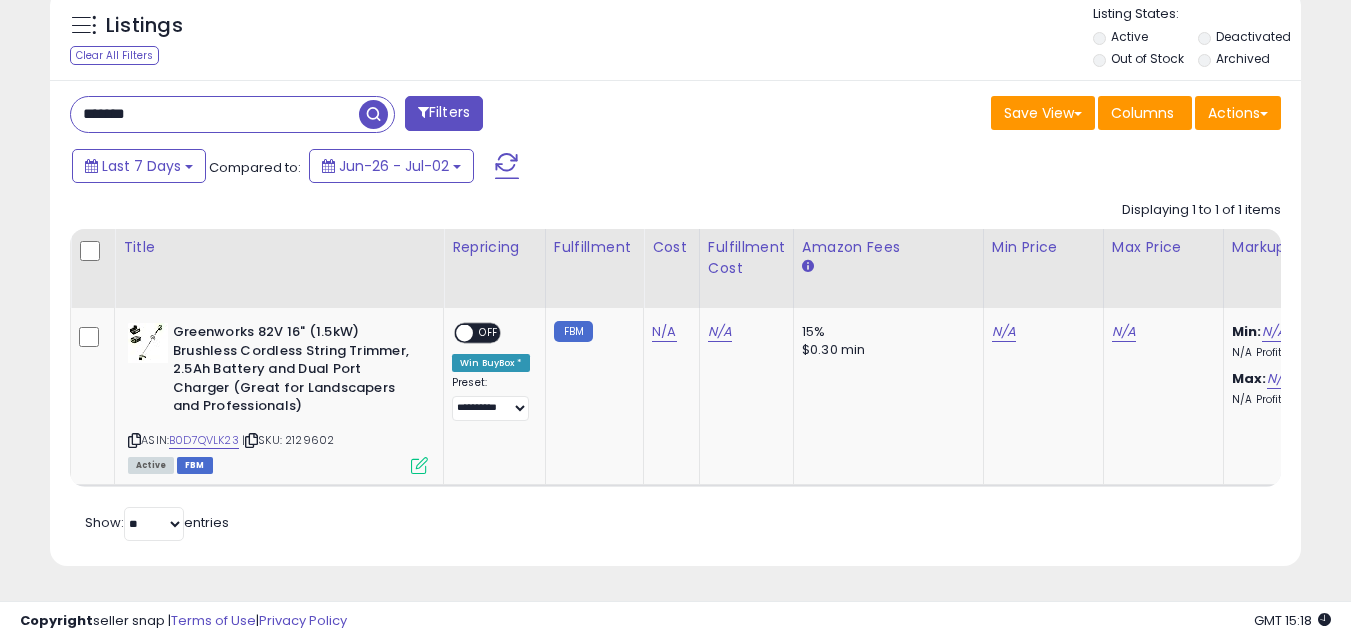 click on "*******" at bounding box center [215, 114] 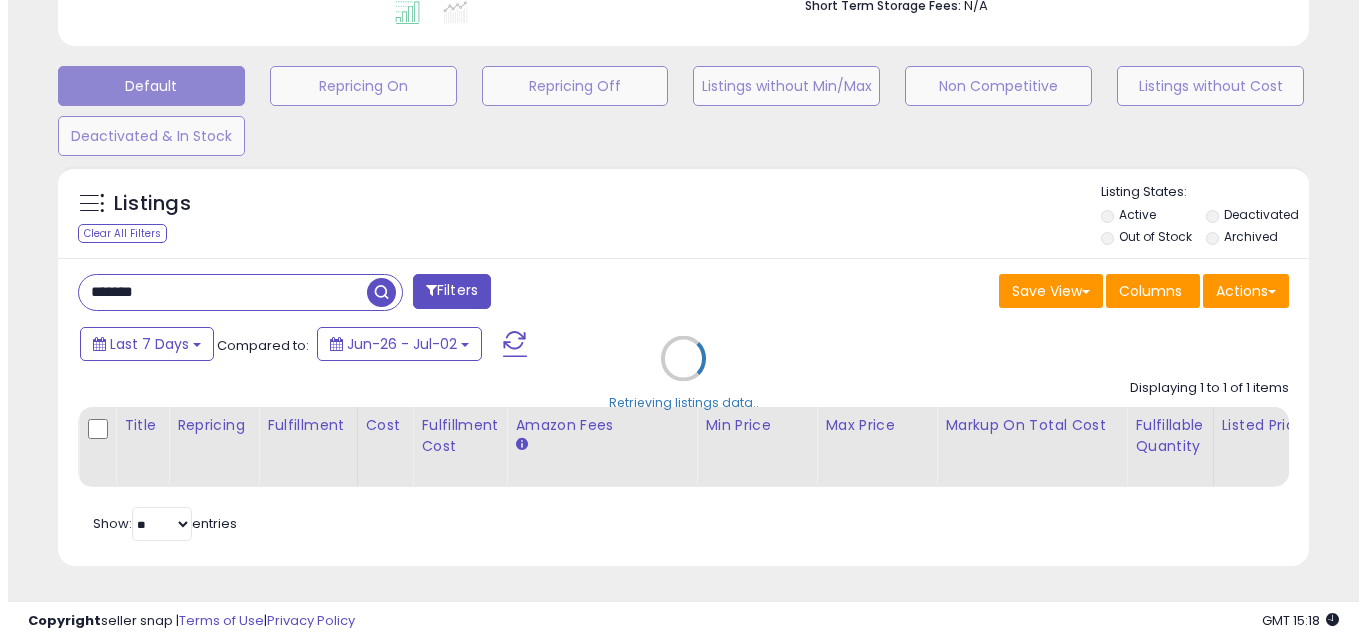 scroll, scrollTop: 579, scrollLeft: 0, axis: vertical 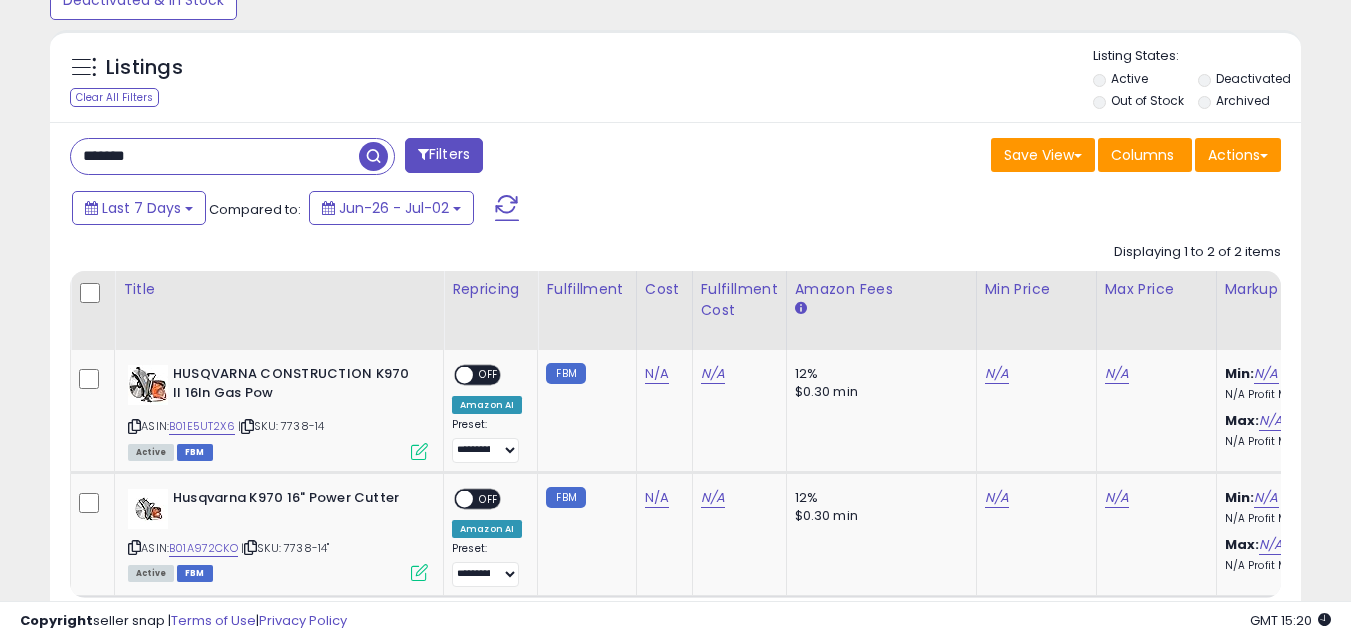 click on "*******" at bounding box center (215, 156) 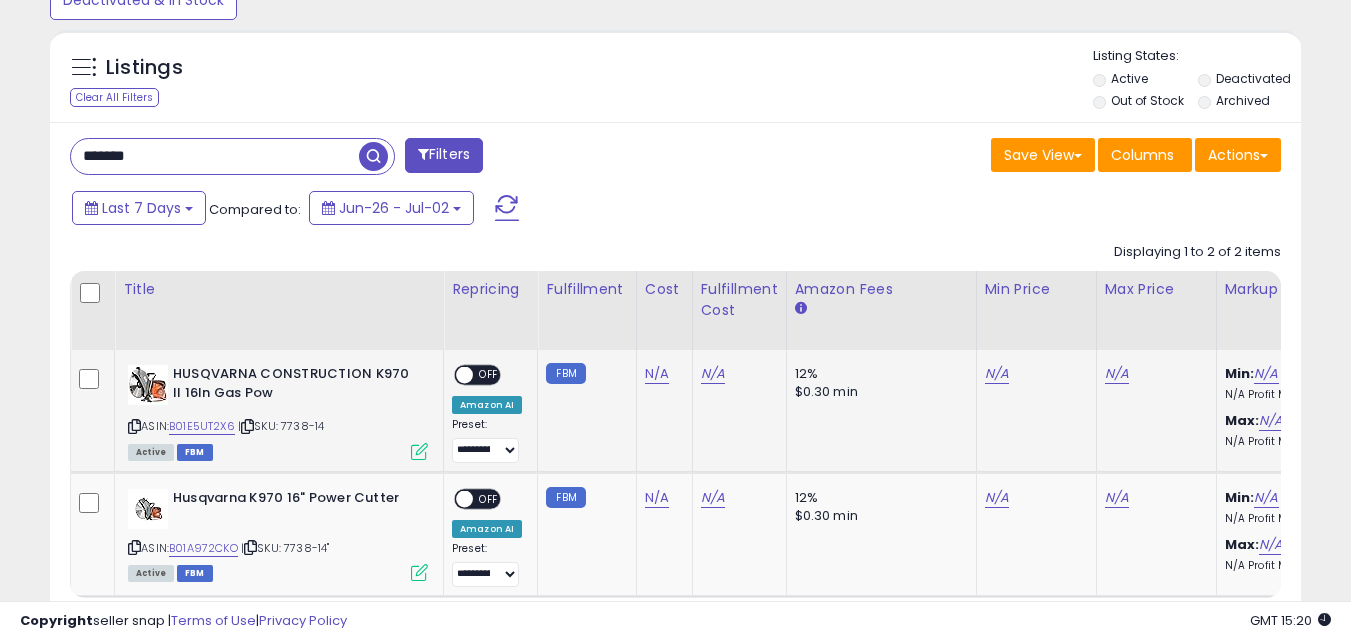 click at bounding box center (134, 426) 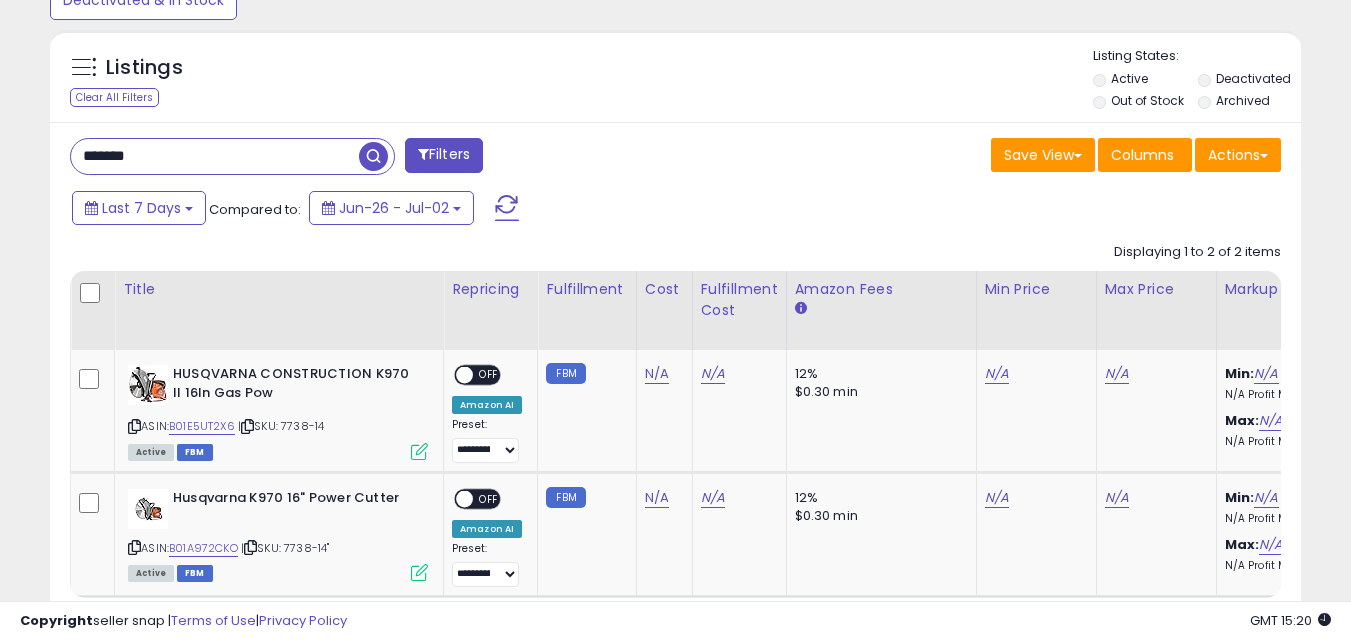click on "*******" at bounding box center [215, 156] 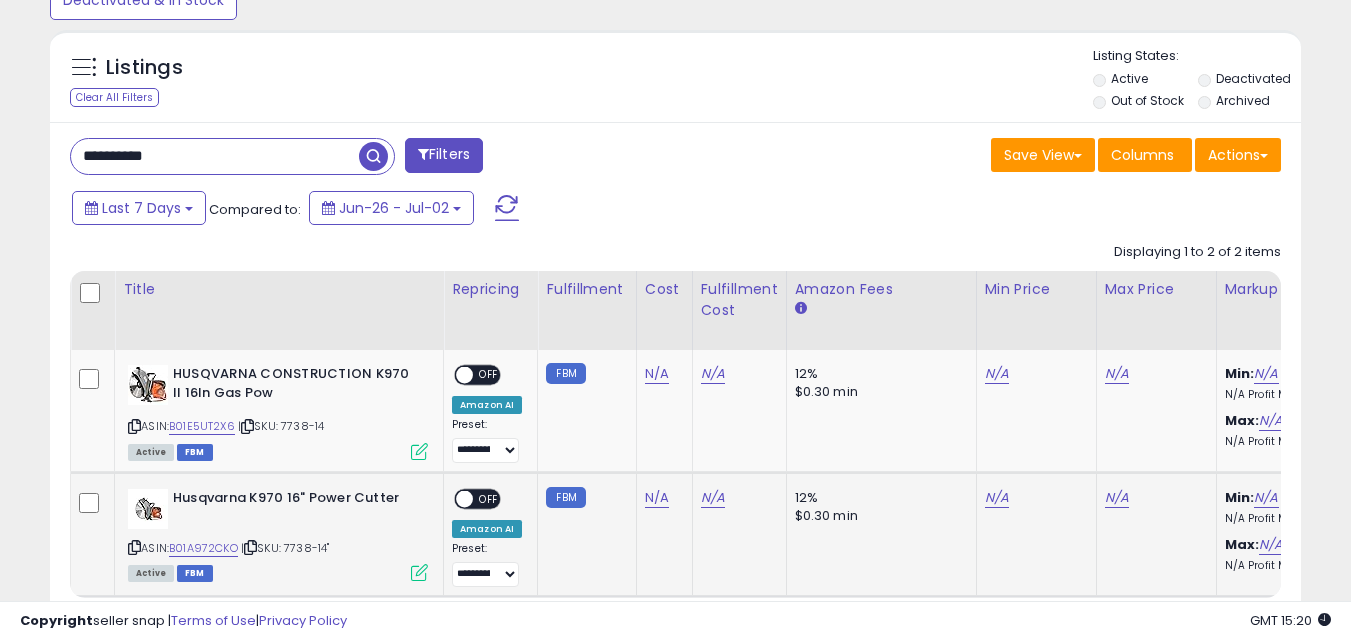type on "**********" 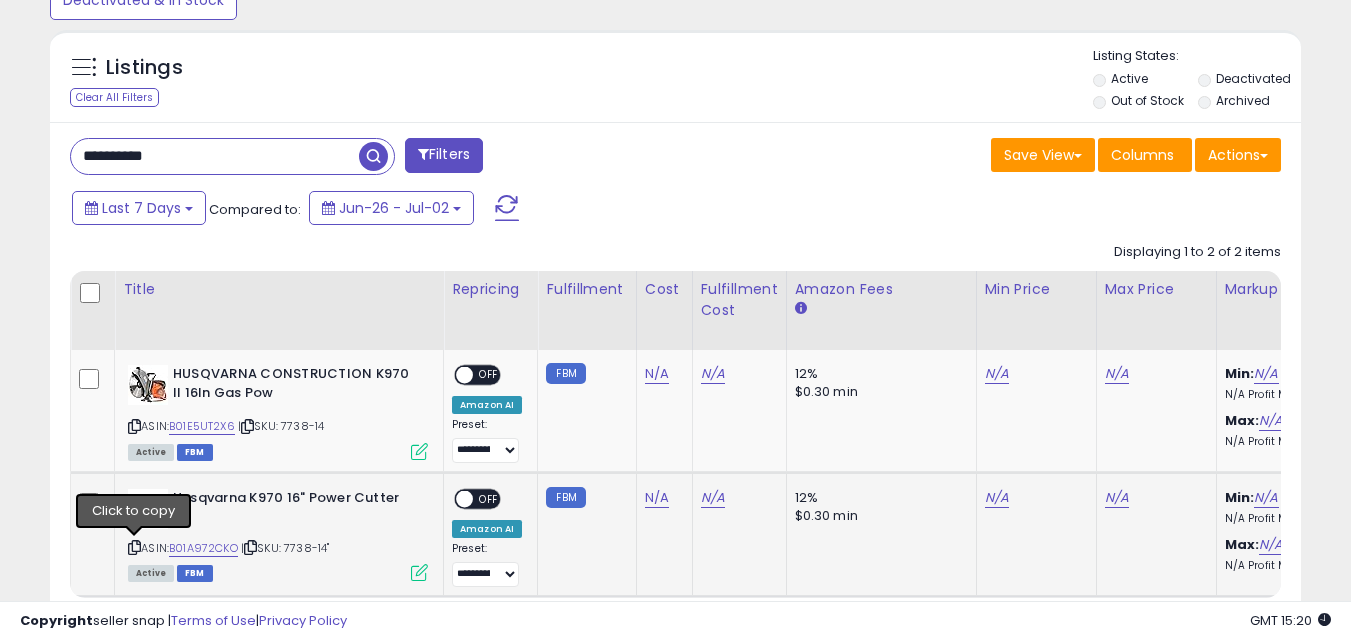 click at bounding box center (134, 547) 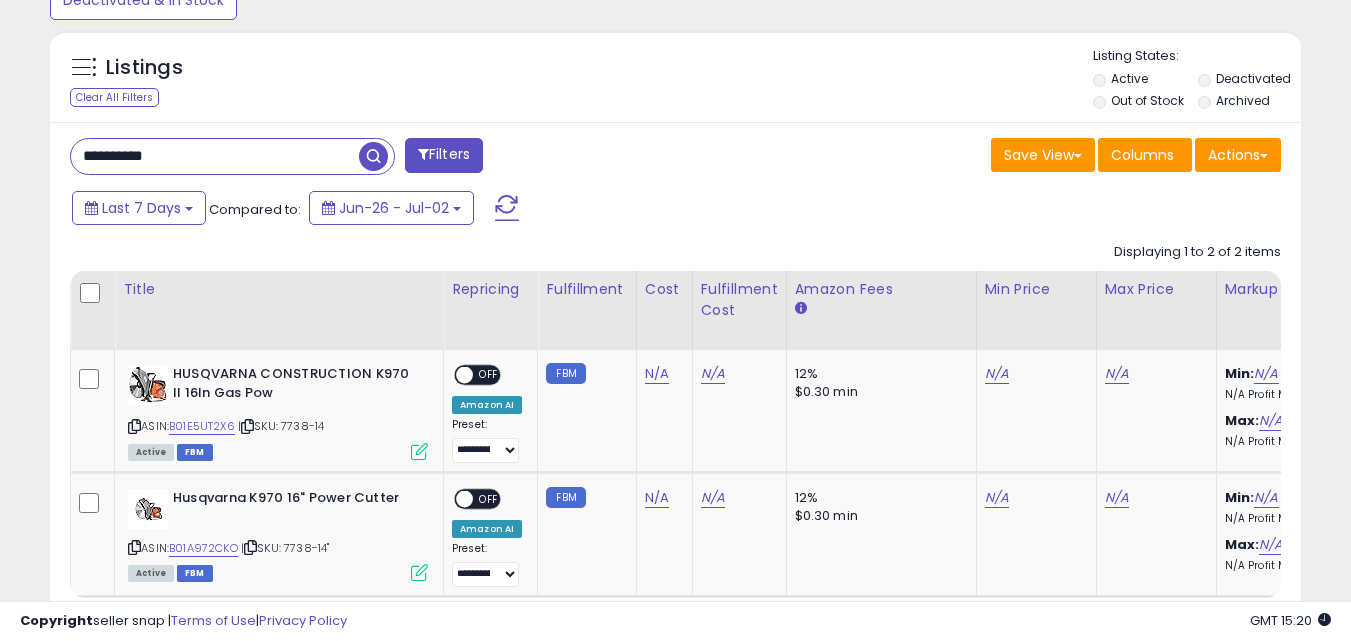 click at bounding box center (373, 156) 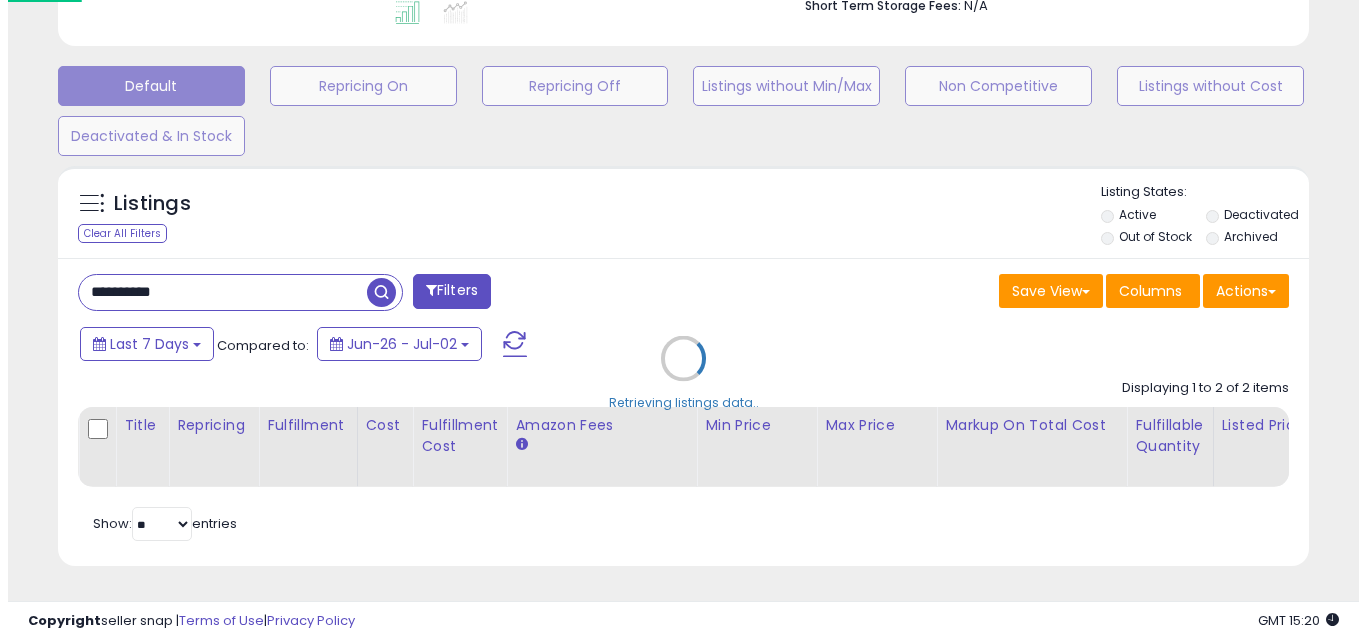 scroll, scrollTop: 579, scrollLeft: 0, axis: vertical 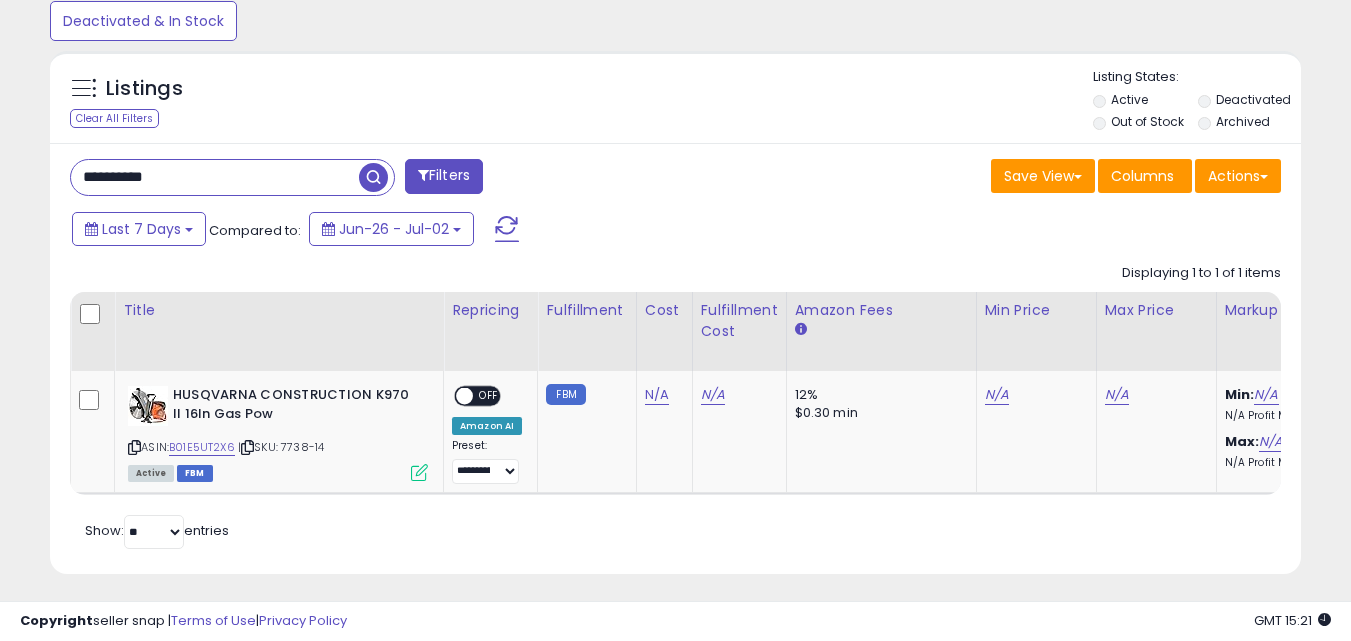 click on "**********" at bounding box center (215, 177) 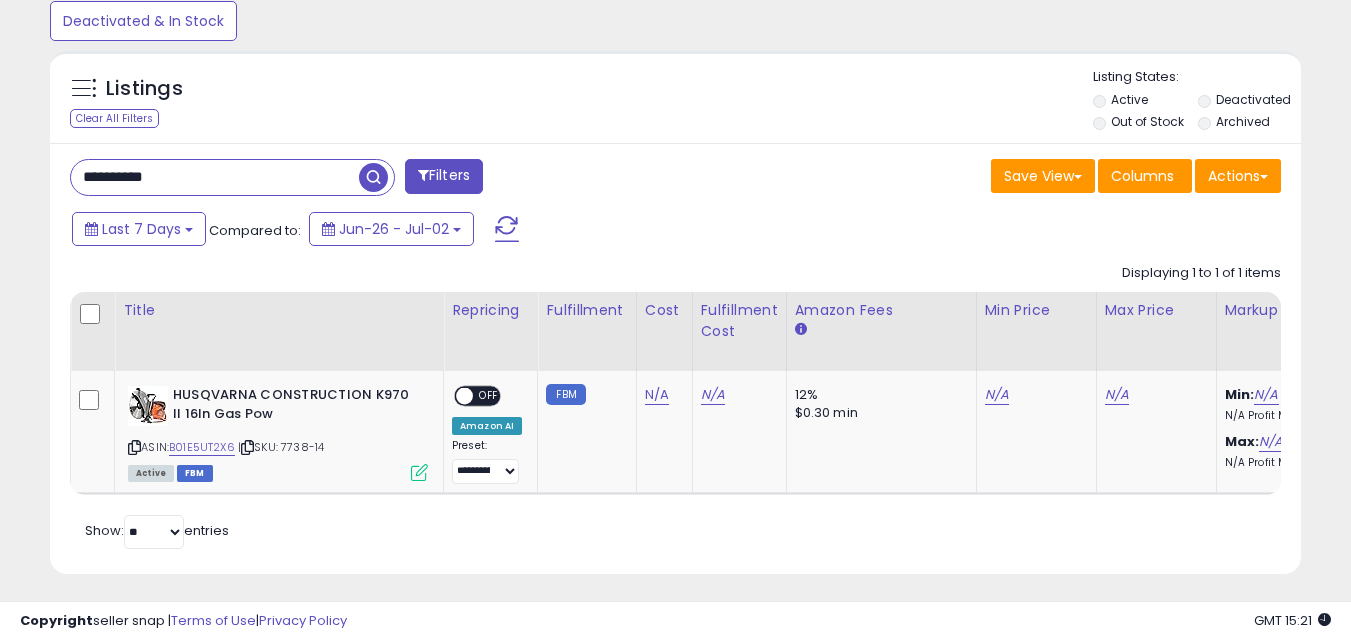 click on "**********" at bounding box center (215, 177) 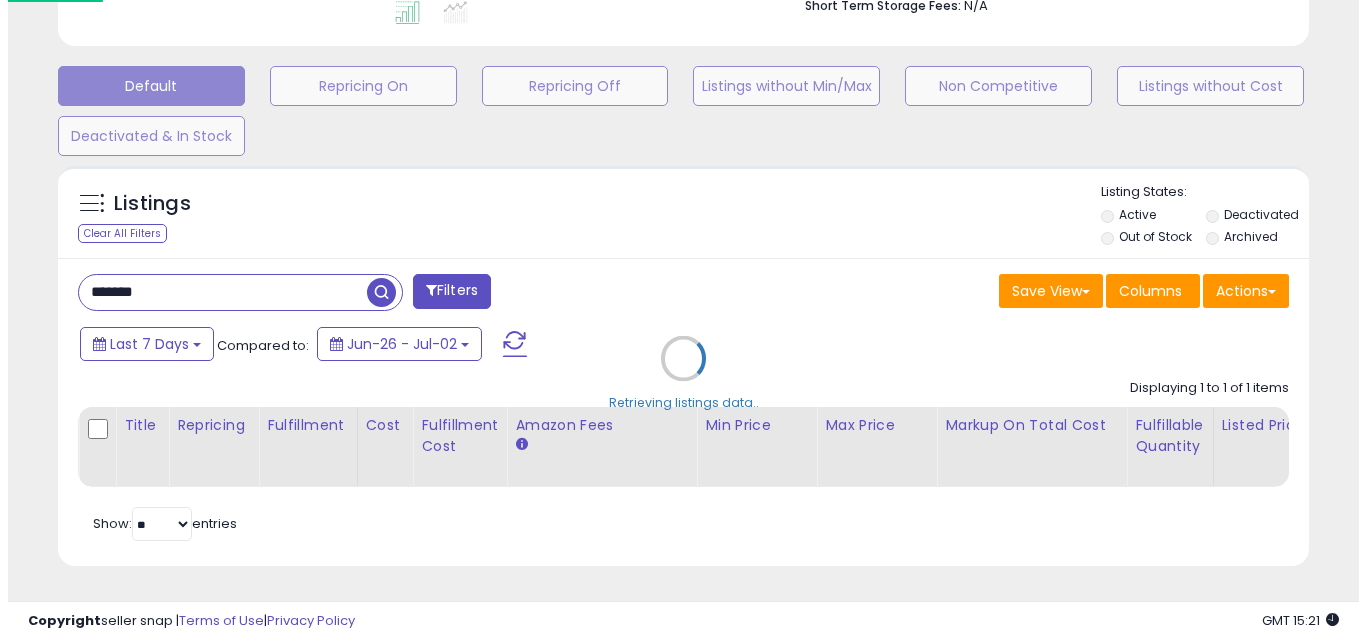 scroll, scrollTop: 579, scrollLeft: 0, axis: vertical 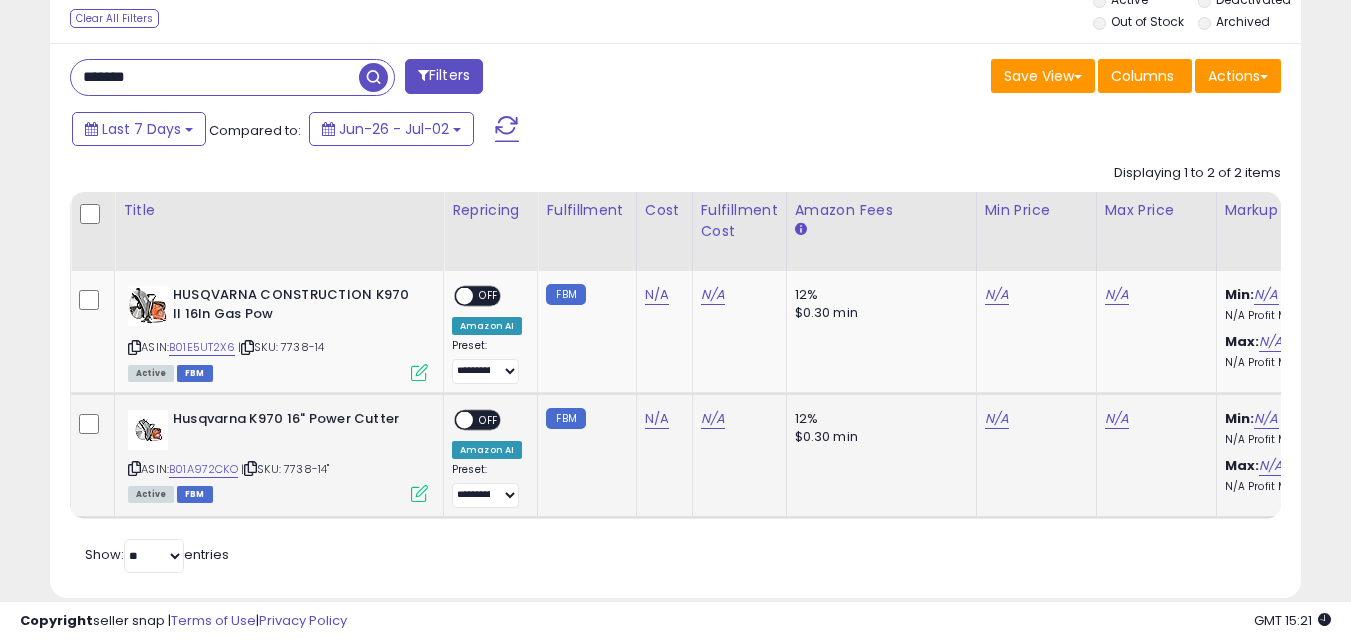 click at bounding box center (250, 468) 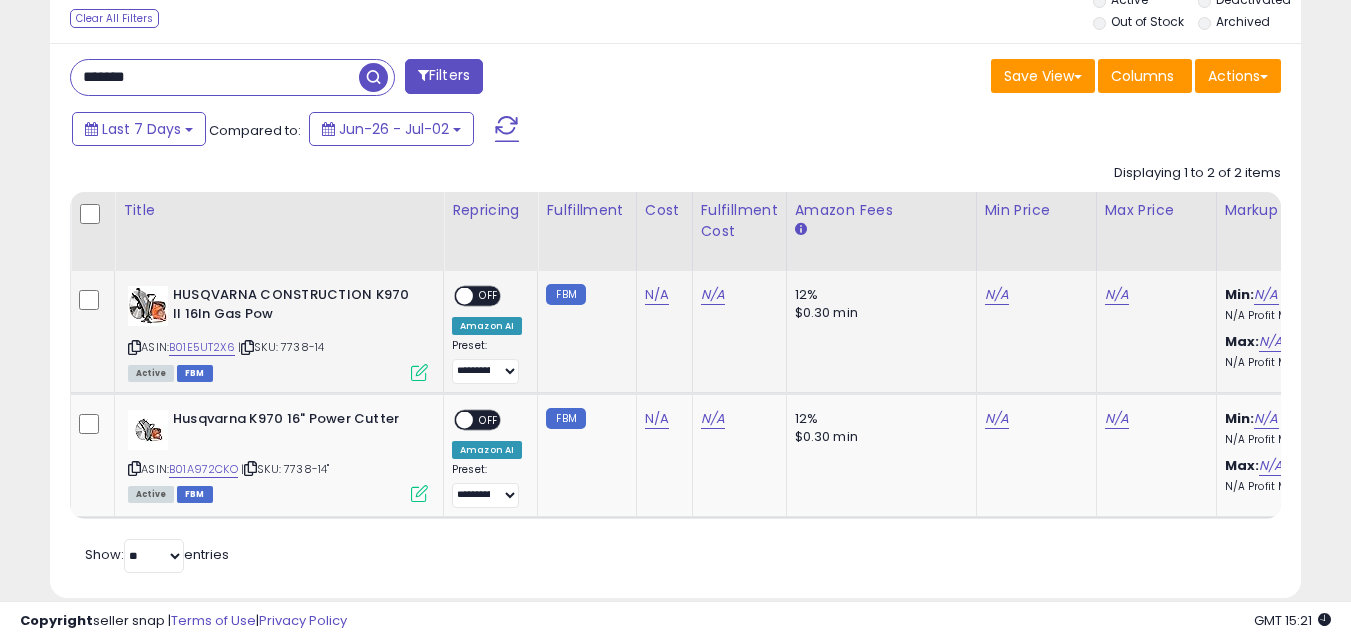 click at bounding box center [134, 347] 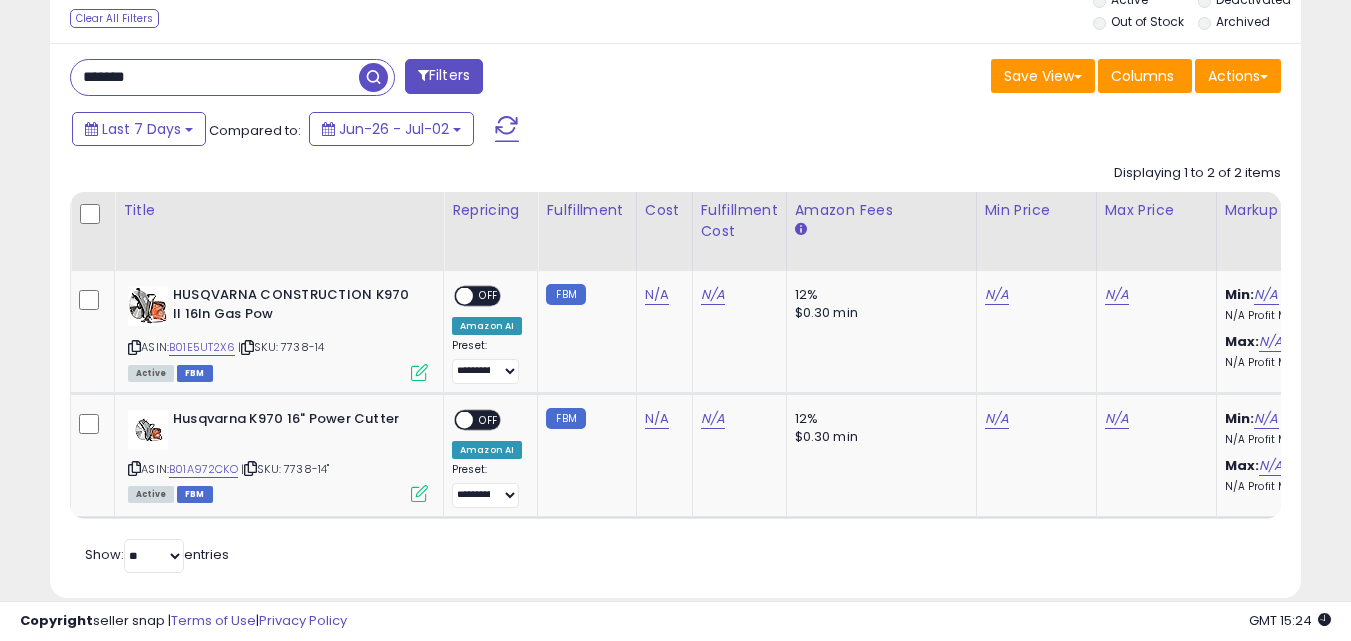 click on "*******" at bounding box center (215, 77) 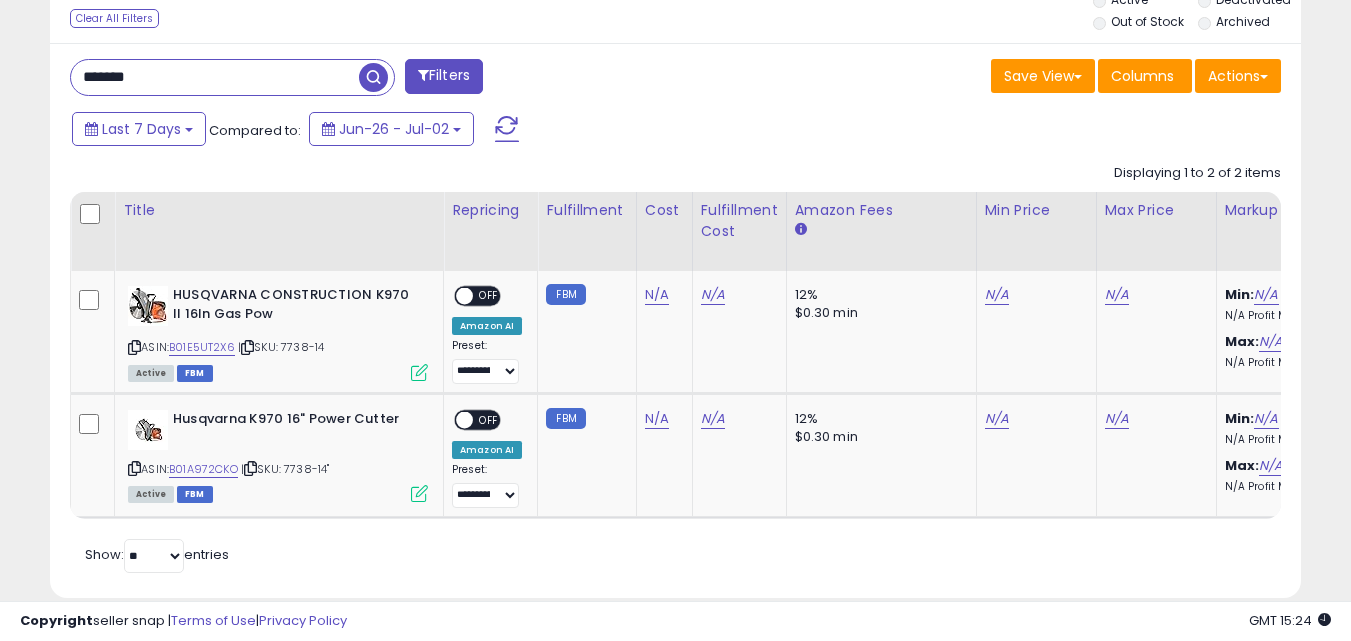click on "*******" at bounding box center [215, 77] 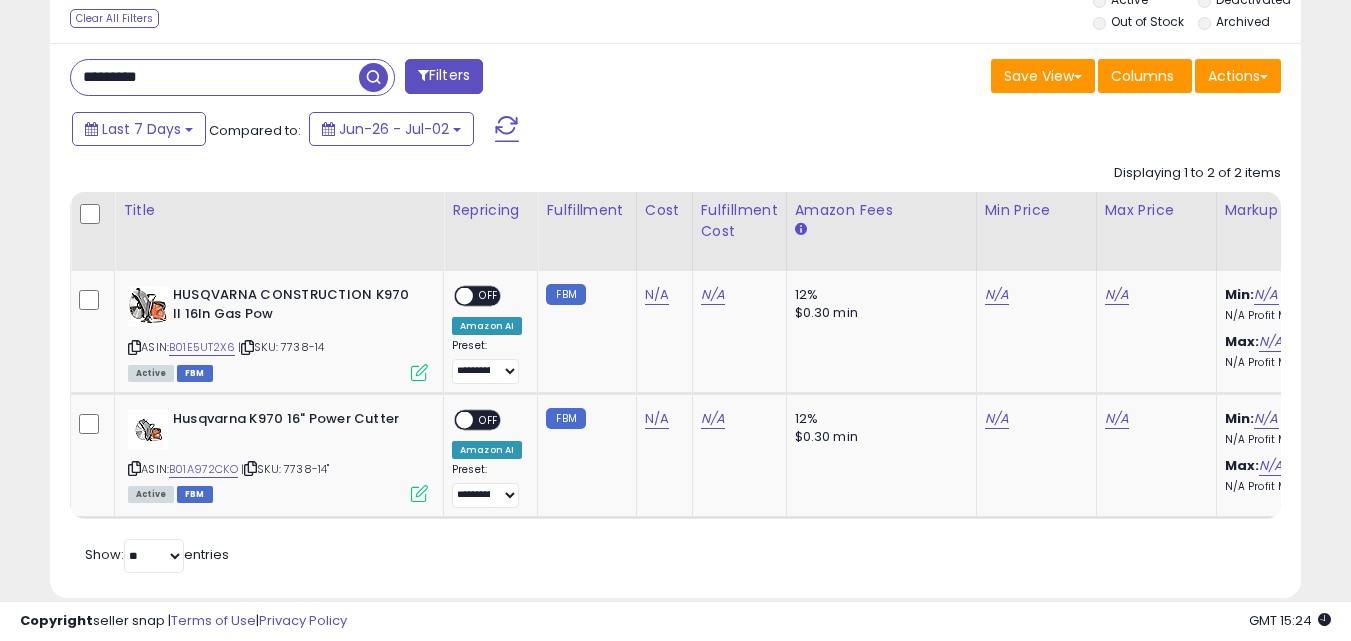 type on "*********" 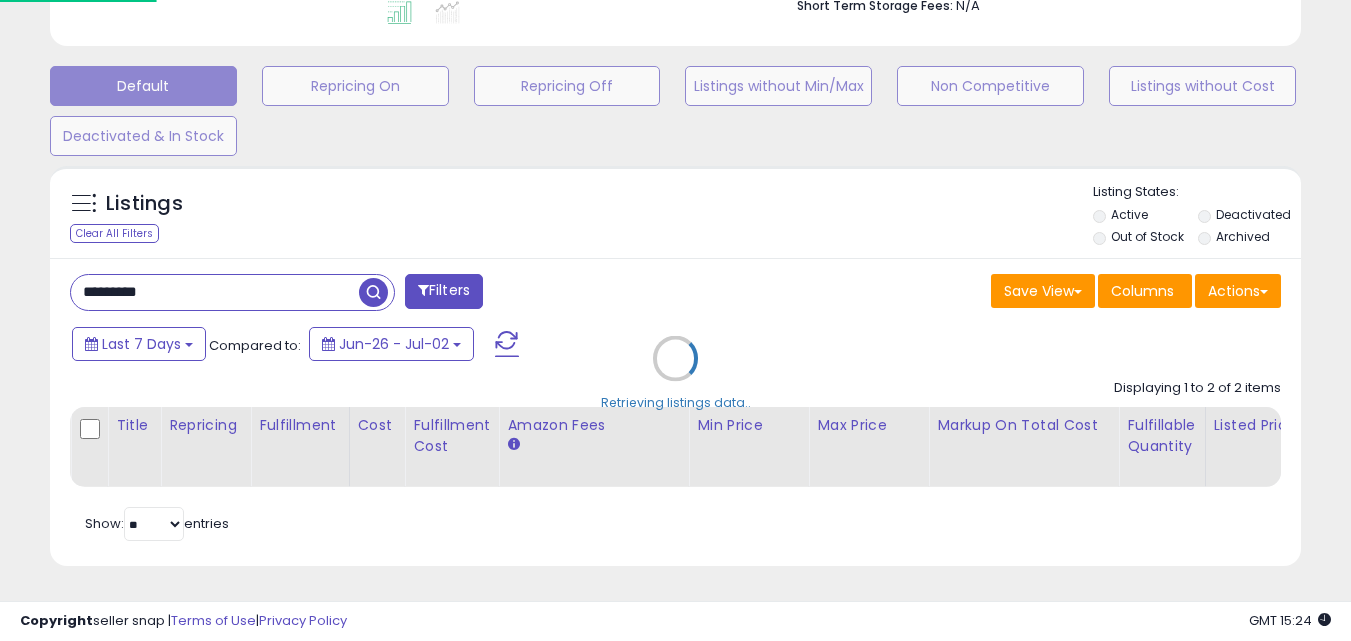scroll, scrollTop: 999590, scrollLeft: 999267, axis: both 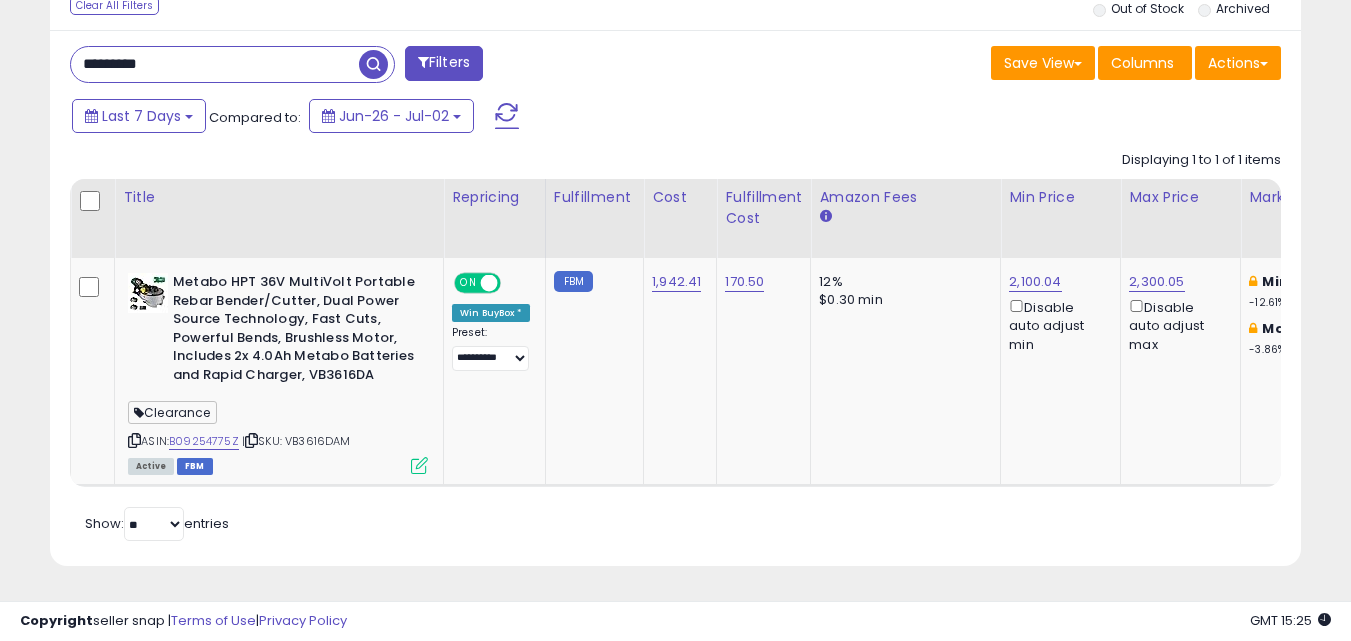 click on "Save View
Save As New View
Update Current View
Columns
Actions
Import  Export Visible Columns" at bounding box center [986, 65] 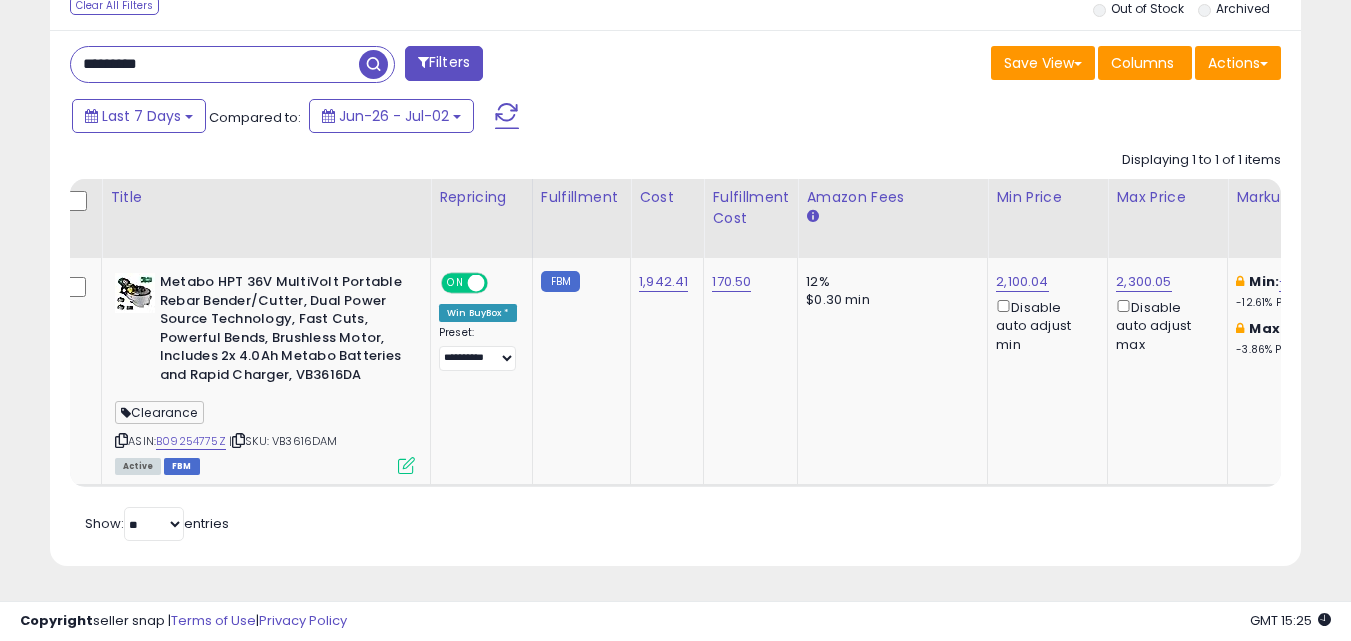 scroll, scrollTop: 0, scrollLeft: 54, axis: horizontal 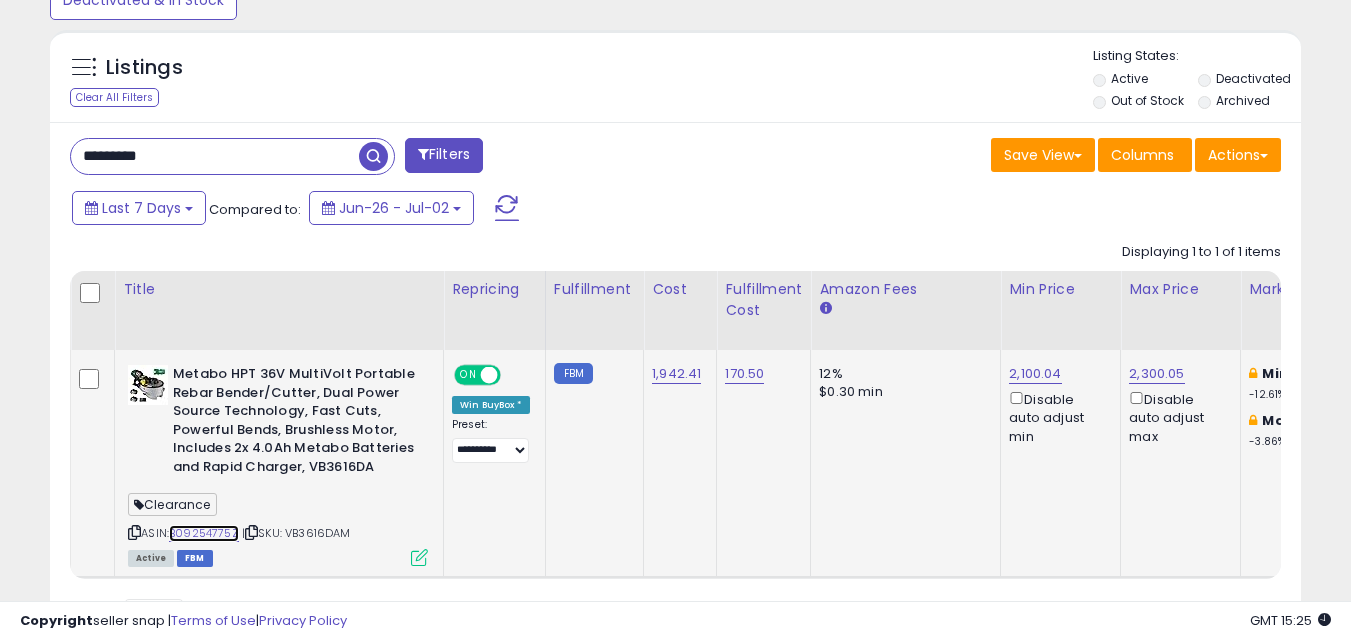 click on "B09254775Z" at bounding box center (204, 533) 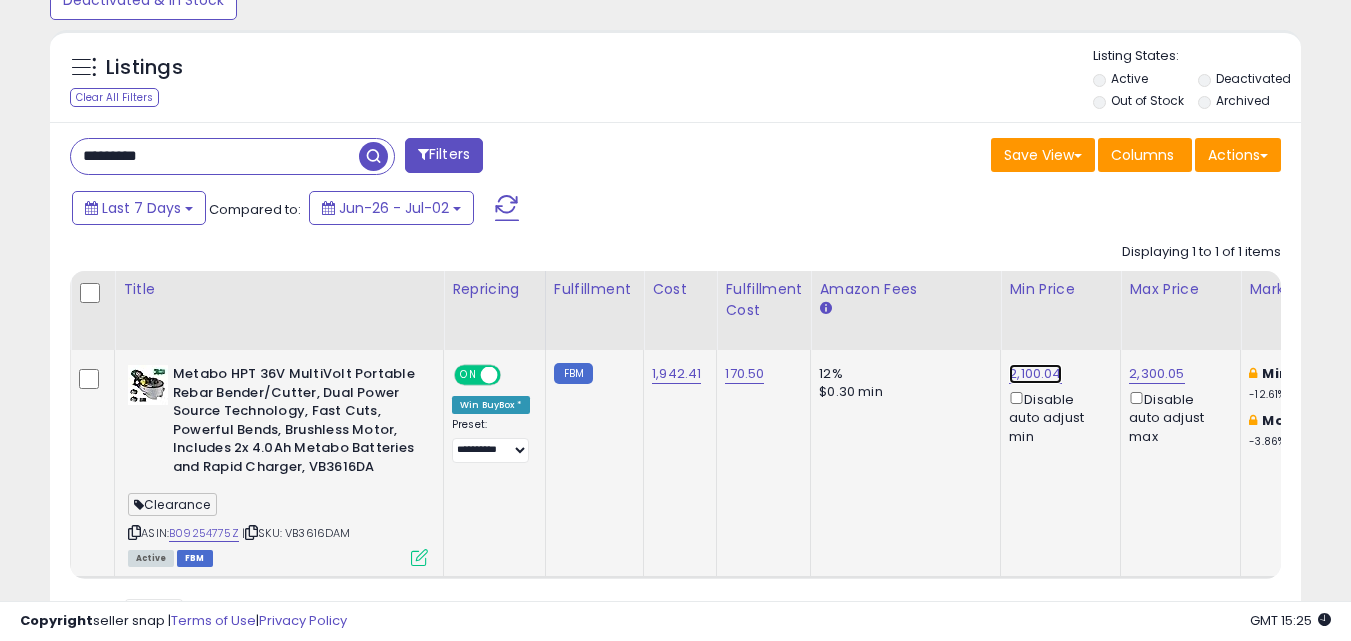 click on "2,100.04" at bounding box center [1035, 374] 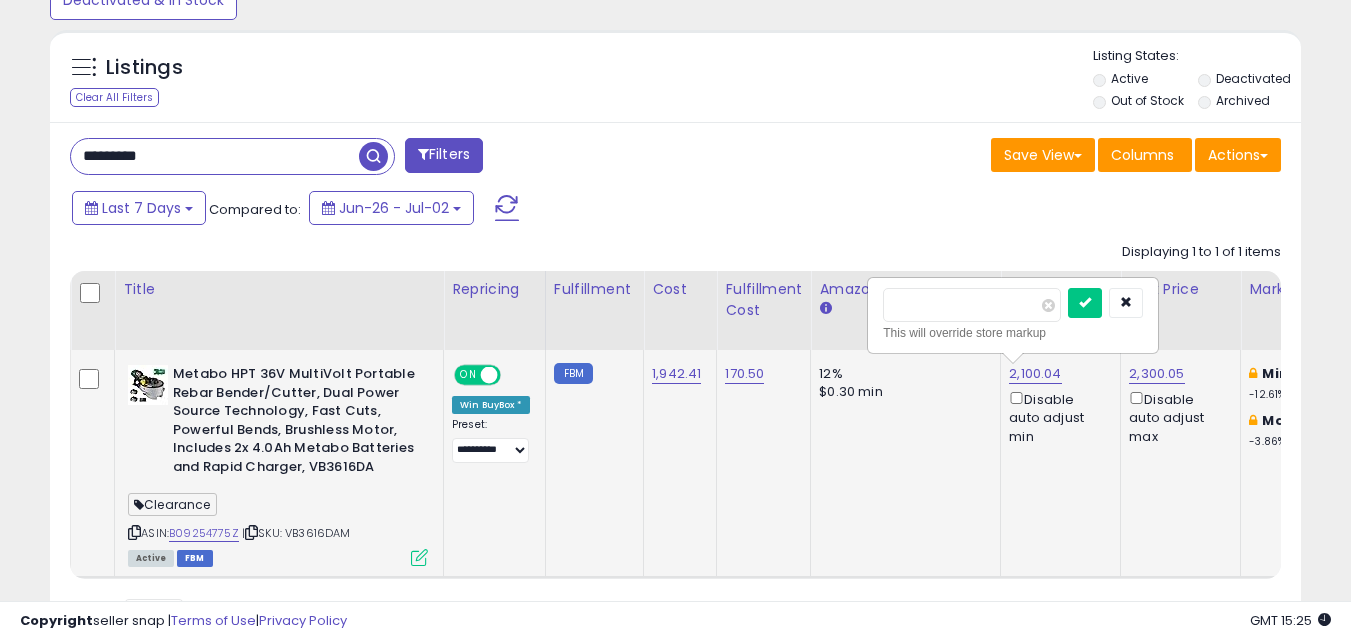 click at bounding box center (972, 305) 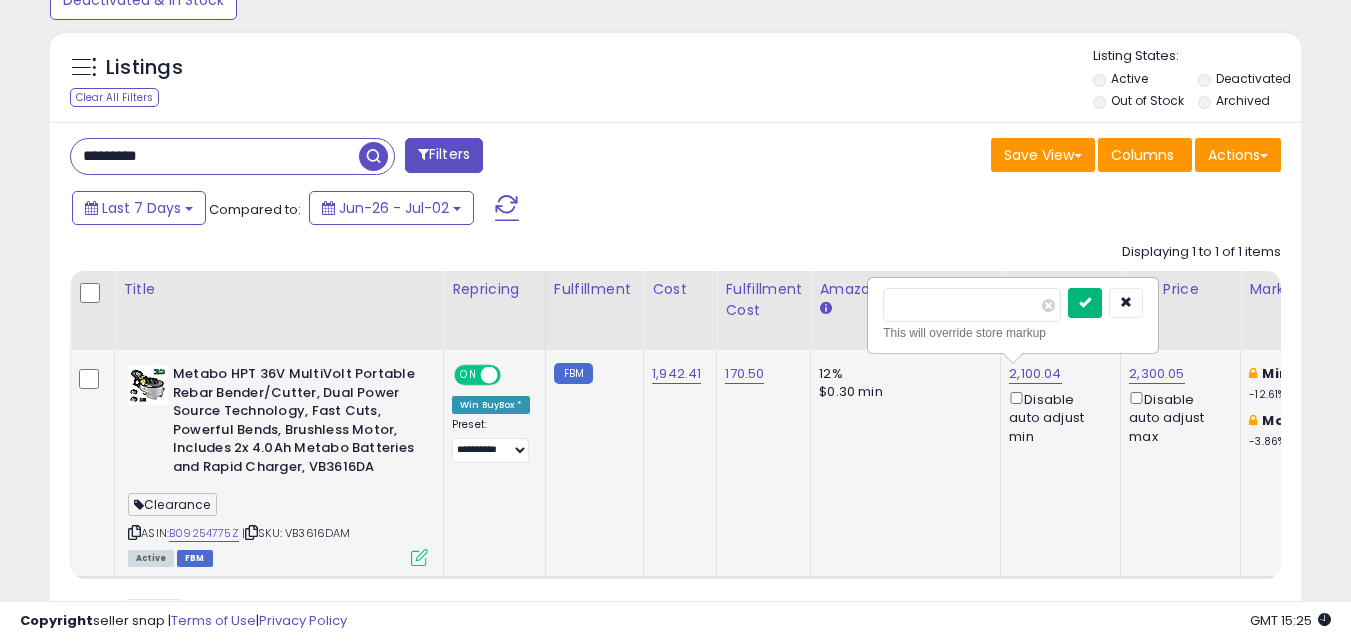 type on "****" 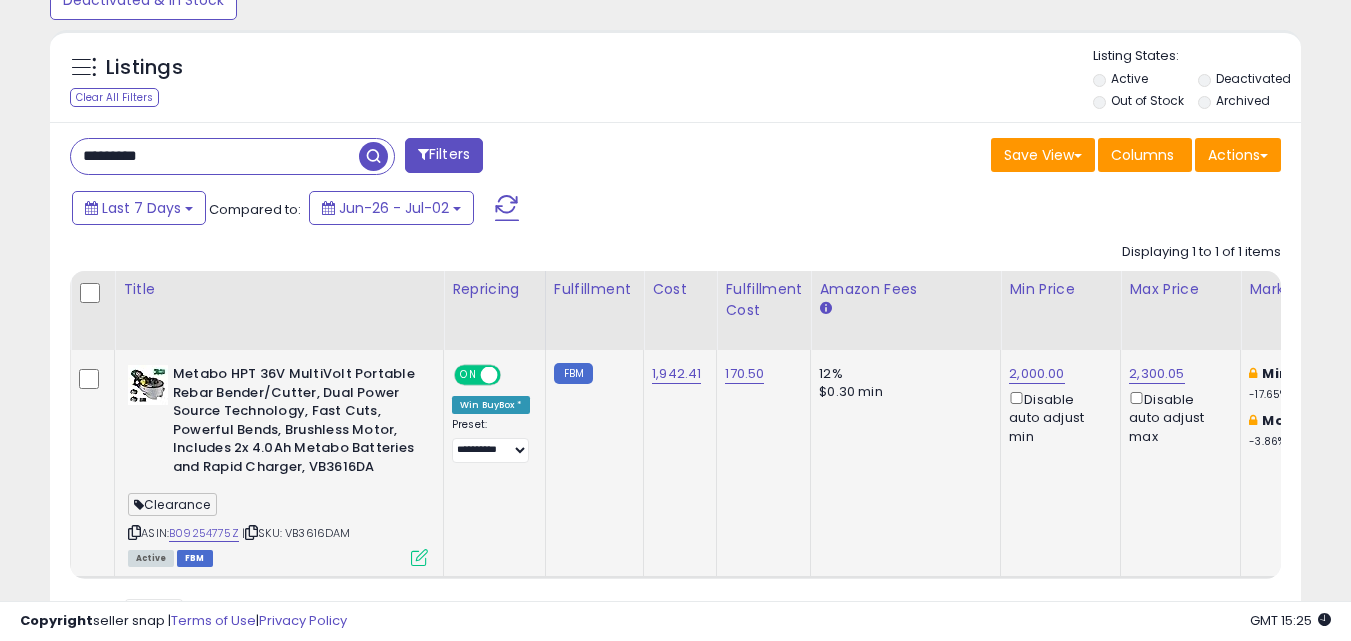 click on "Last 7 Days
Compared to:
Jun-26 - Jul-02" at bounding box center (521, 210) 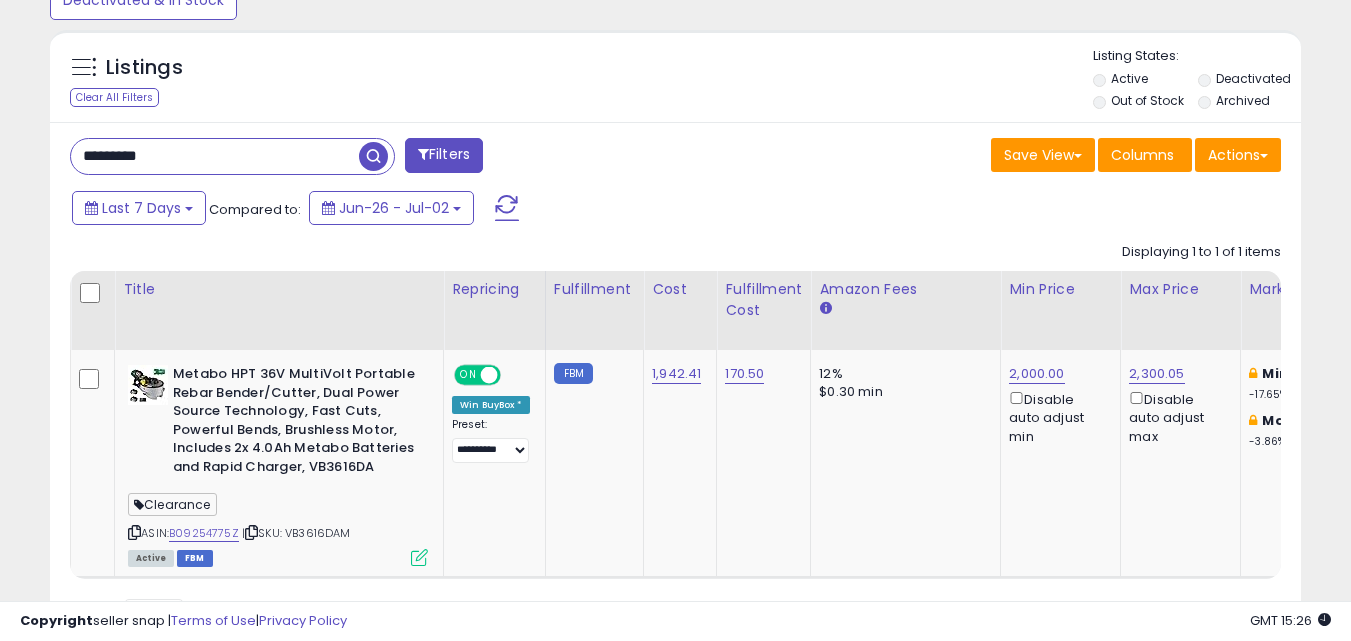 click on "*********" at bounding box center [215, 156] 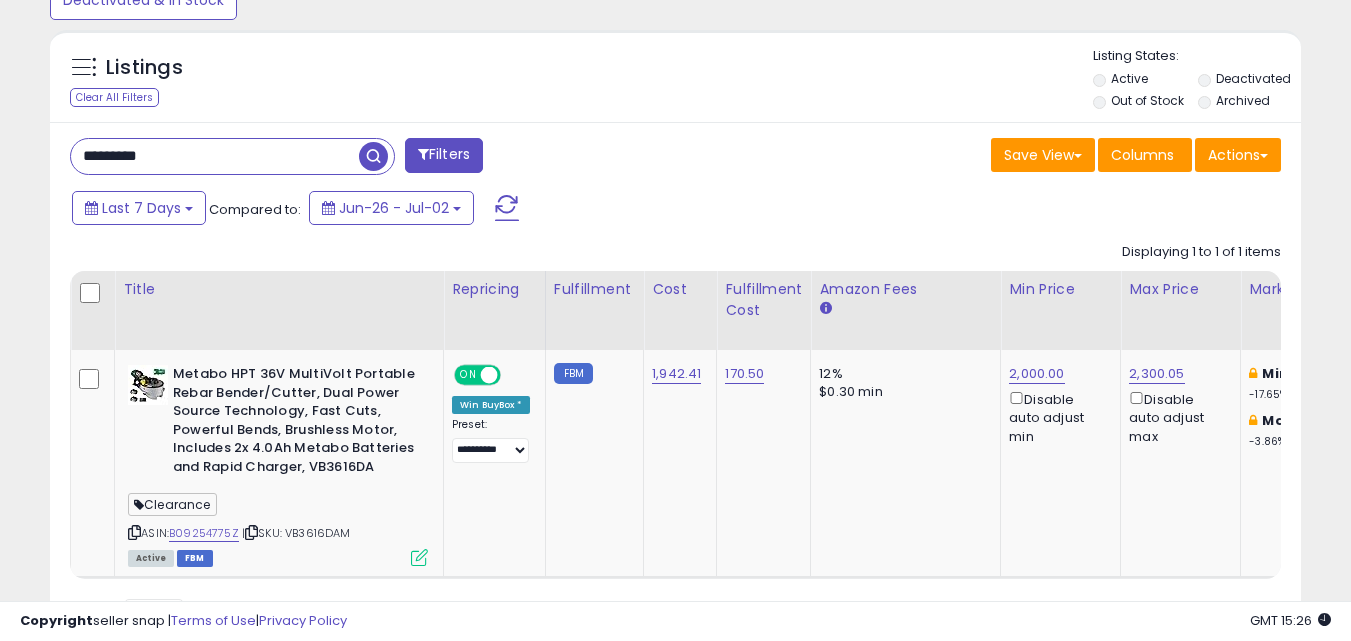click on "*********" at bounding box center (215, 156) 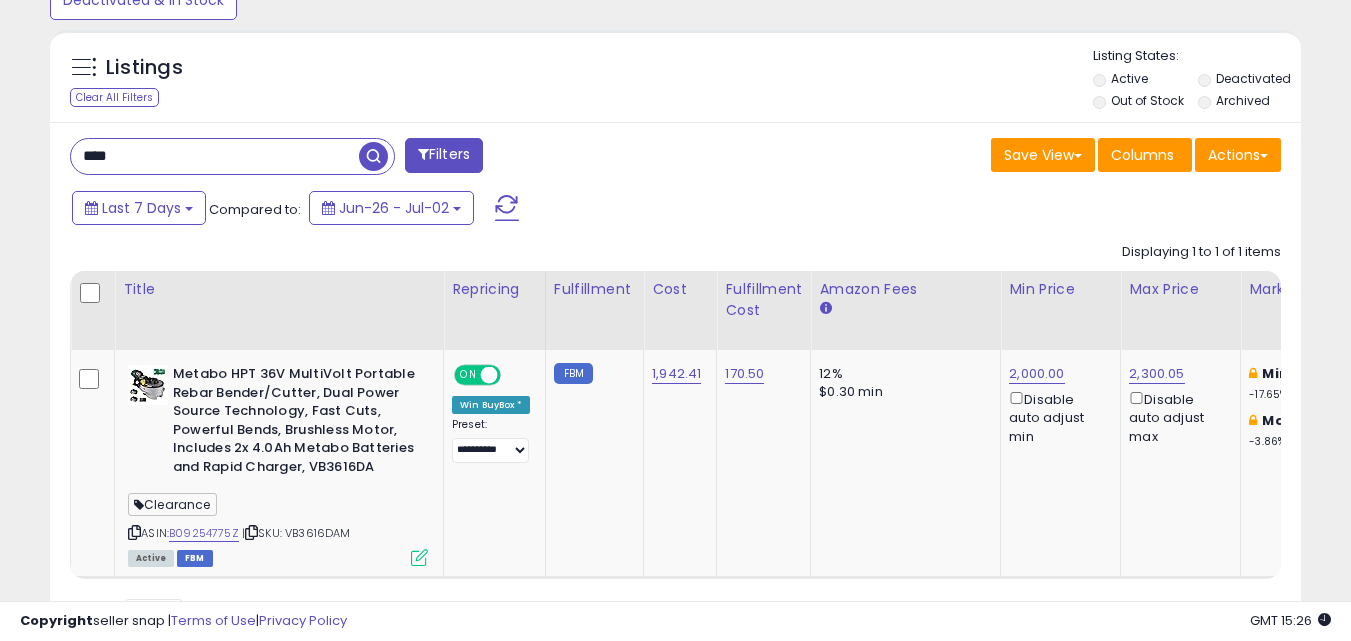 type on "****" 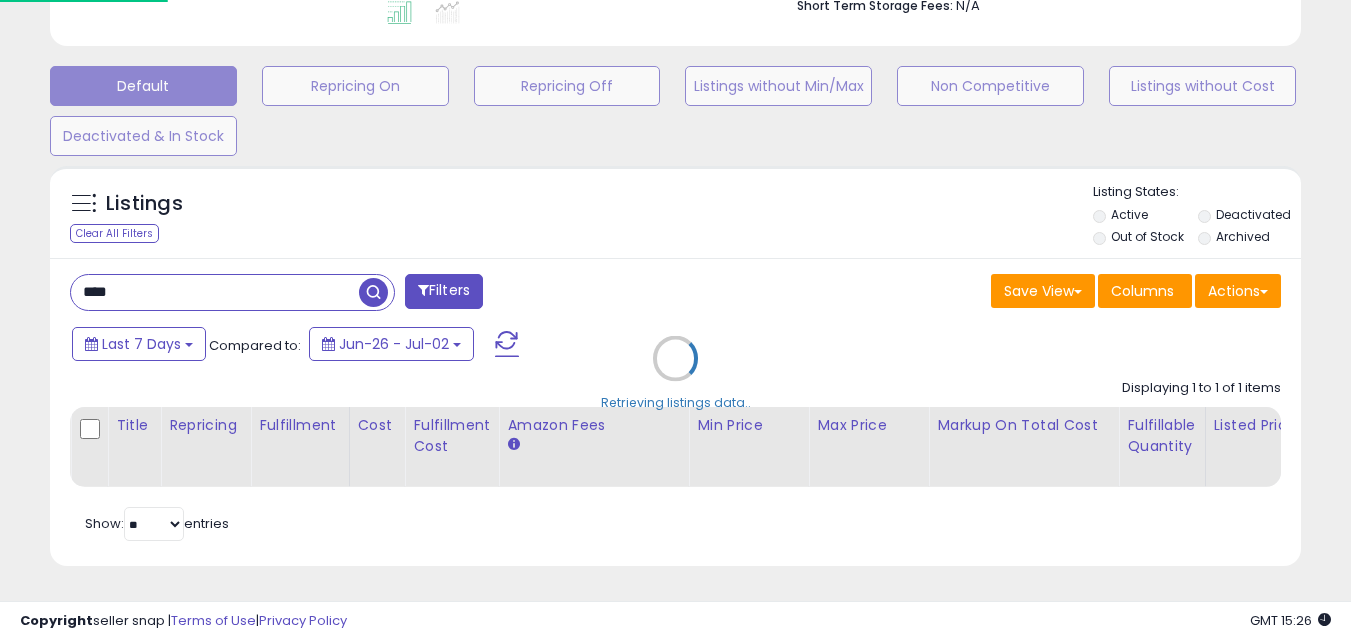 scroll, scrollTop: 999590, scrollLeft: 999267, axis: both 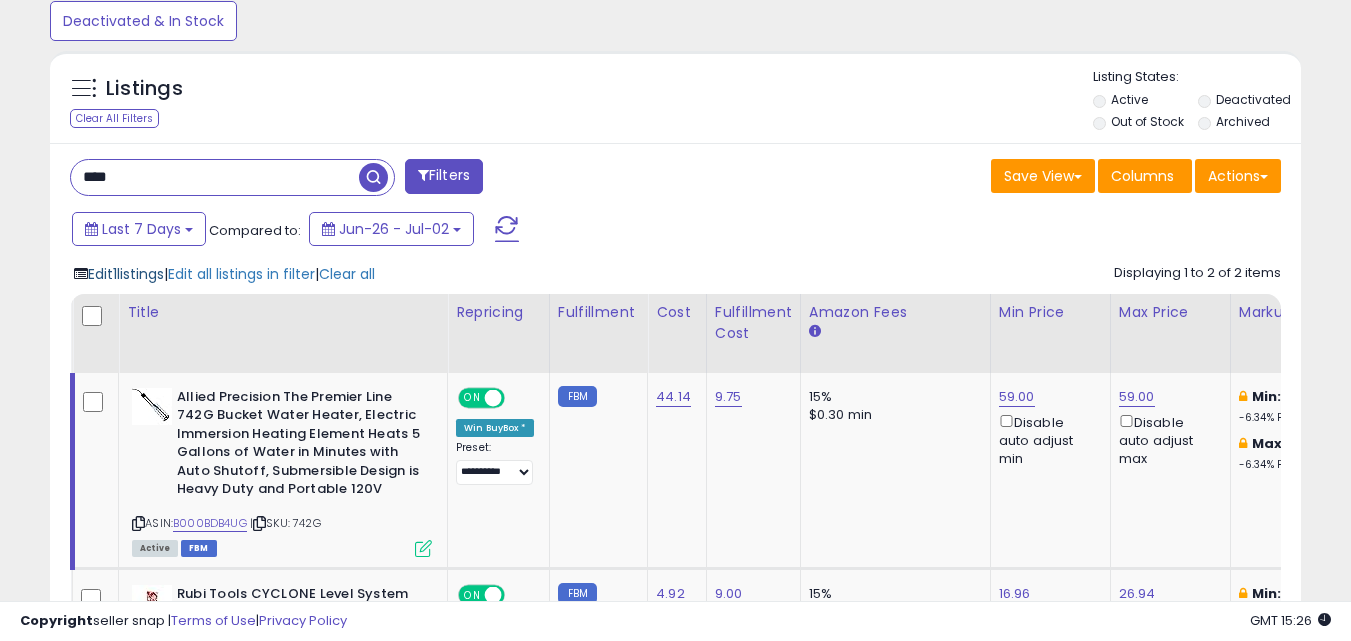 click on "Edit  1  listings" at bounding box center [126, 274] 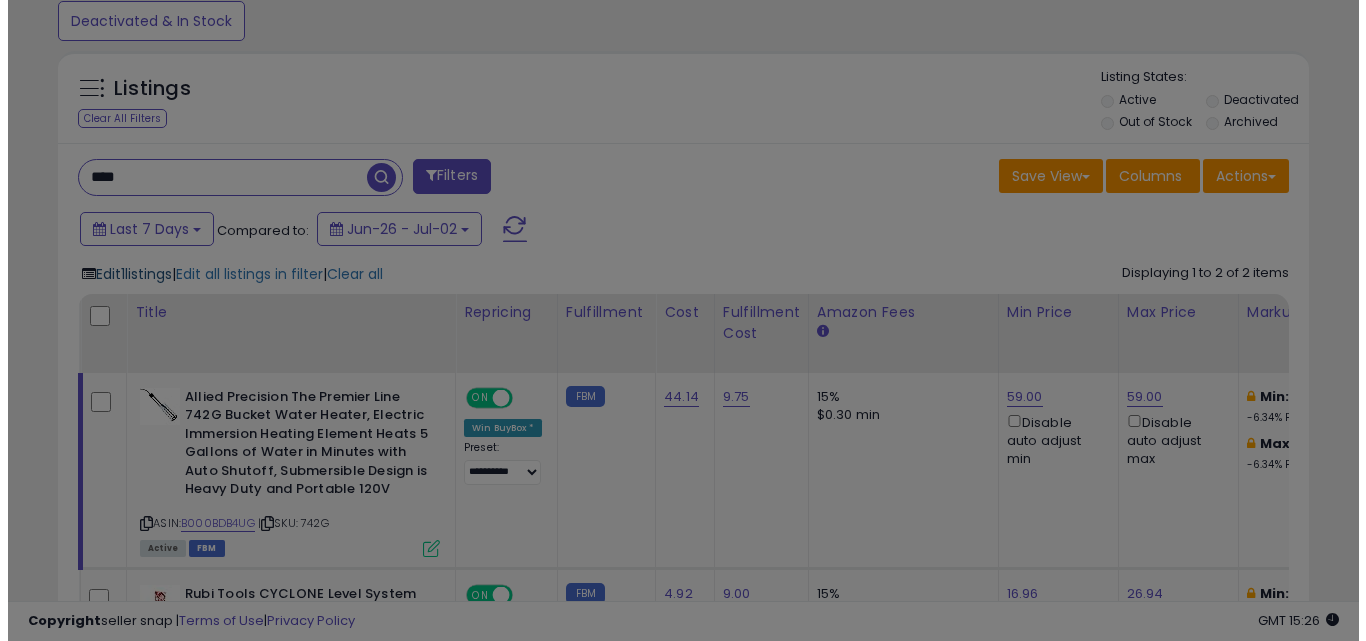 scroll, scrollTop: 999590, scrollLeft: 999267, axis: both 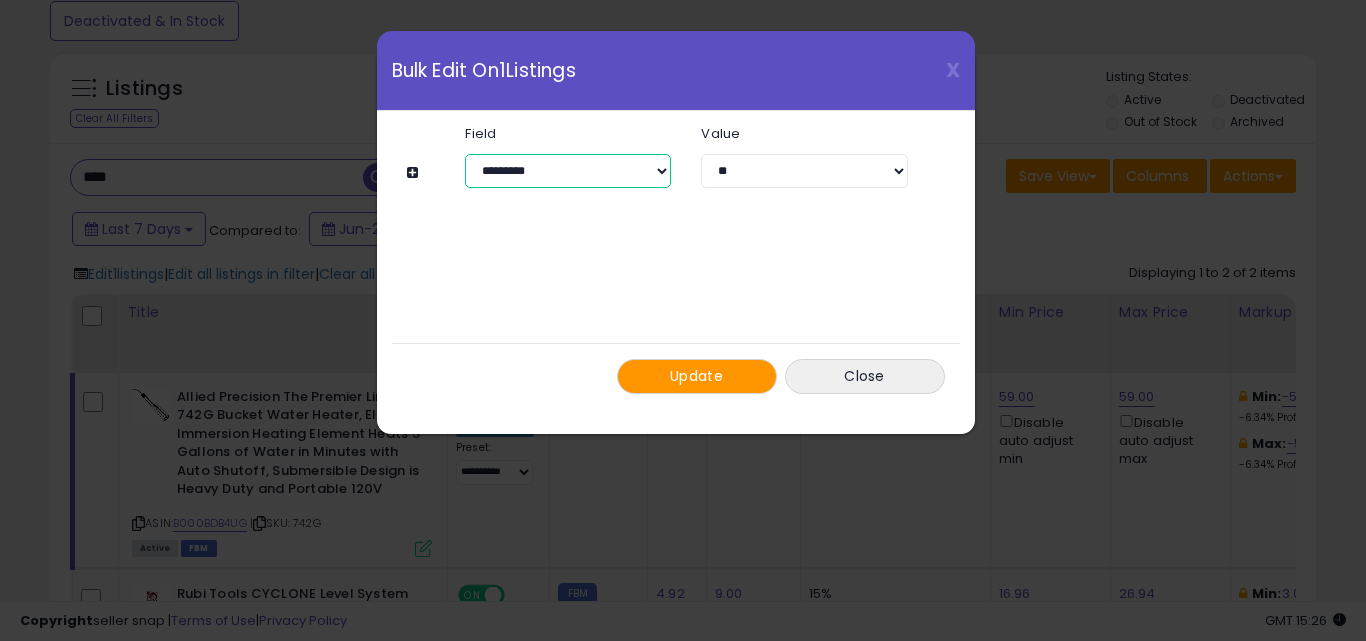click on "**********" at bounding box center [568, 171] 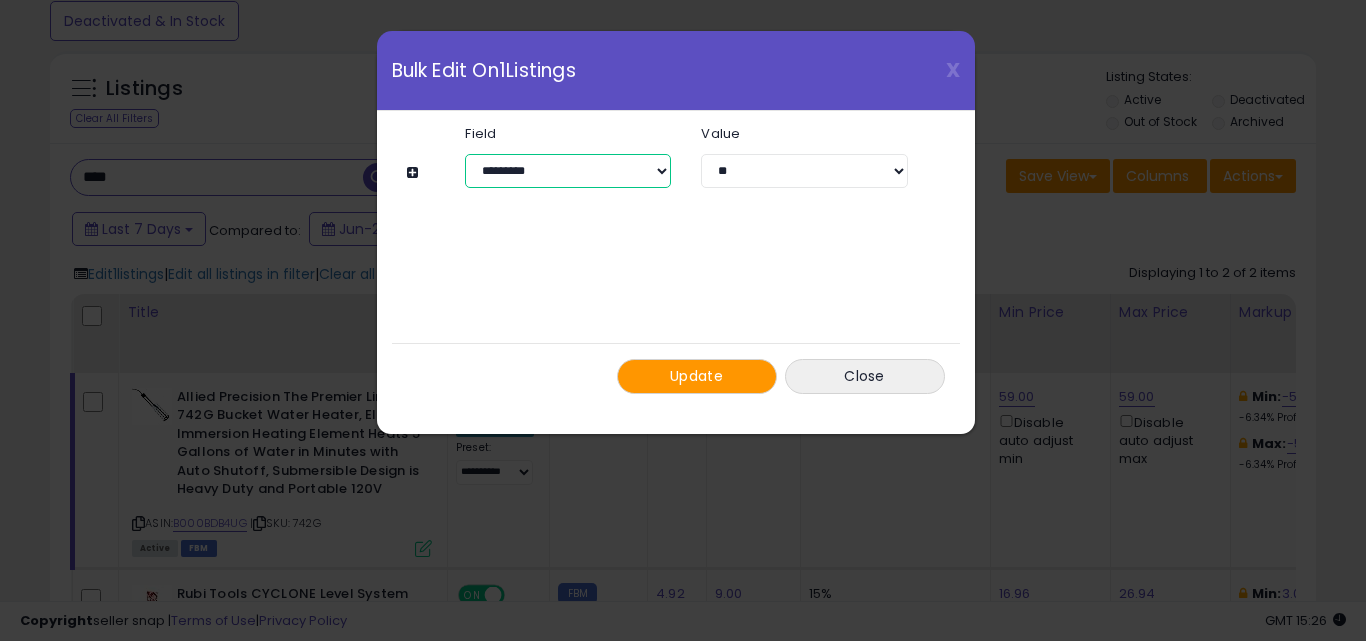 select on "*******" 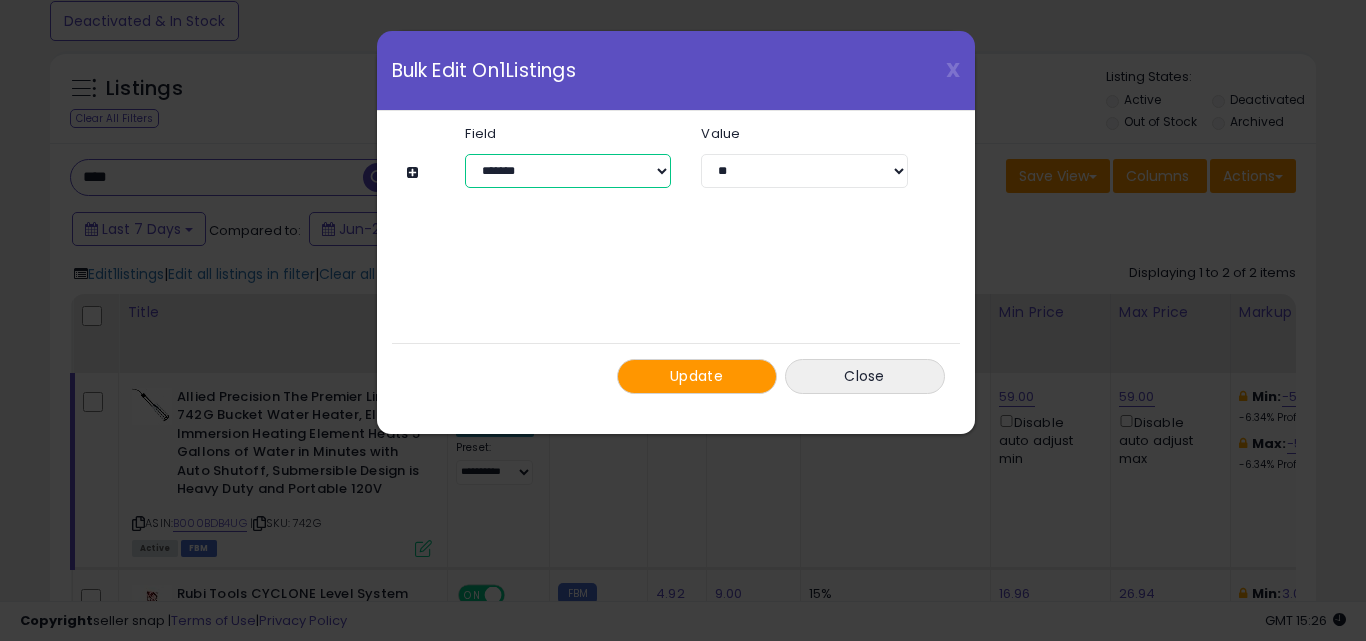 click on "**********" at bounding box center (568, 171) 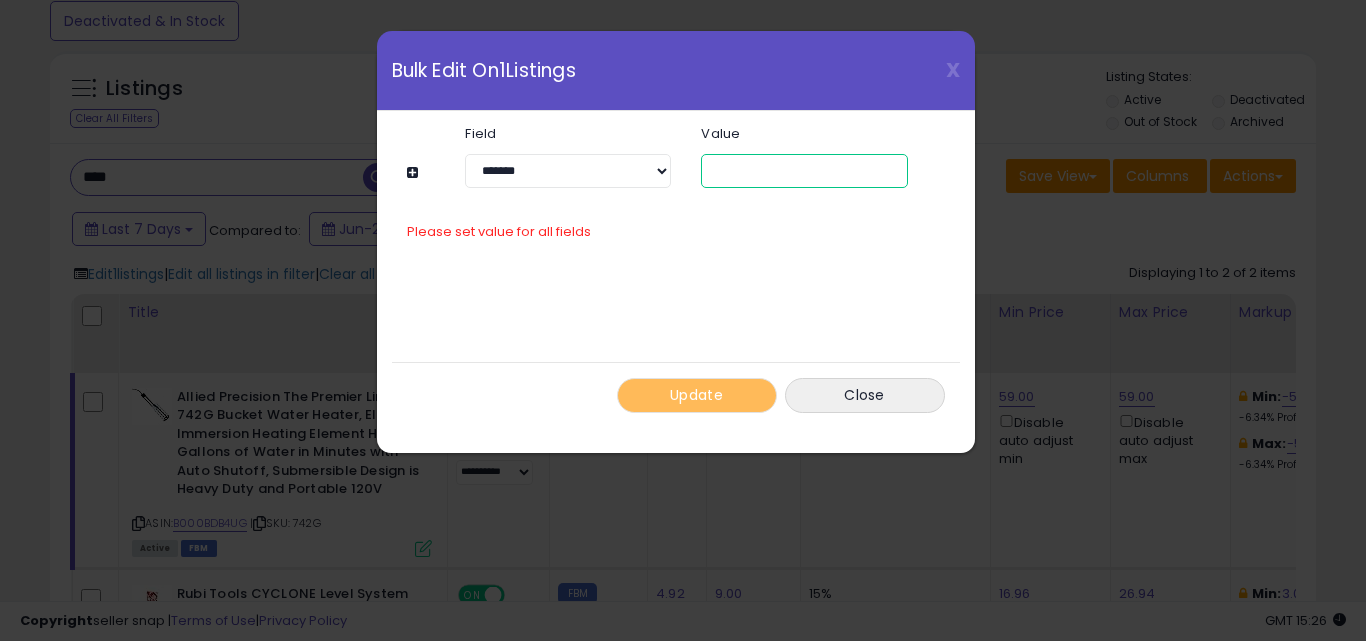 click at bounding box center [804, 171] 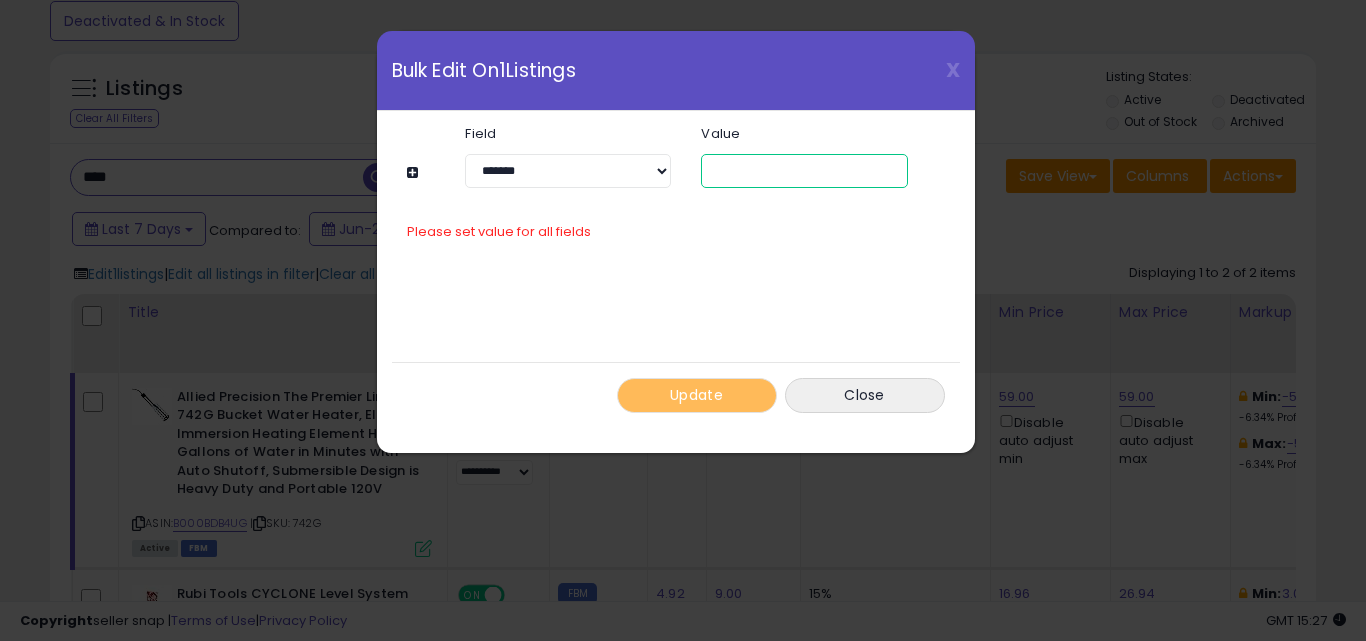 click at bounding box center (804, 171) 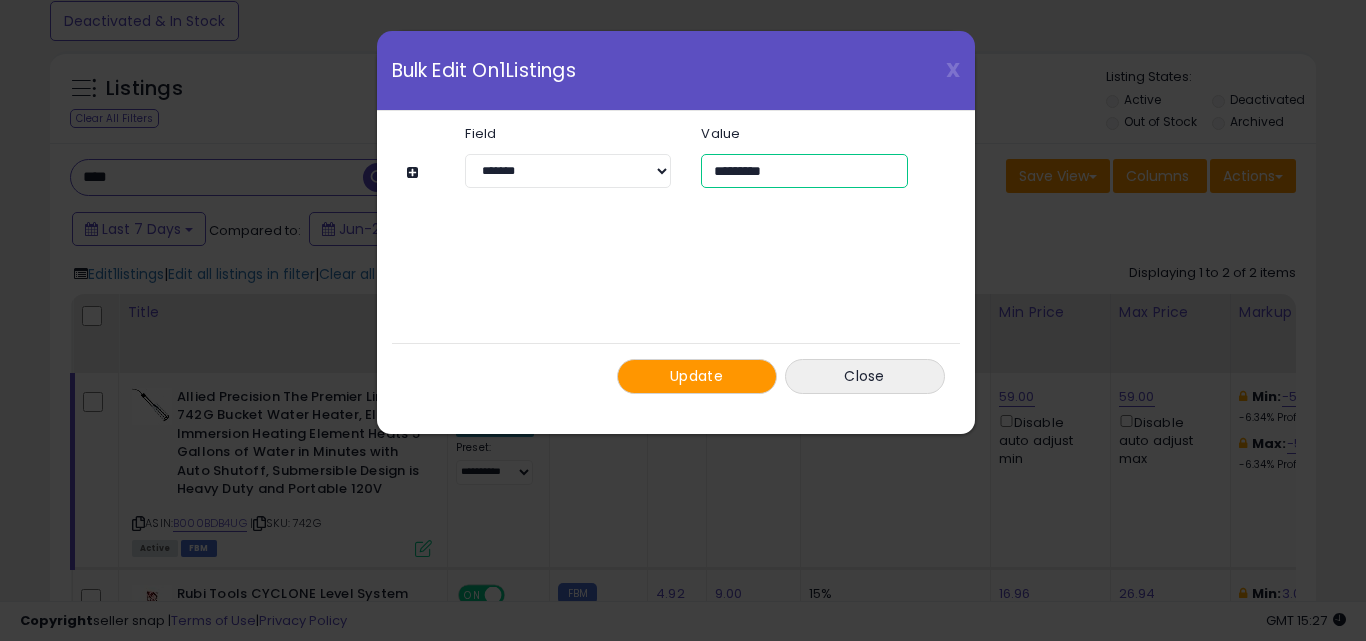 type on "*********" 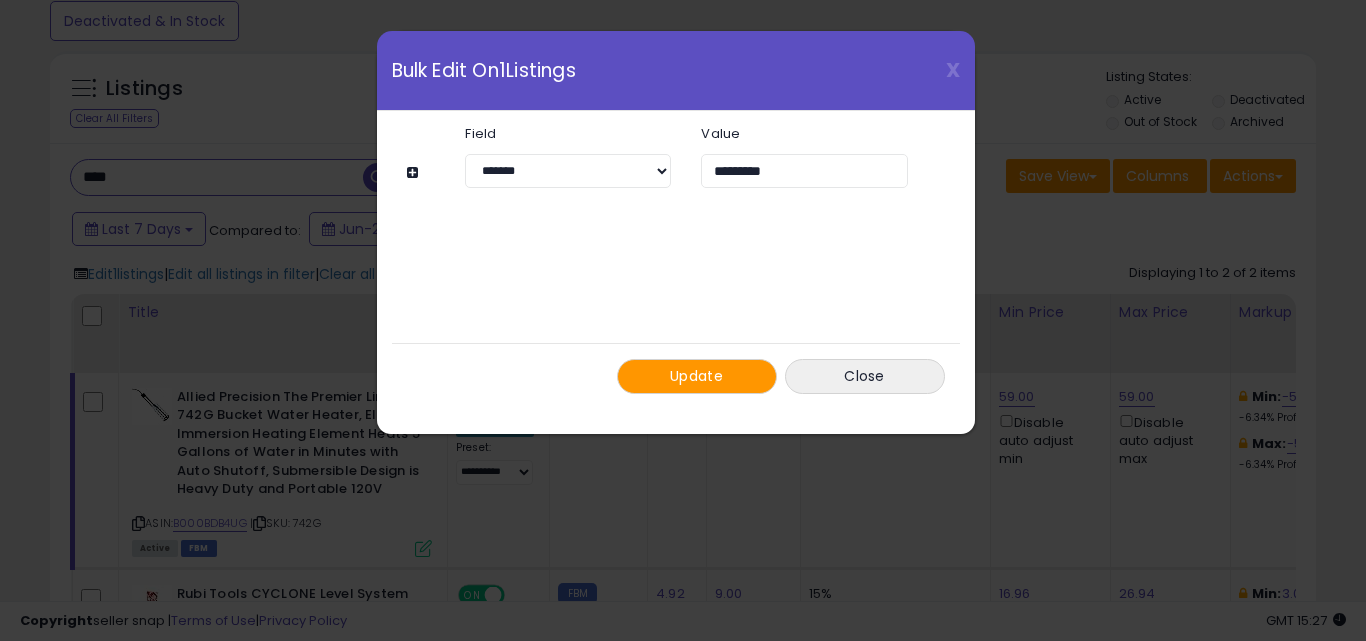 click on "Update" at bounding box center (696, 376) 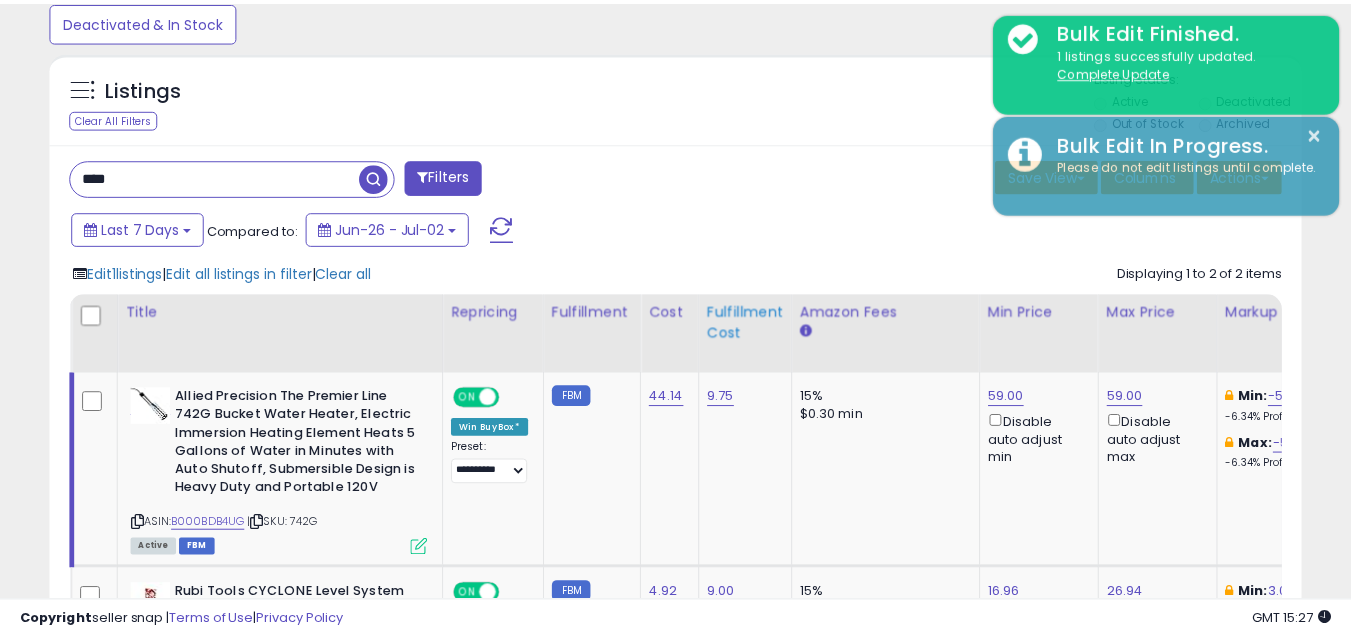 scroll, scrollTop: 410, scrollLeft: 724, axis: both 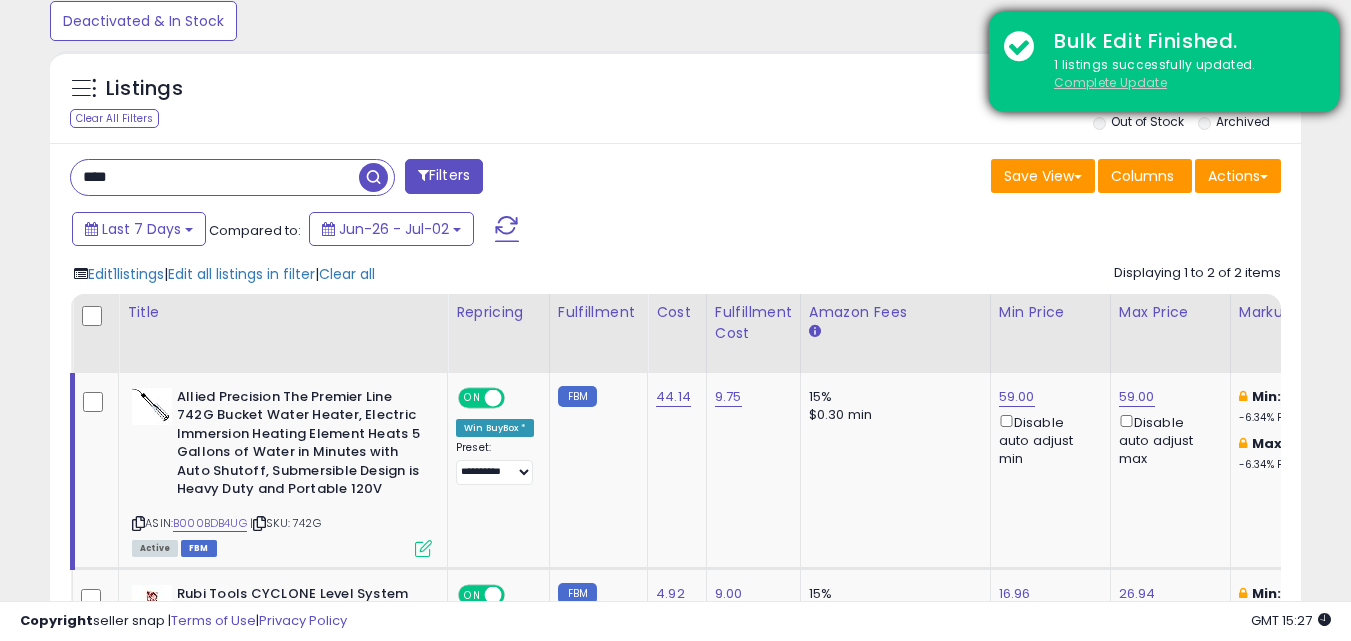click on "Complete Update" at bounding box center (1110, 82) 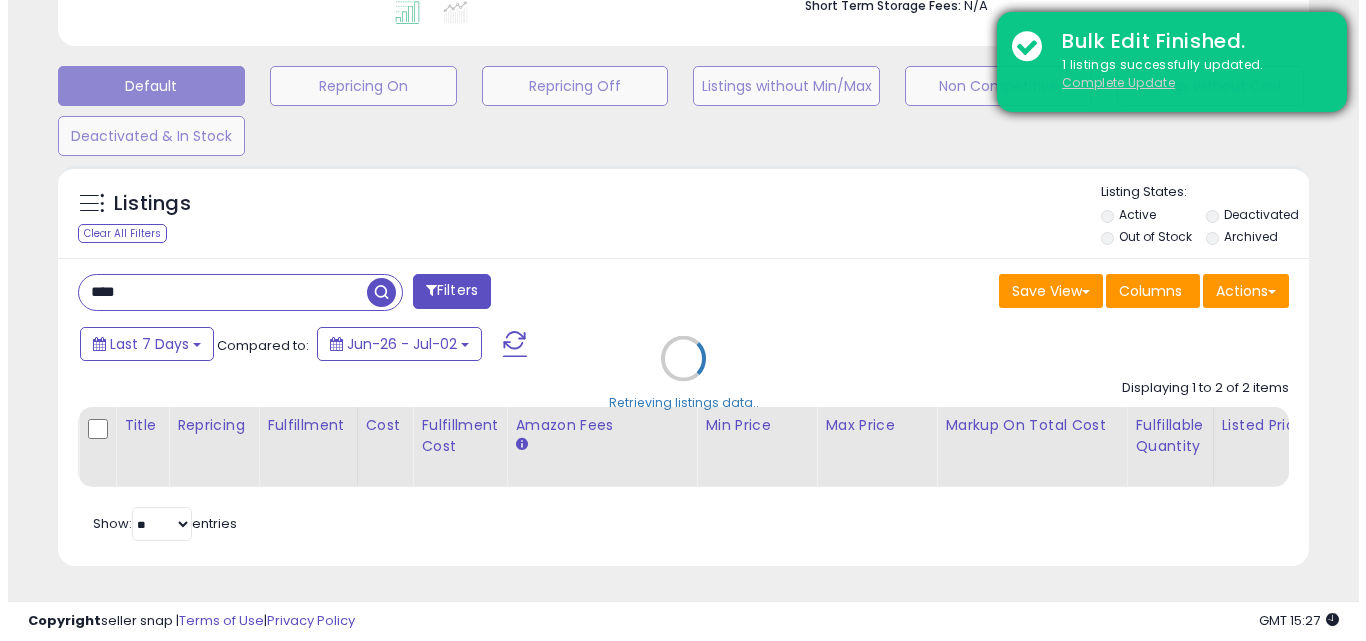 scroll, scrollTop: 579, scrollLeft: 0, axis: vertical 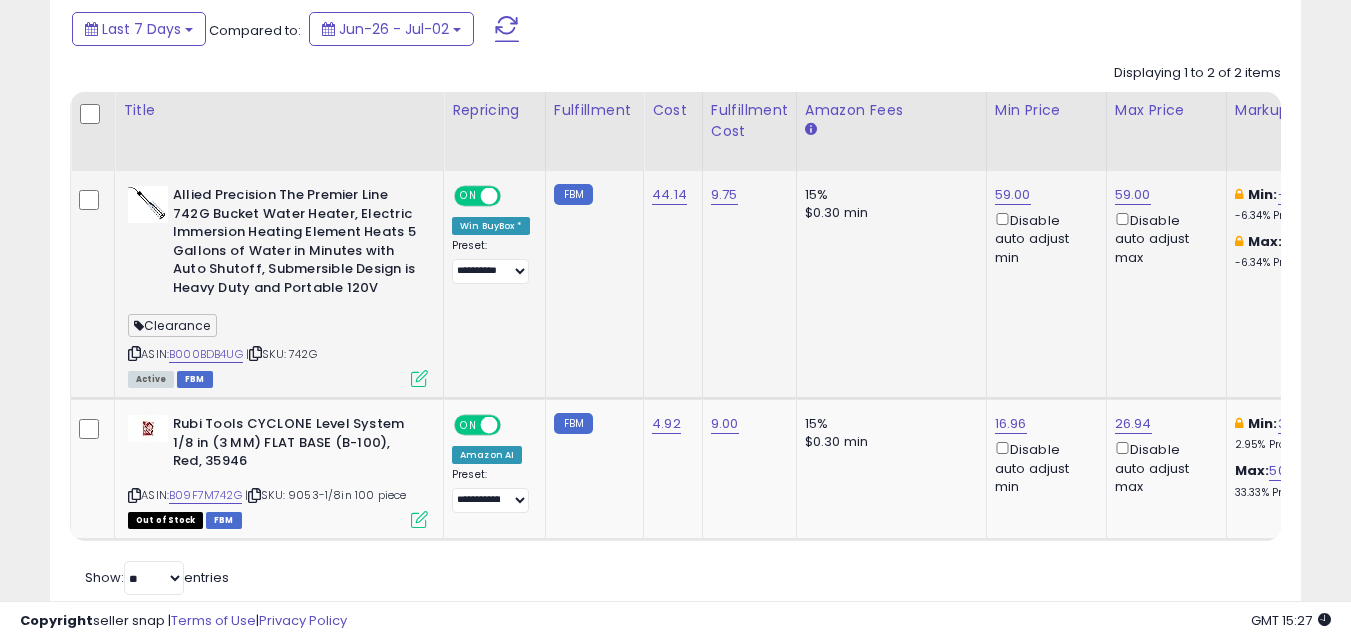 drag, startPoint x: 209, startPoint y: 325, endPoint x: 147, endPoint y: 326, distance: 62.008064 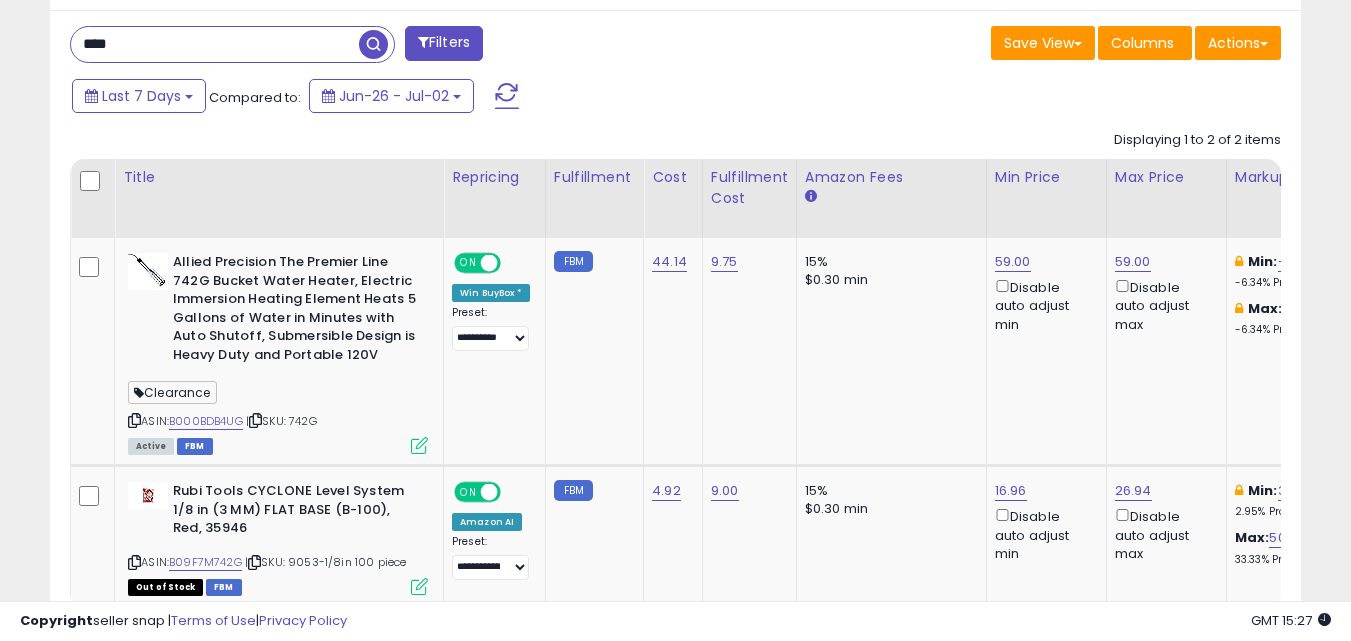 scroll, scrollTop: 779, scrollLeft: 0, axis: vertical 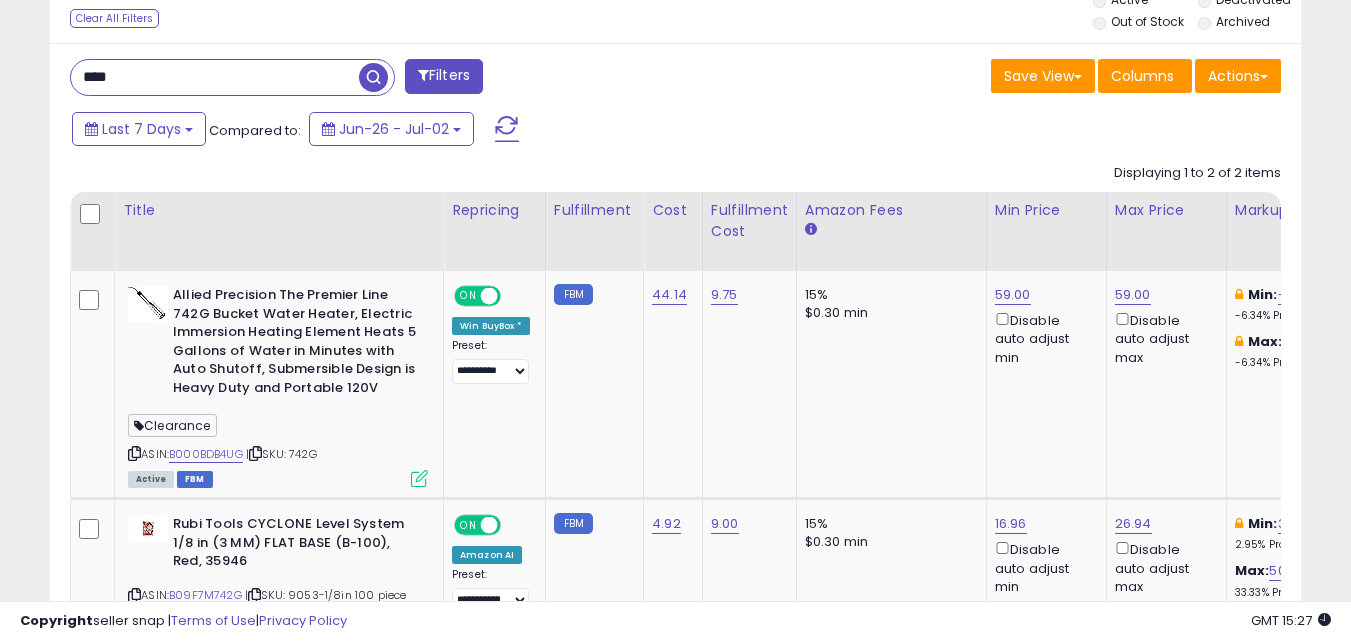 click on "****" at bounding box center (215, 77) 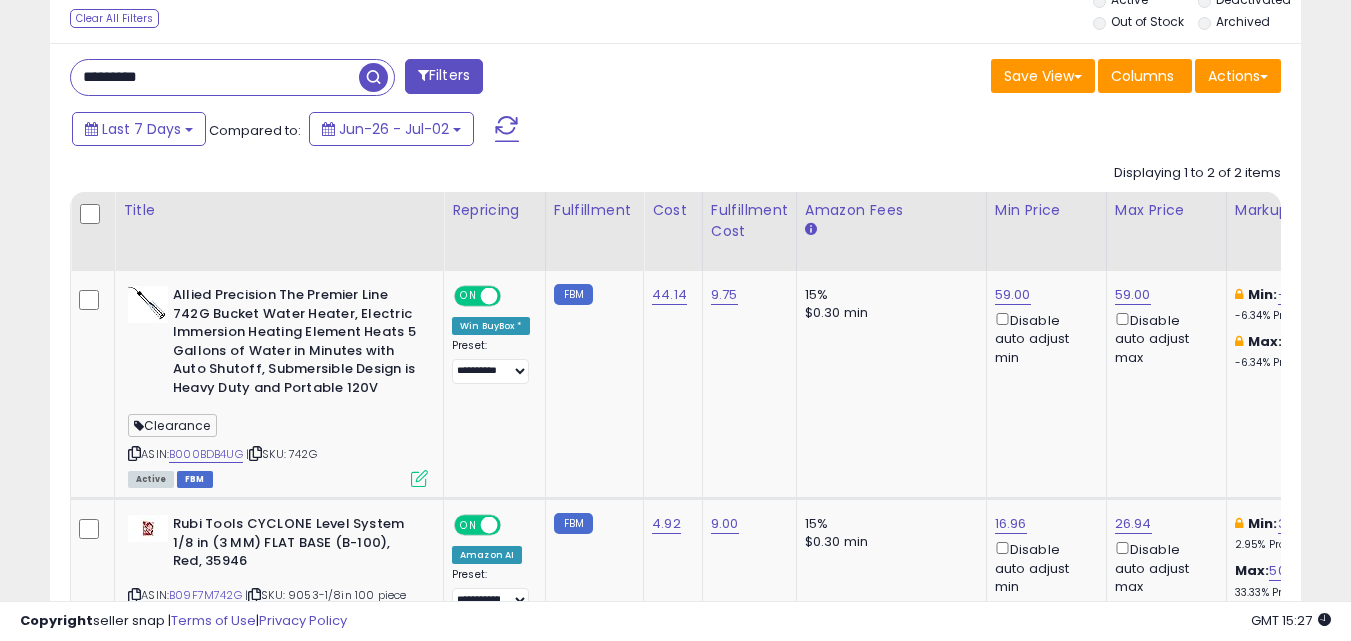 click at bounding box center [373, 77] 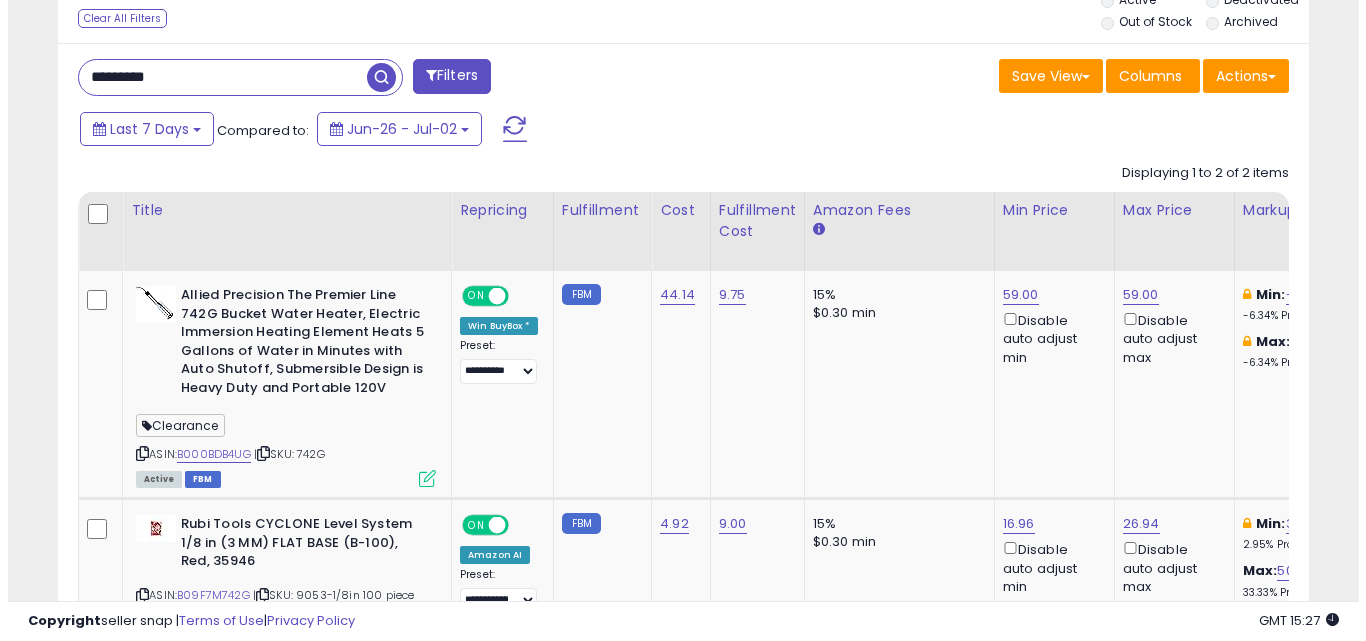 scroll, scrollTop: 579, scrollLeft: 0, axis: vertical 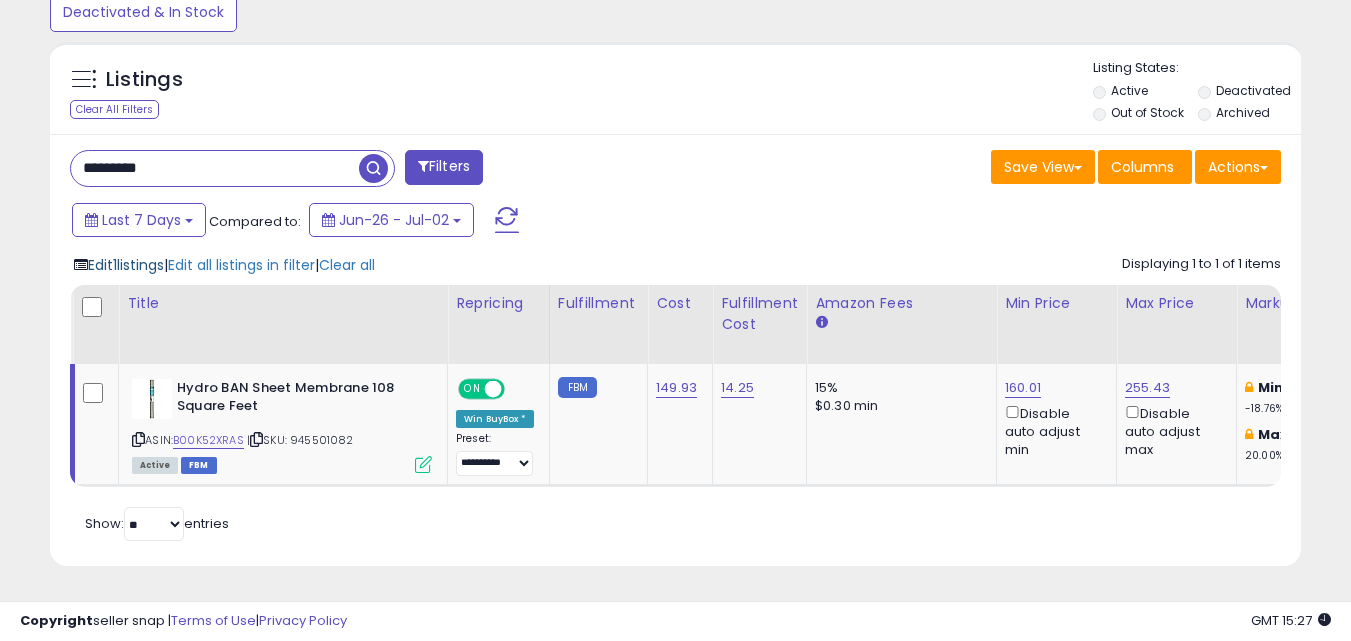 click on "Edit  1  listings" at bounding box center [126, 265] 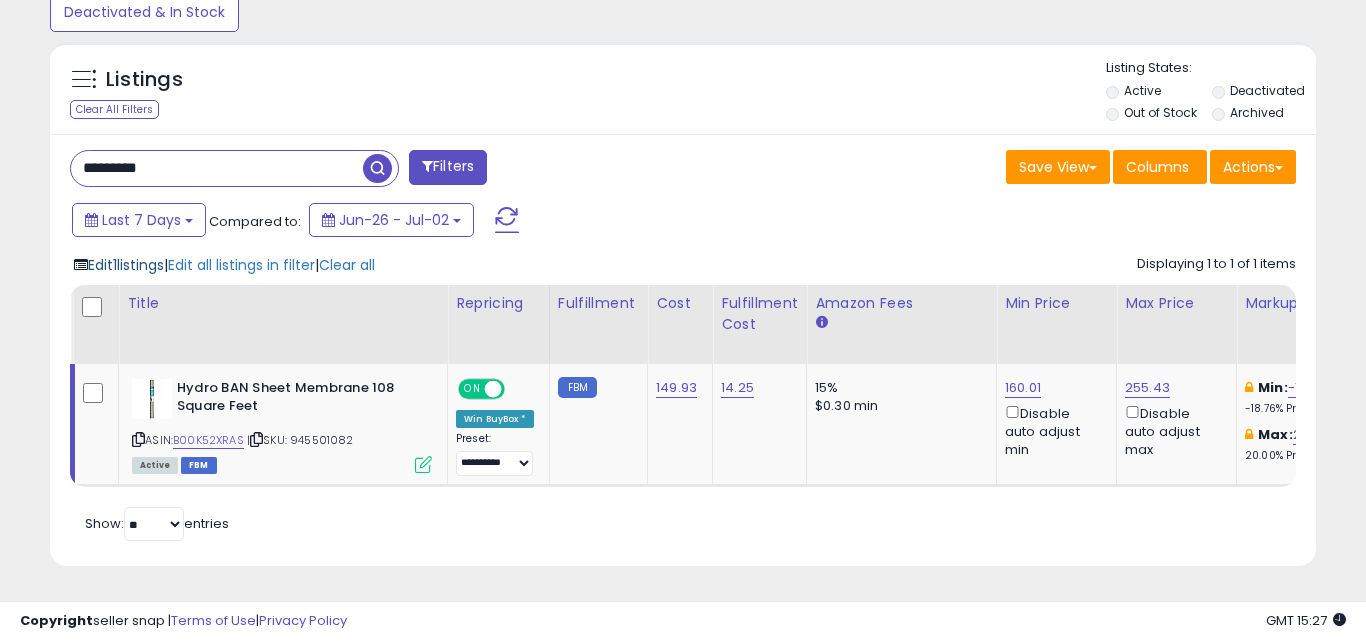 scroll, scrollTop: 999590, scrollLeft: 999267, axis: both 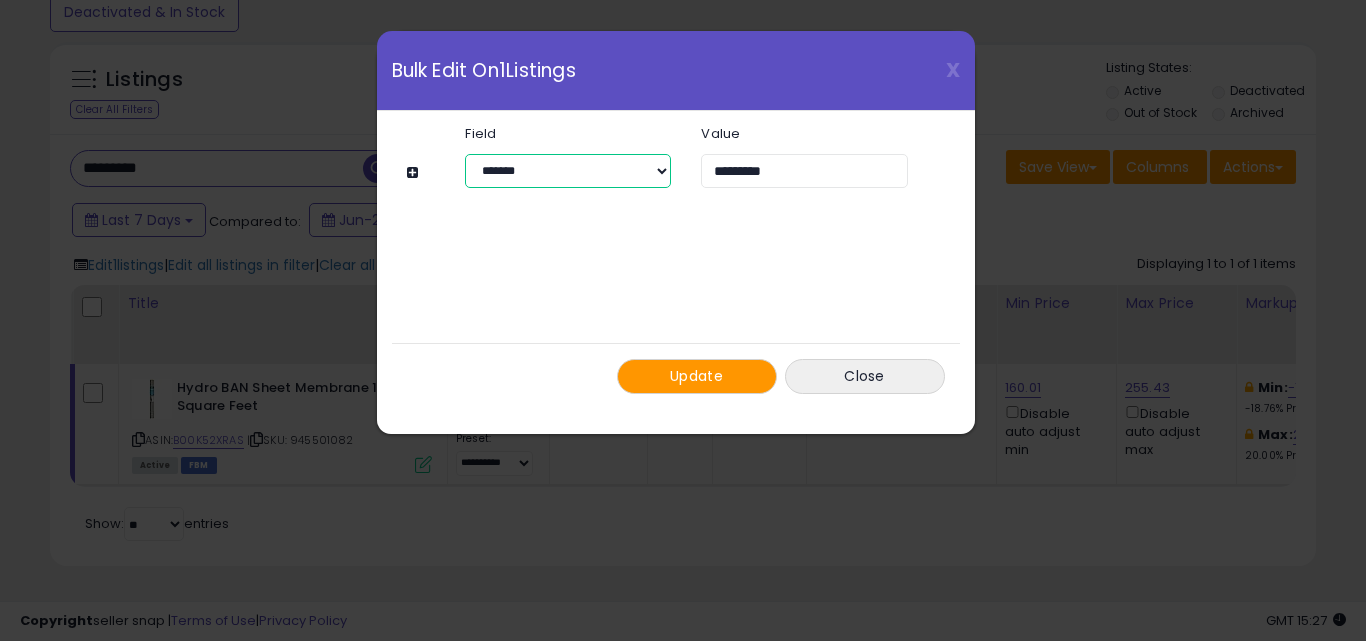 click on "**********" at bounding box center [568, 171] 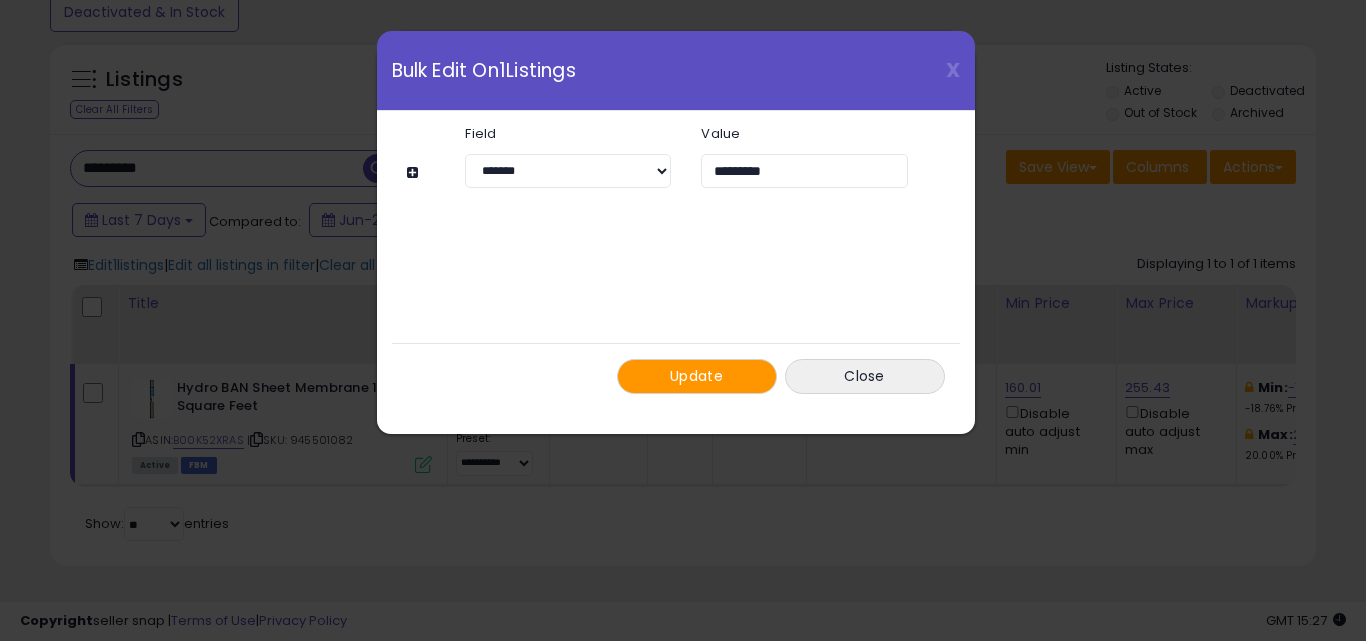 click on "**********" at bounding box center (676, 260) 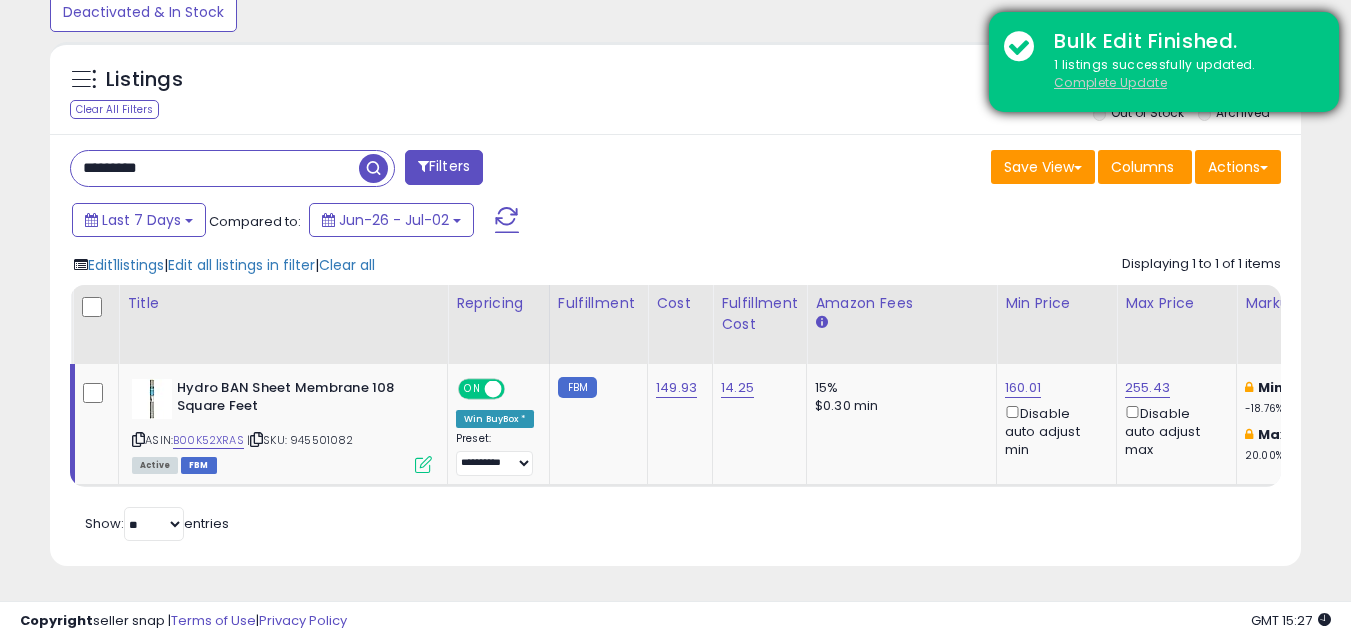 click on "Complete Update" at bounding box center [1110, 82] 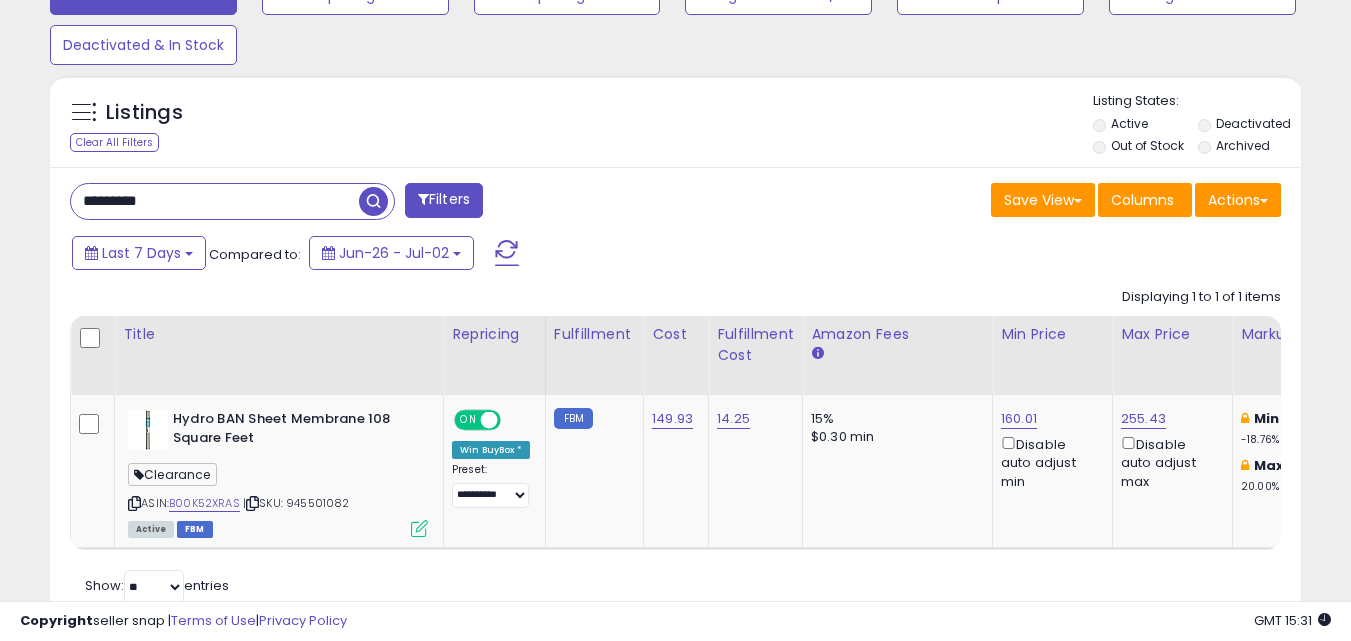 scroll, scrollTop: 700, scrollLeft: 0, axis: vertical 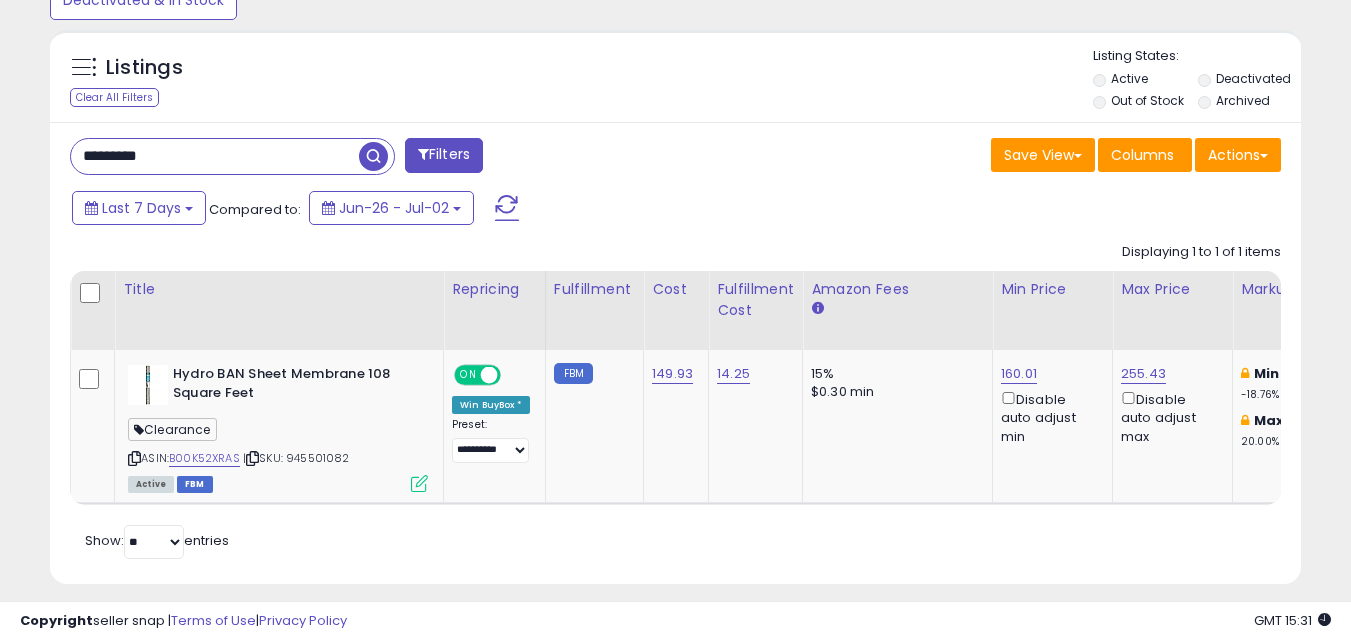 click on "*********" at bounding box center (215, 156) 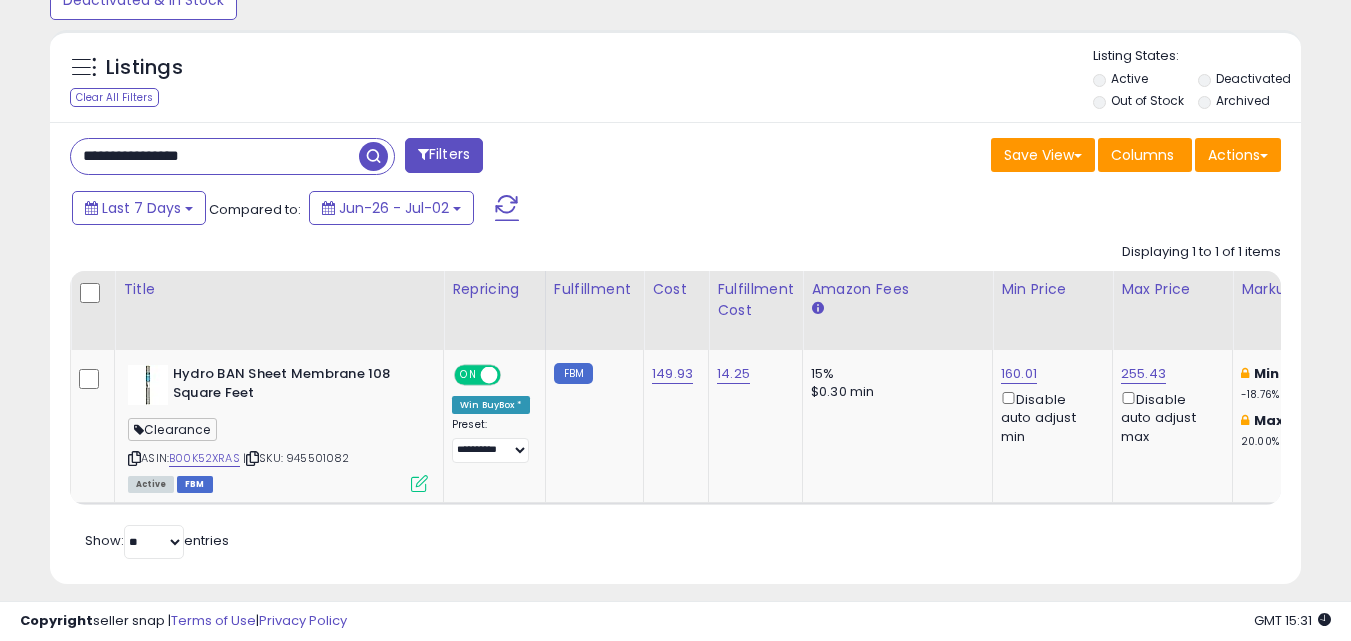 drag, startPoint x: 111, startPoint y: 157, endPoint x: 28, endPoint y: 159, distance: 83.02409 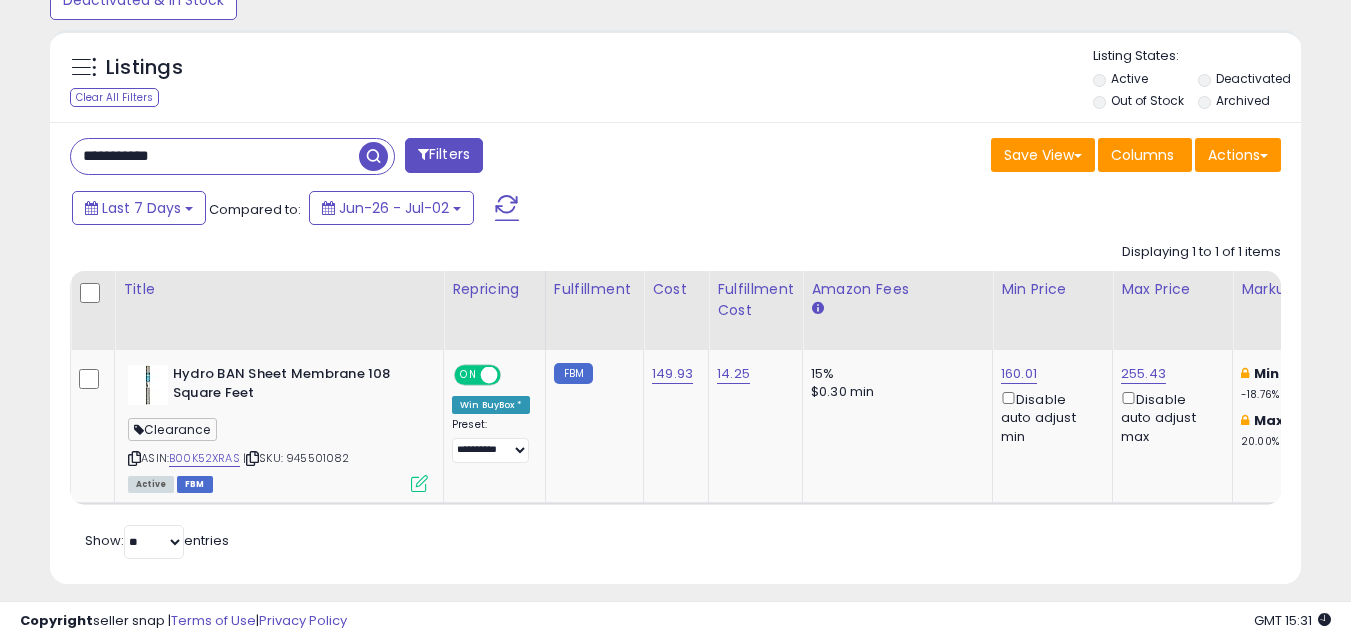click at bounding box center (373, 156) 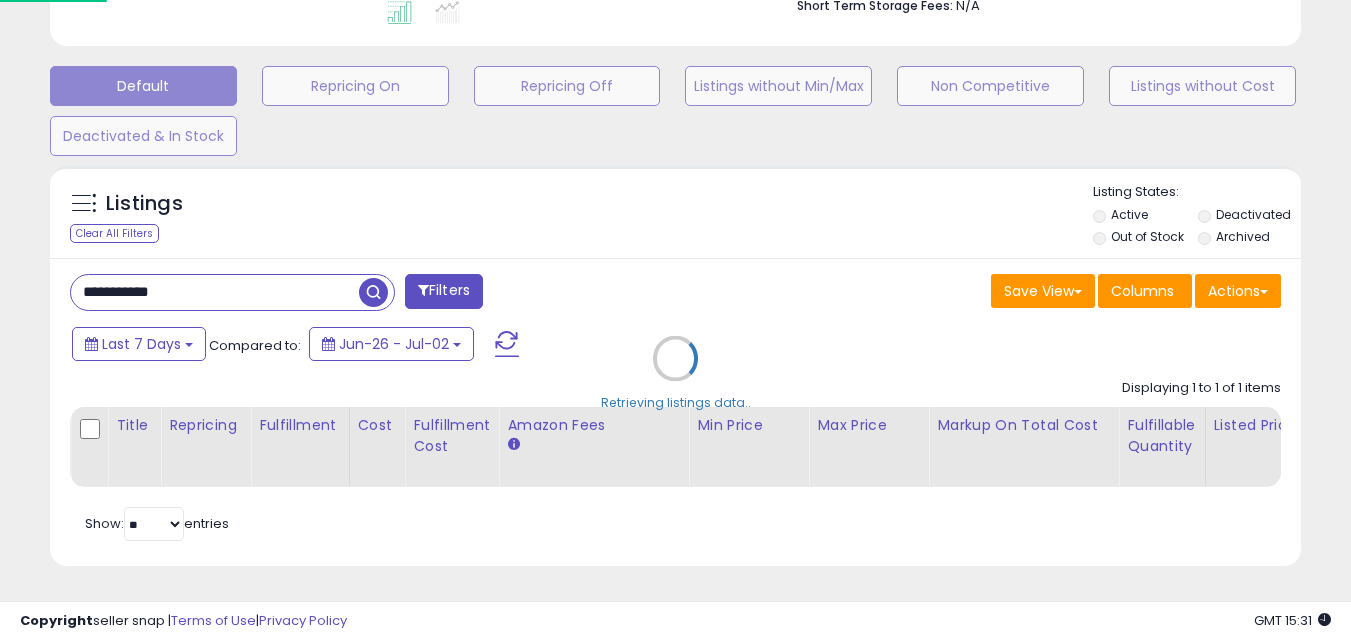 scroll, scrollTop: 999590, scrollLeft: 999267, axis: both 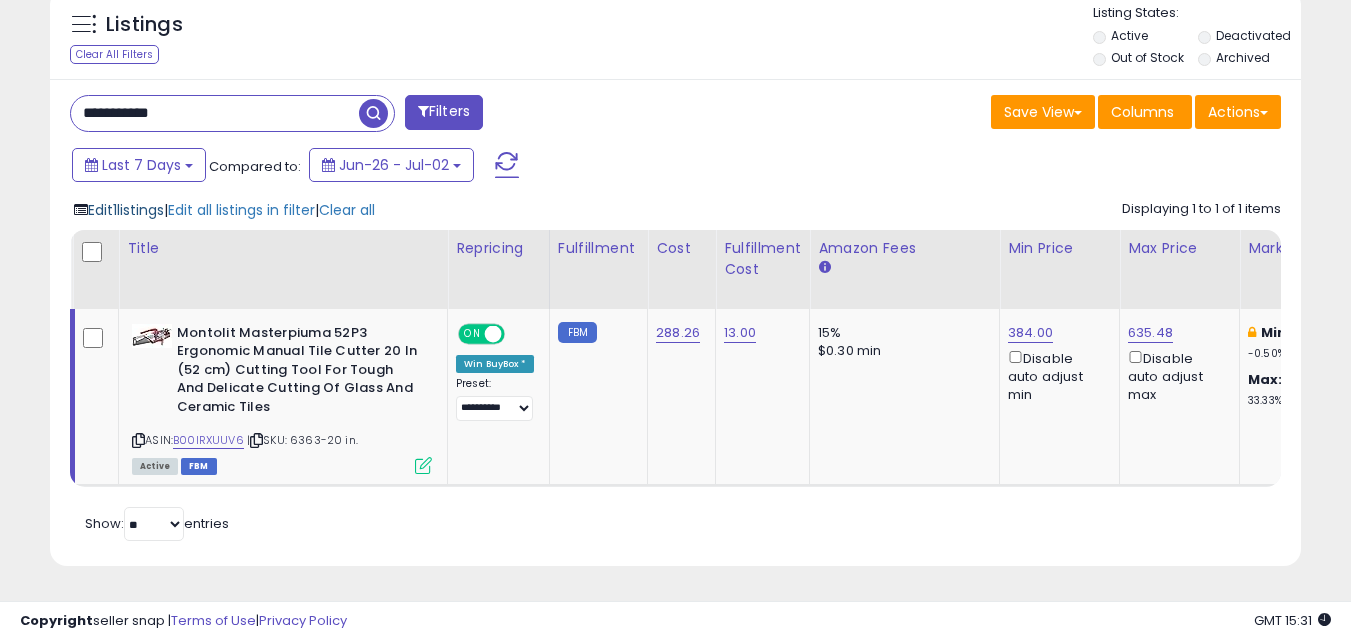 click on "Edit  1  listings" at bounding box center [126, 210] 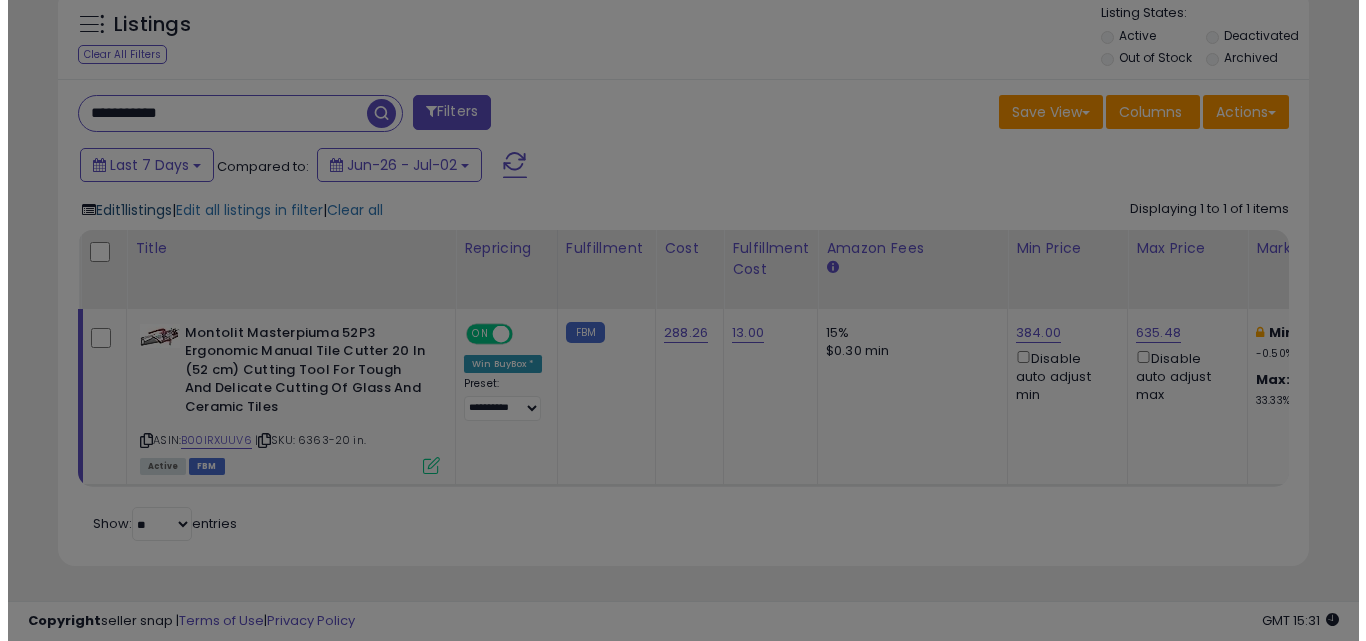 scroll, scrollTop: 999590, scrollLeft: 999267, axis: both 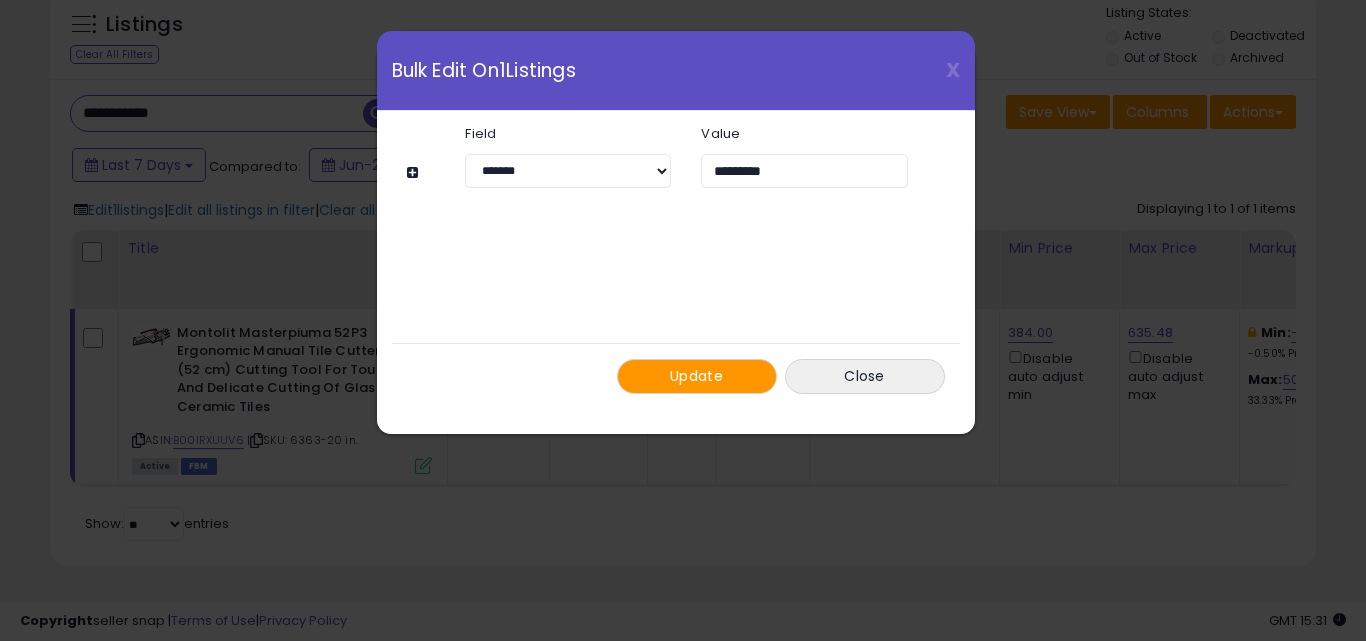 click on "Update" at bounding box center (696, 376) 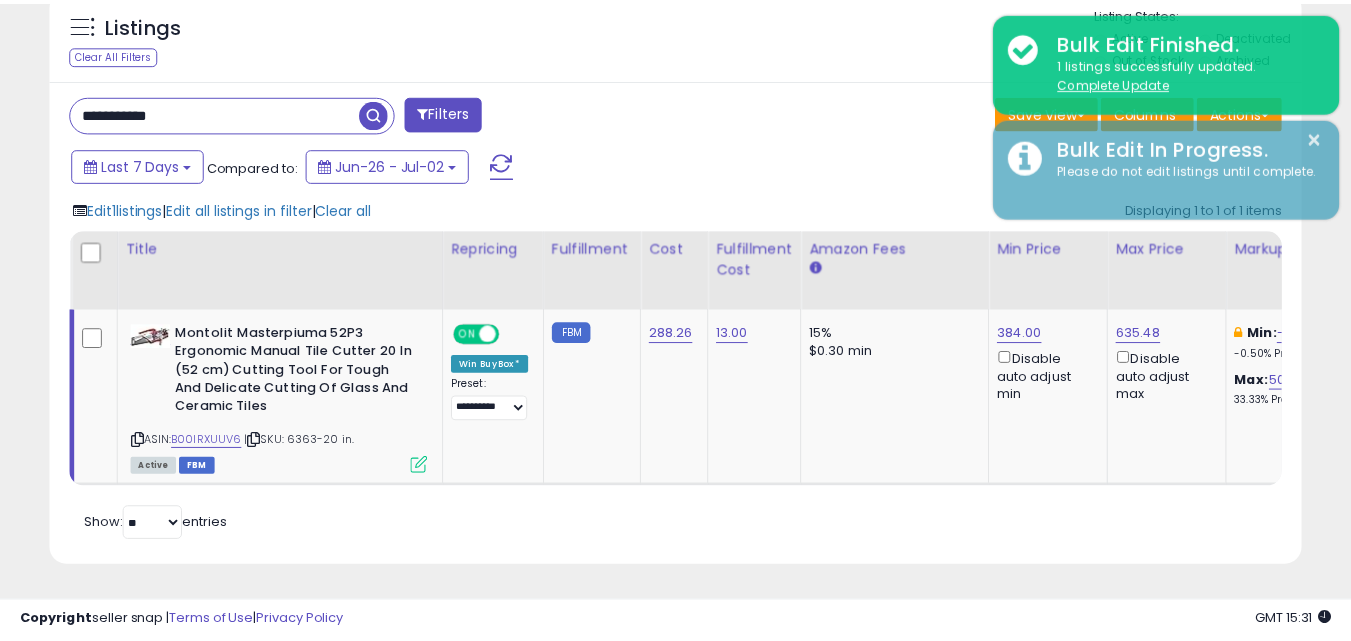 scroll, scrollTop: 410, scrollLeft: 724, axis: both 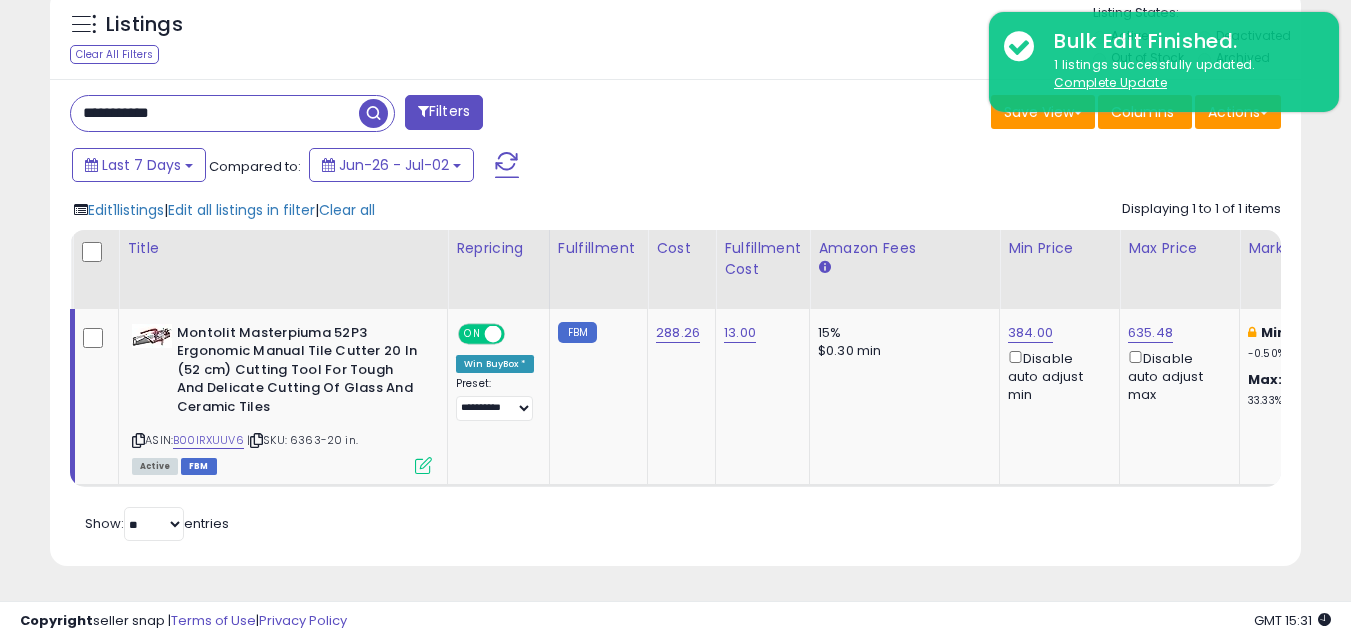 click on "**********" at bounding box center [215, 113] 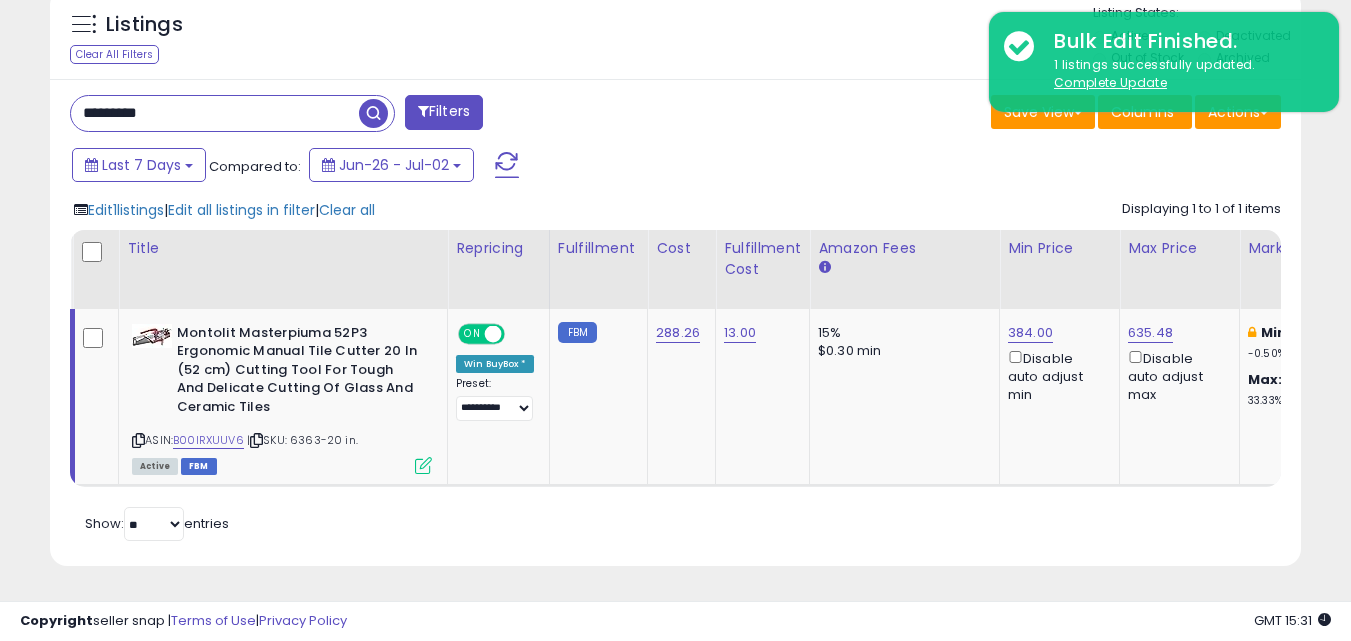 click at bounding box center [373, 113] 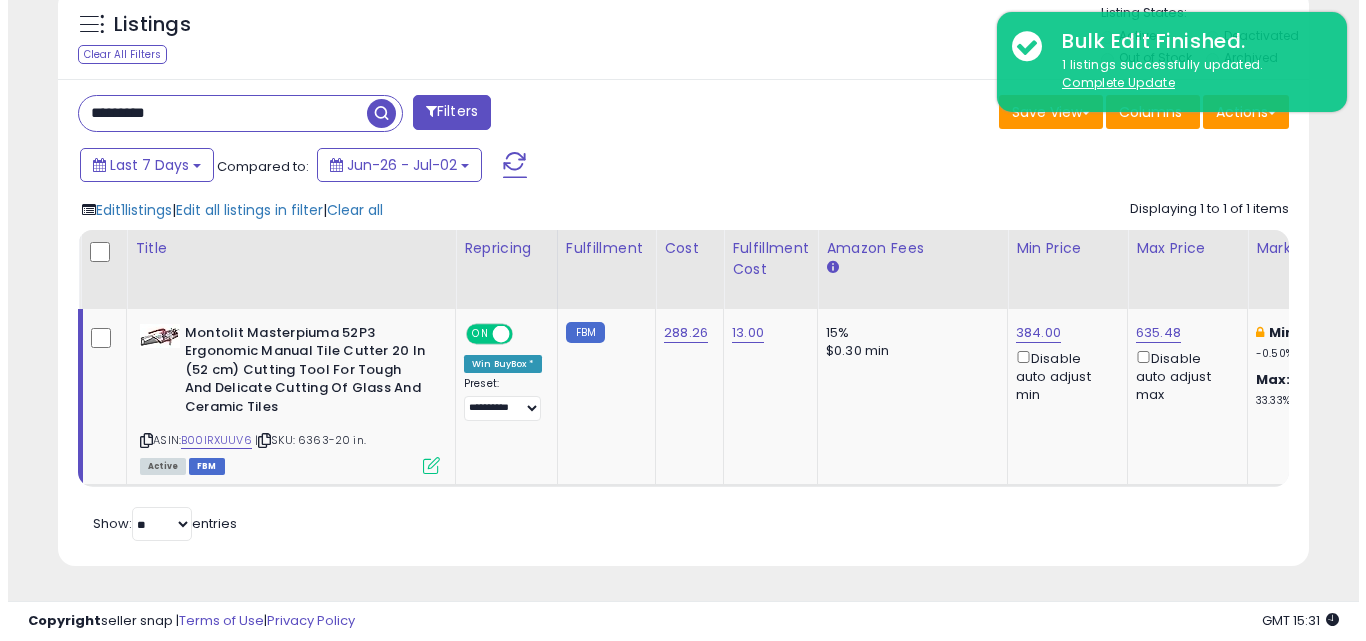 scroll, scrollTop: 579, scrollLeft: 0, axis: vertical 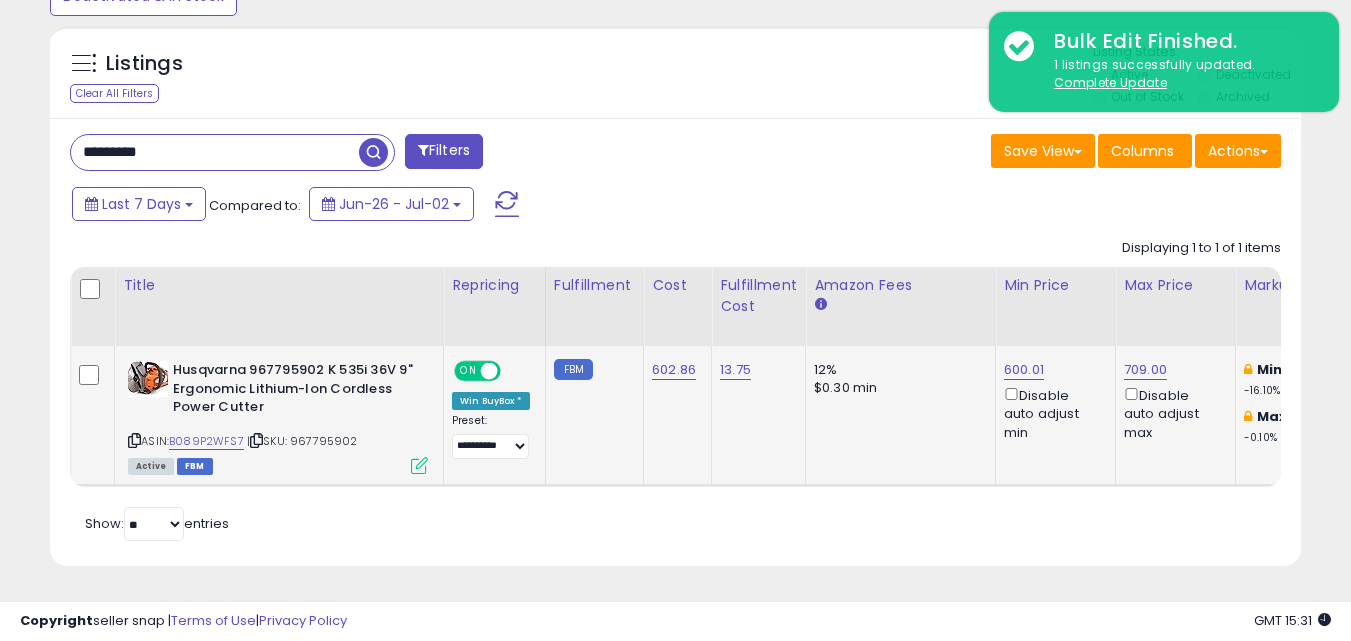 click 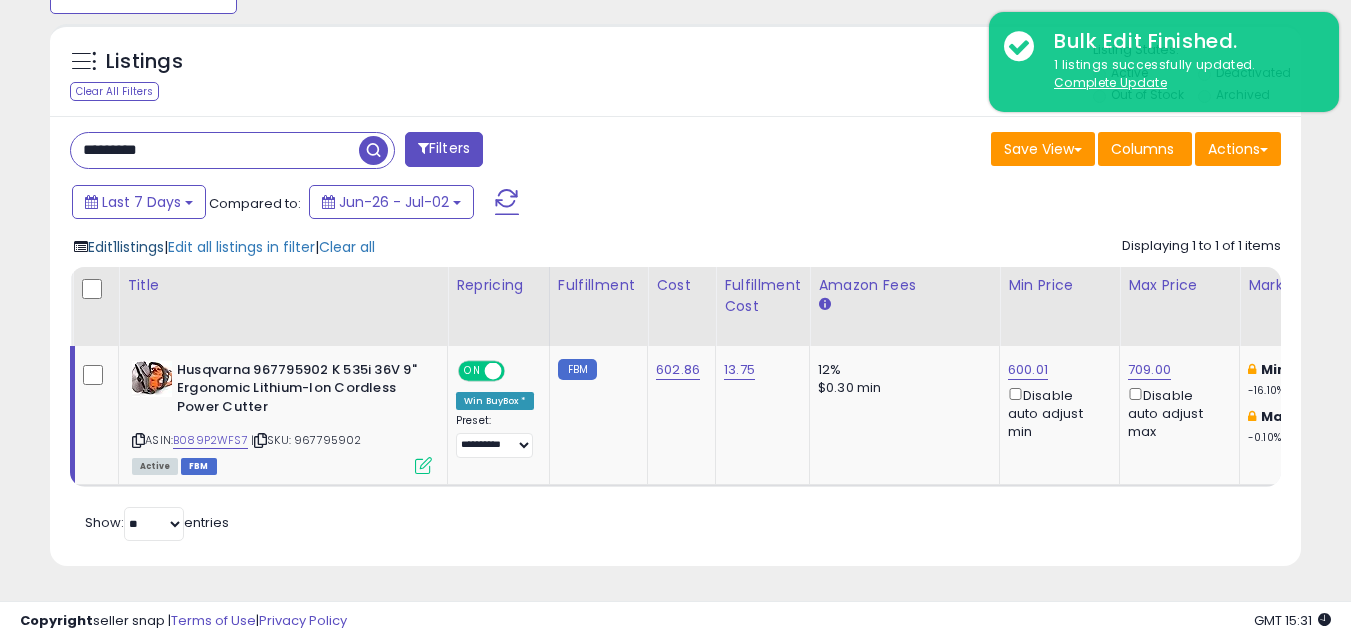 click on "Edit  1  listings" at bounding box center (126, 247) 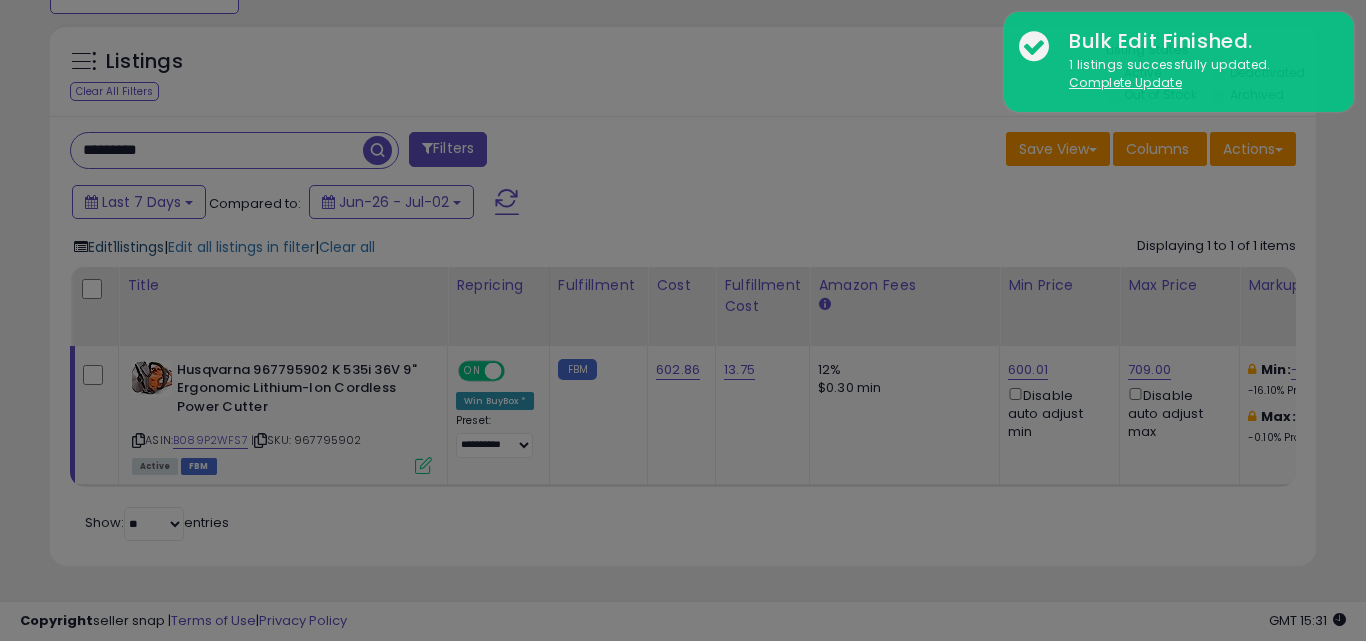 scroll, scrollTop: 999590, scrollLeft: 999267, axis: both 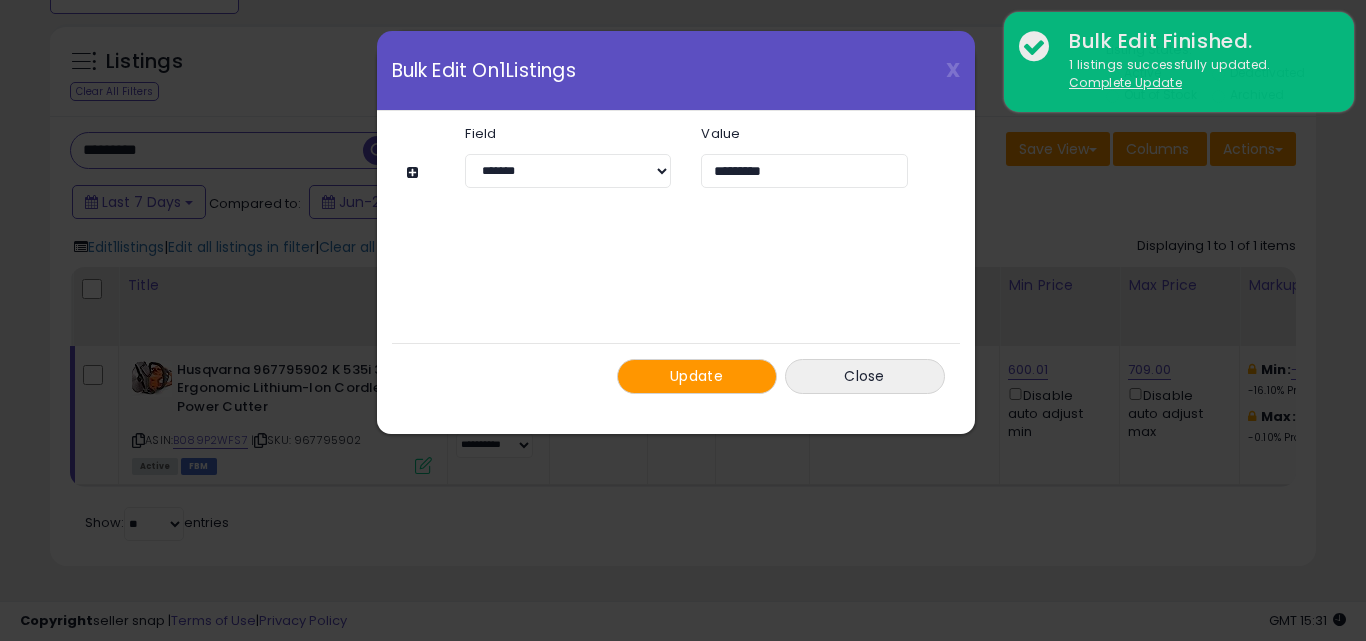 click on "Update" at bounding box center (696, 376) 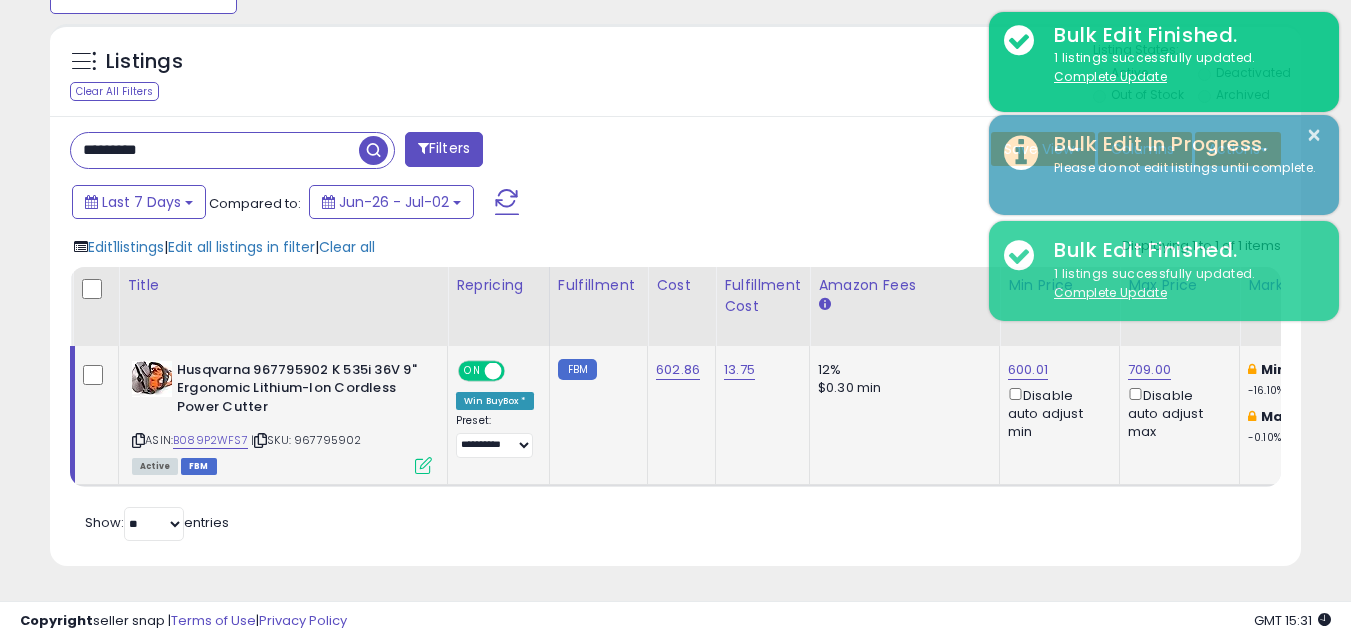 scroll, scrollTop: 410, scrollLeft: 724, axis: both 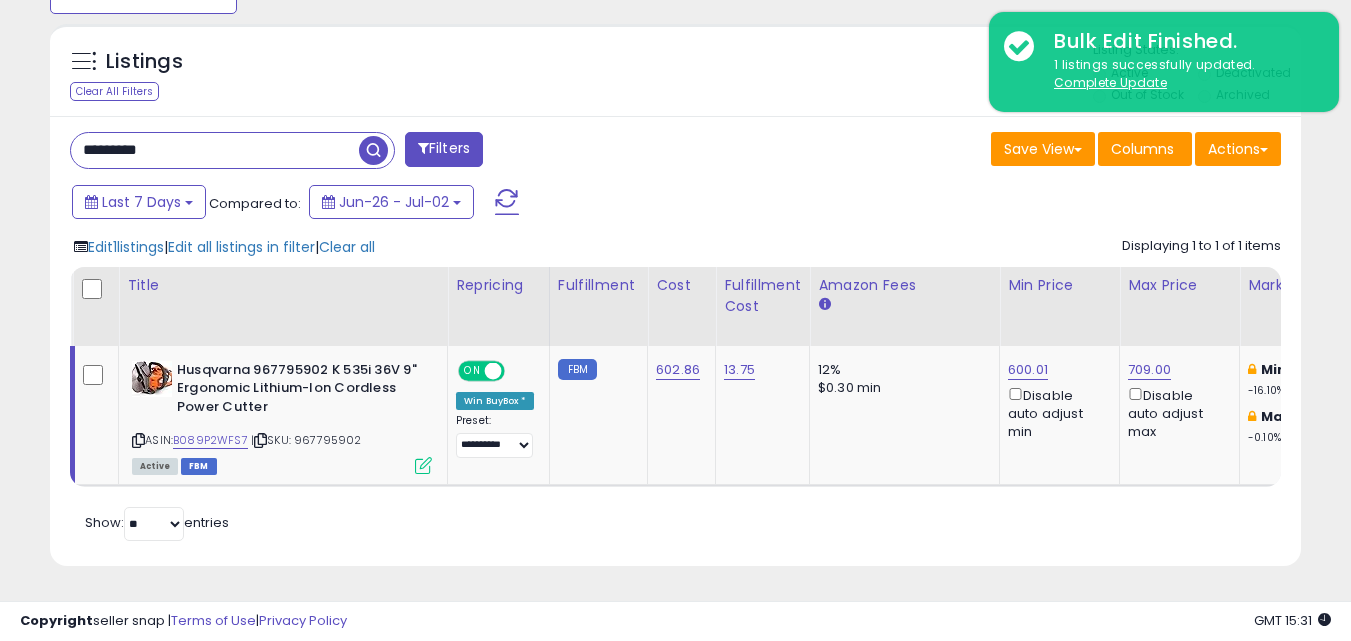 click on "*********" at bounding box center [215, 150] 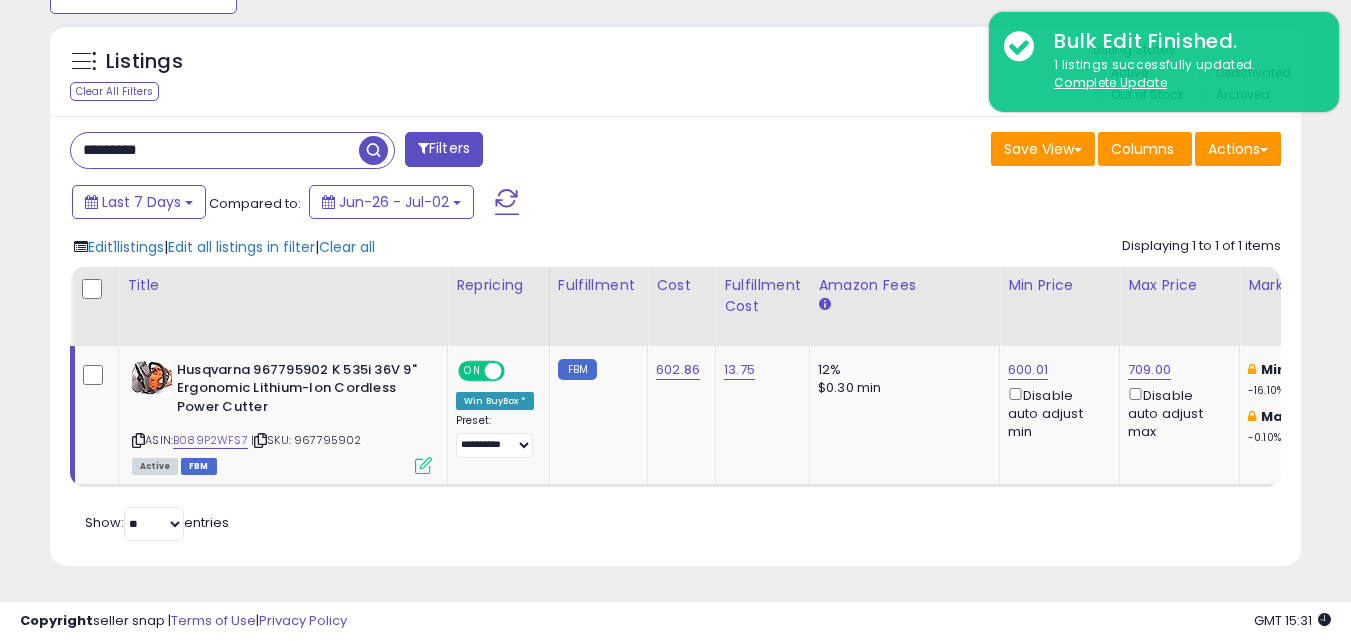 paste 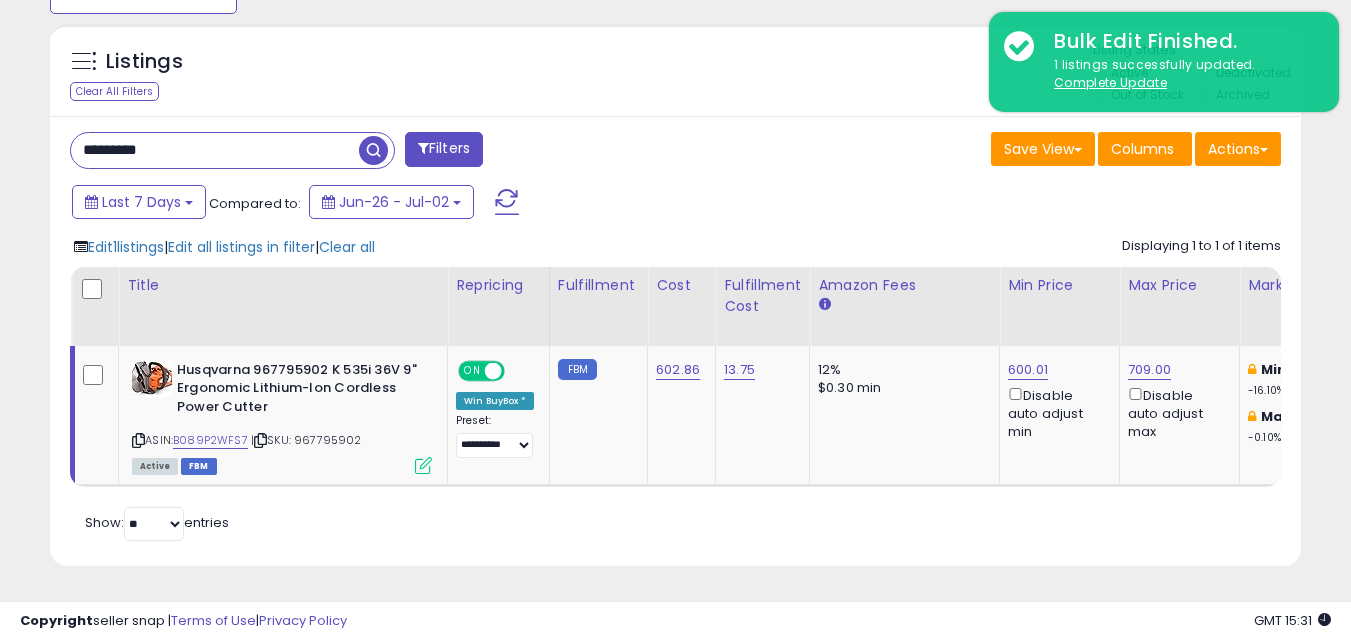 click at bounding box center (373, 150) 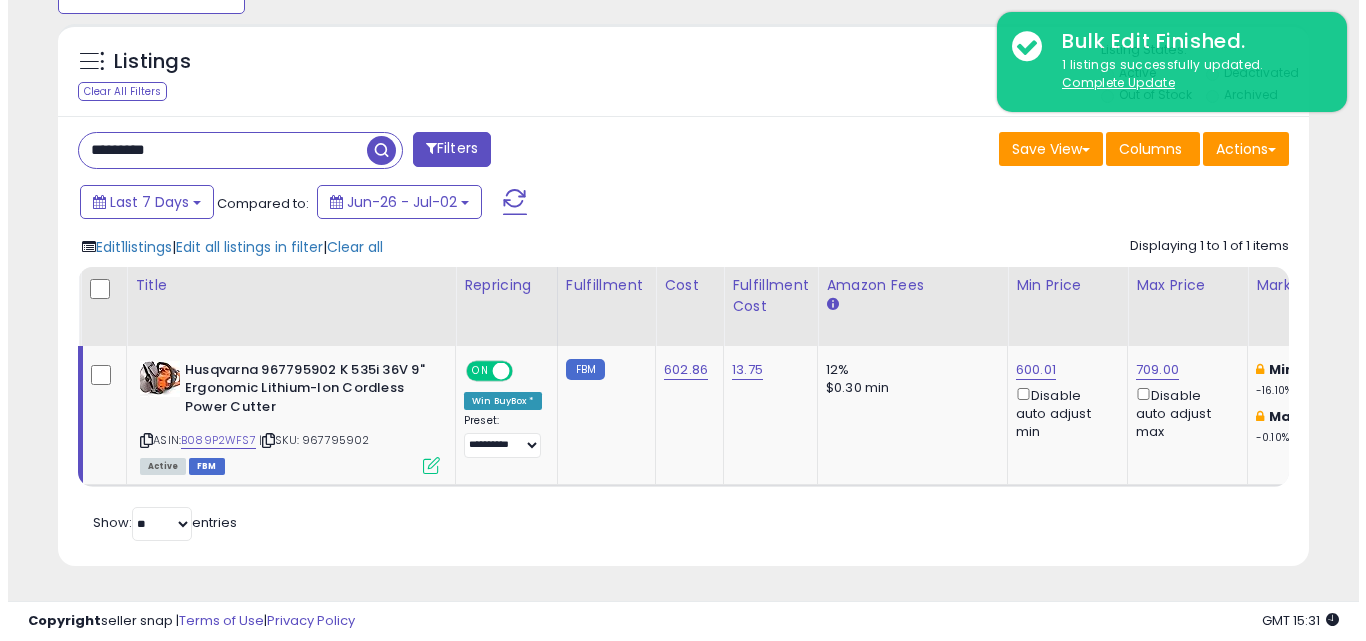 scroll, scrollTop: 579, scrollLeft: 0, axis: vertical 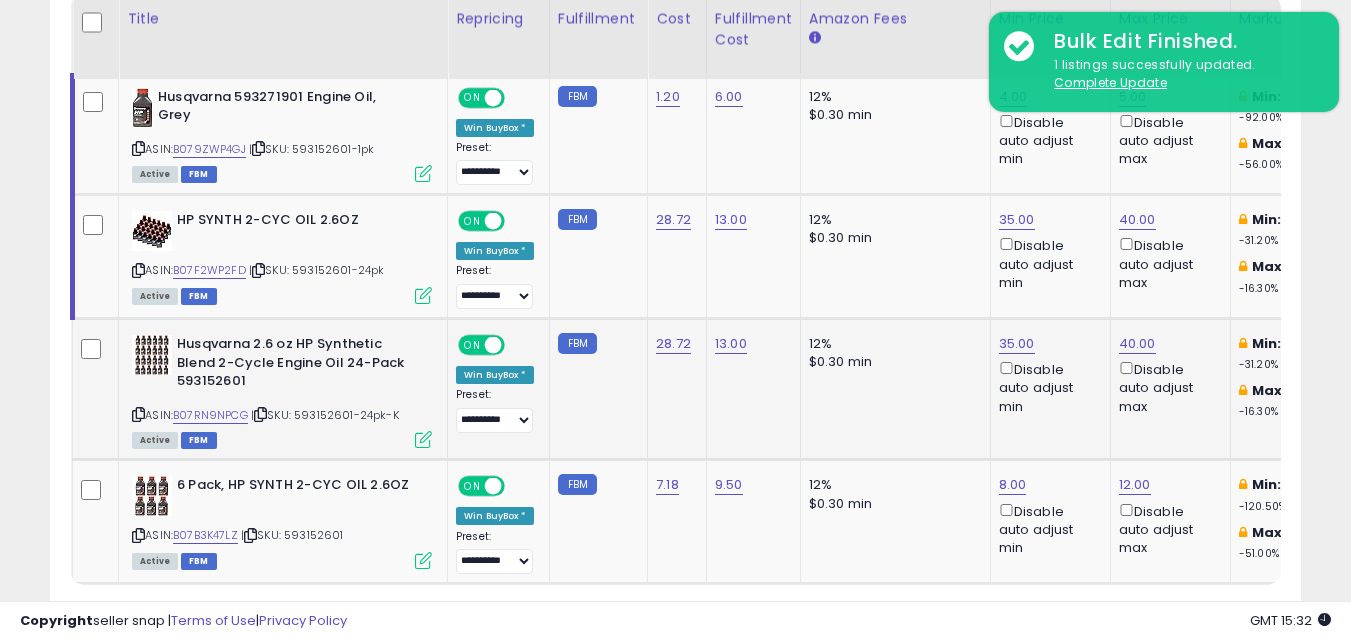 click 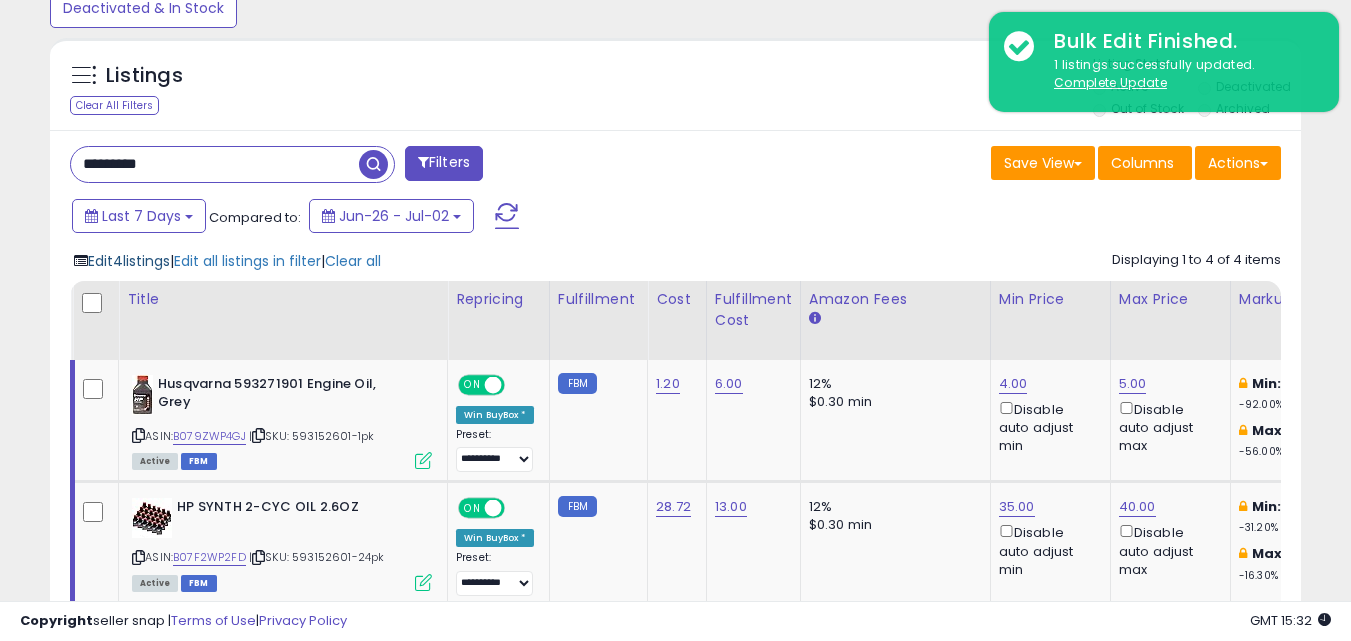 click on "Edit  4  listings" at bounding box center [129, 261] 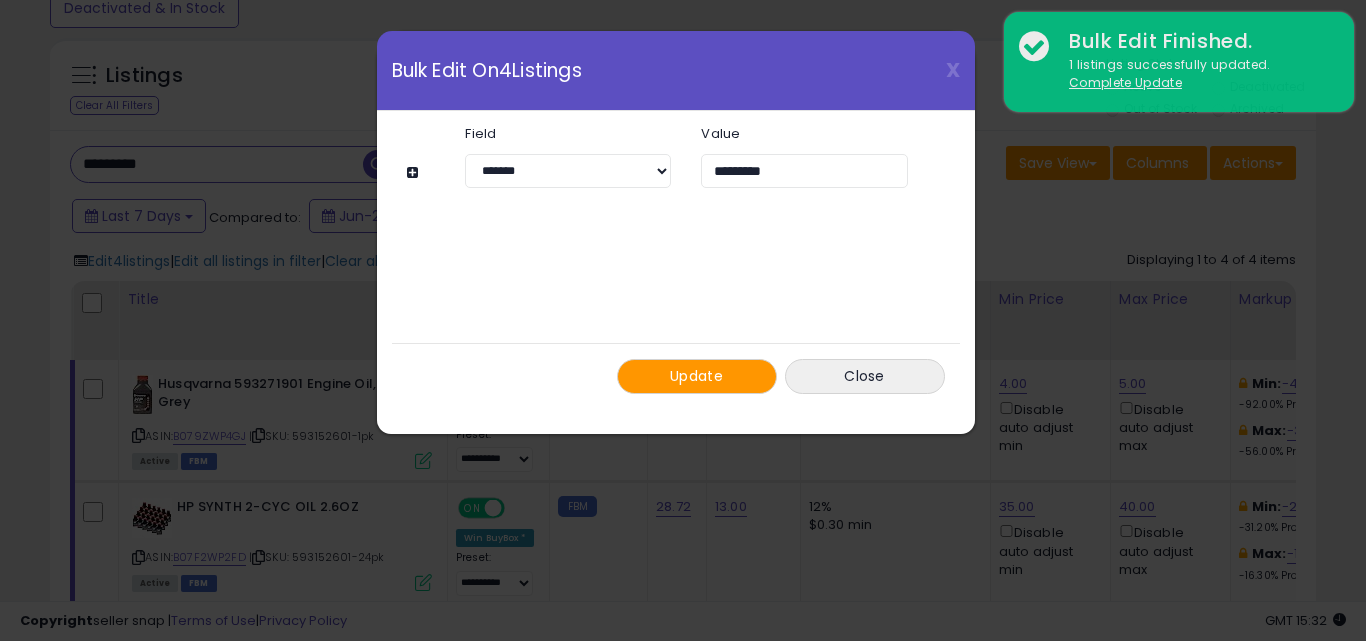 click on "Update" at bounding box center [696, 376] 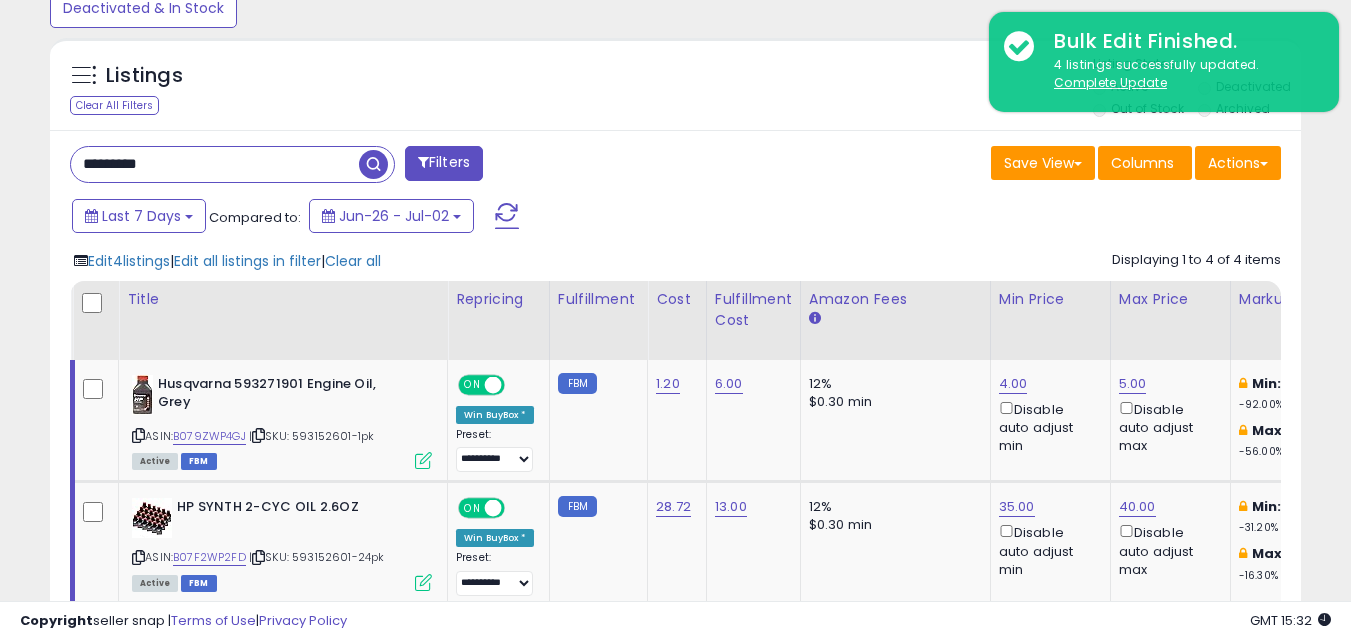 click on "*********" at bounding box center (215, 164) 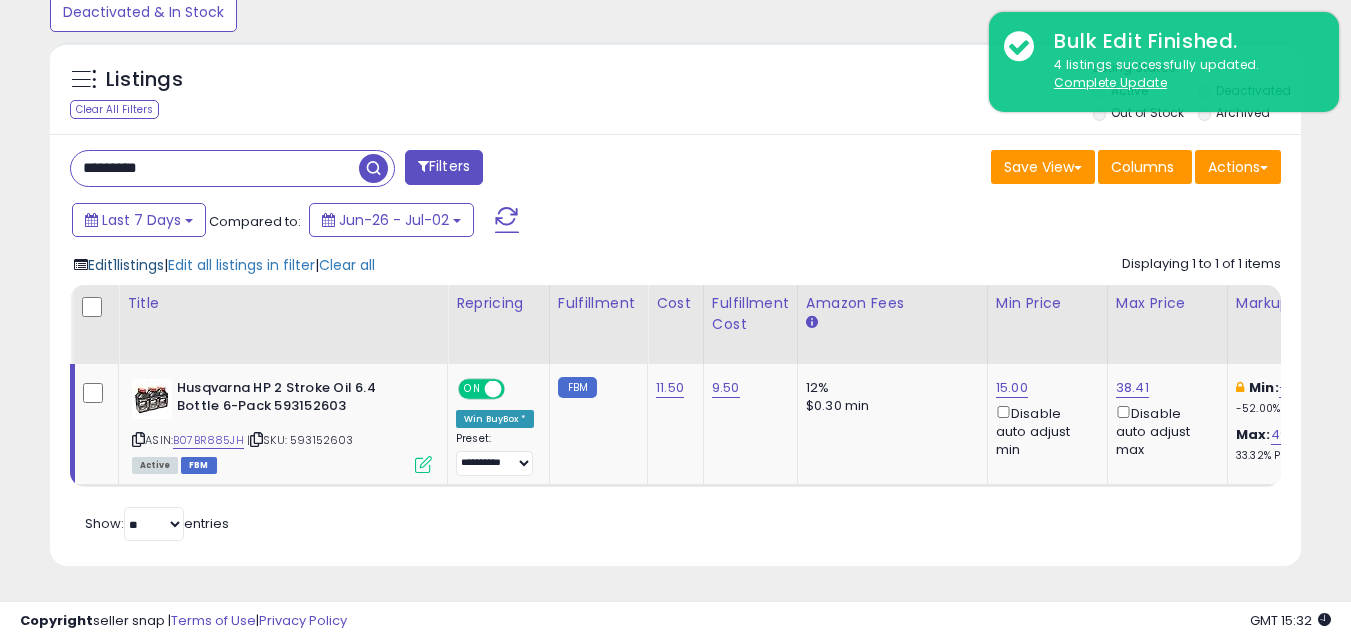 click on "Edit  1  listings" at bounding box center [126, 265] 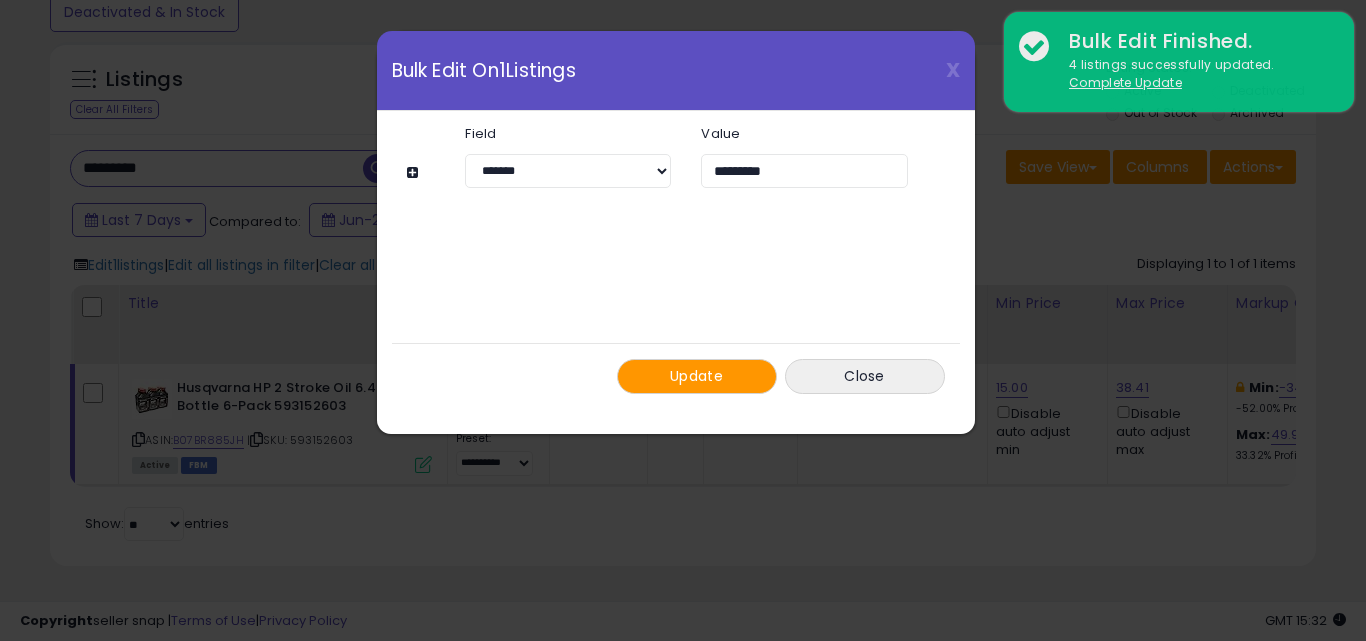 click on "Update" at bounding box center (697, 376) 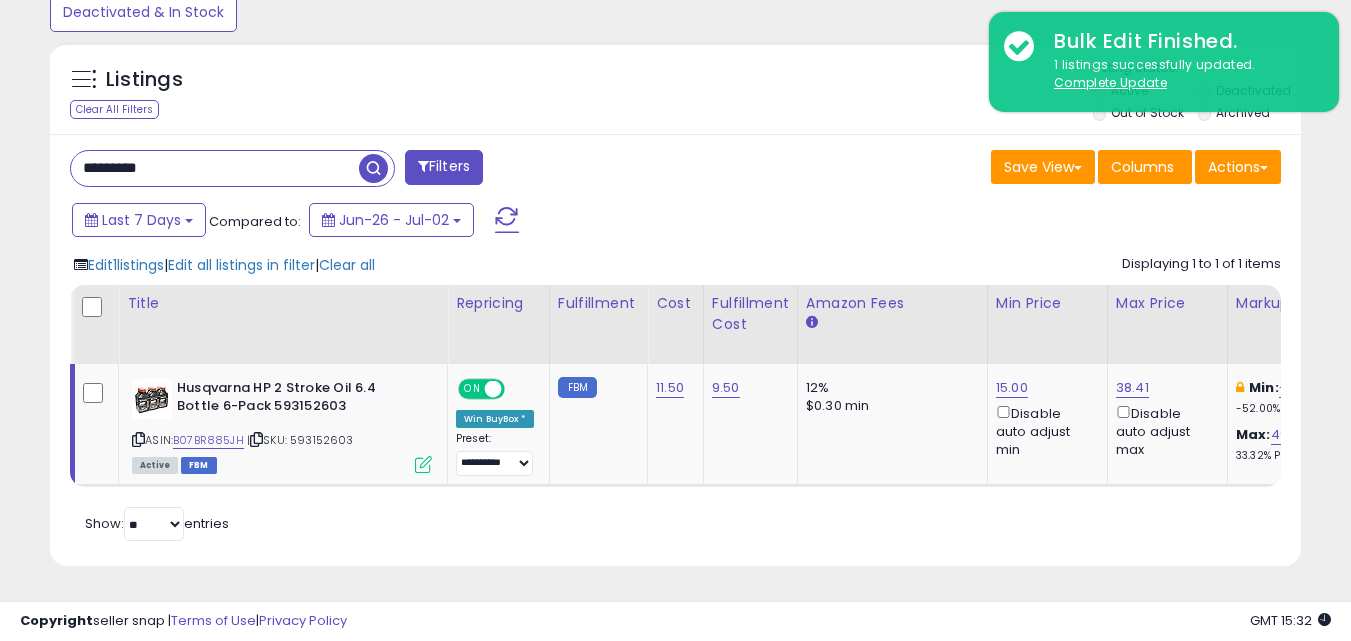 click on "*********" at bounding box center (215, 168) 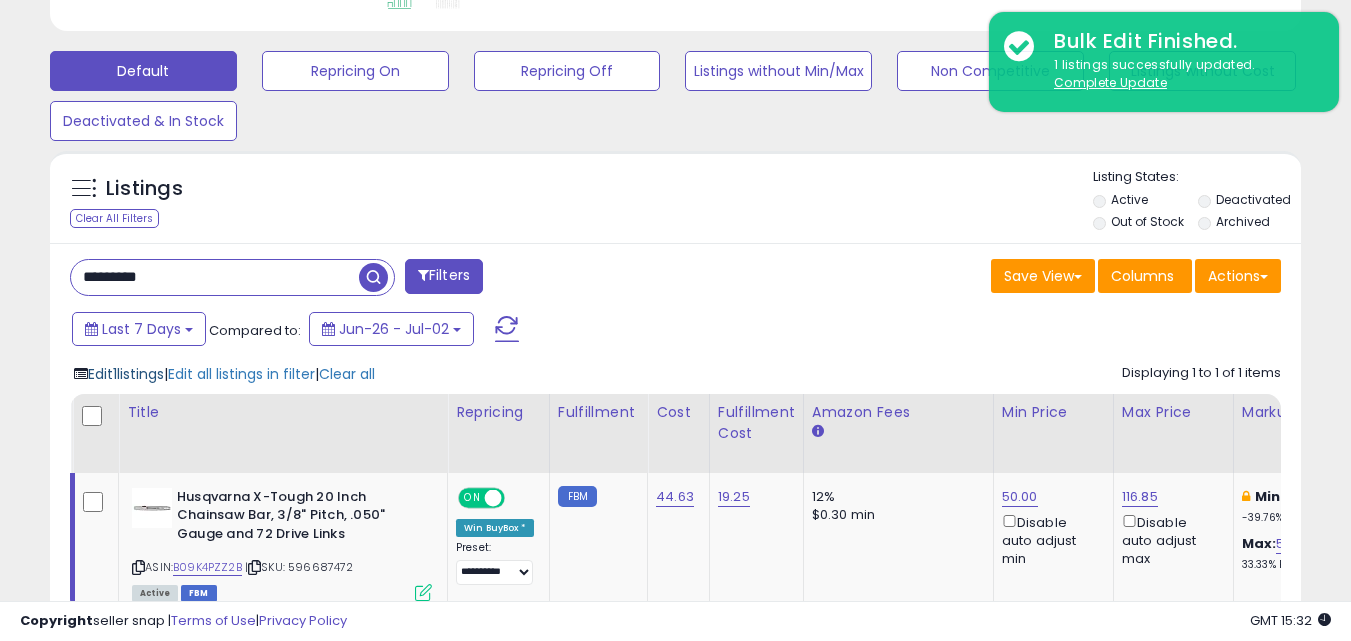 click on "Edit  1  listings" at bounding box center (126, 374) 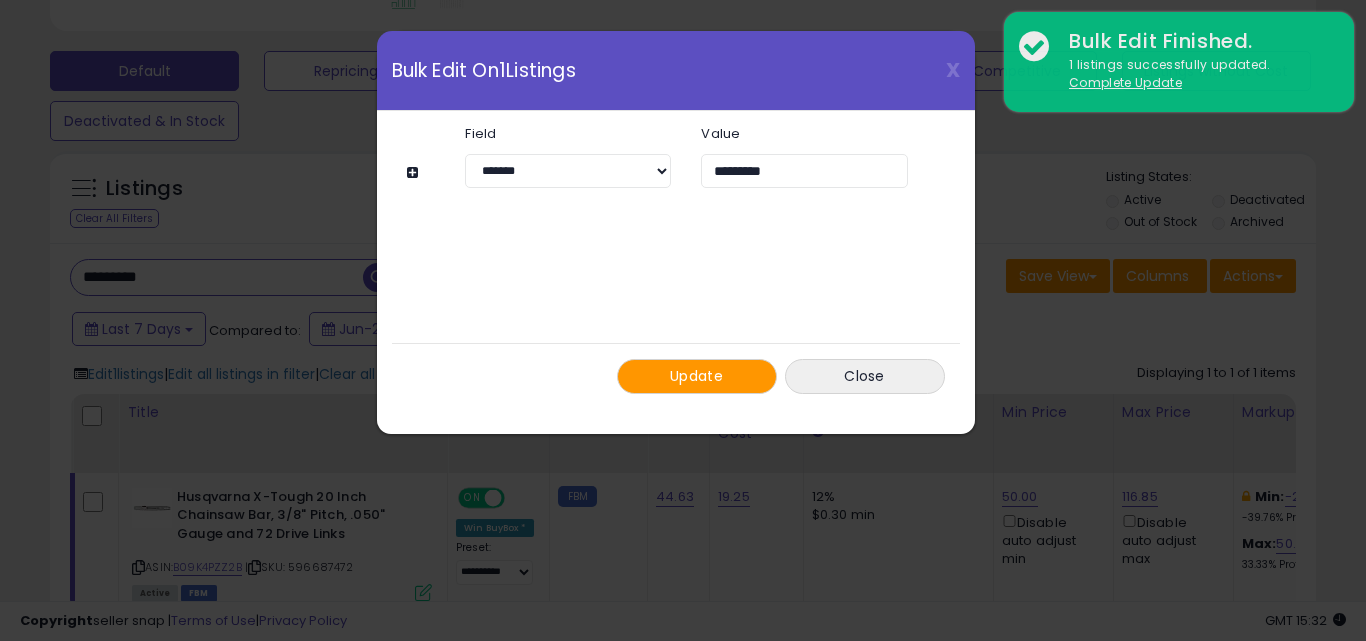 click on "Update" at bounding box center [696, 376] 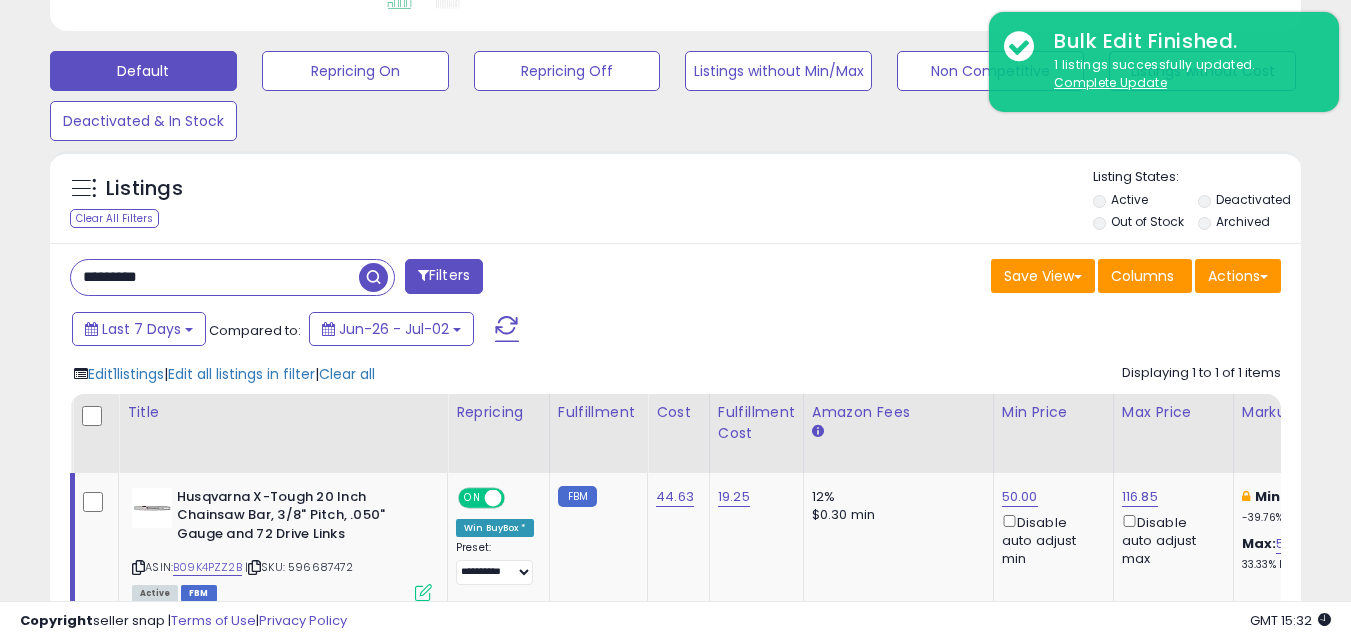 click on "*********" at bounding box center (215, 277) 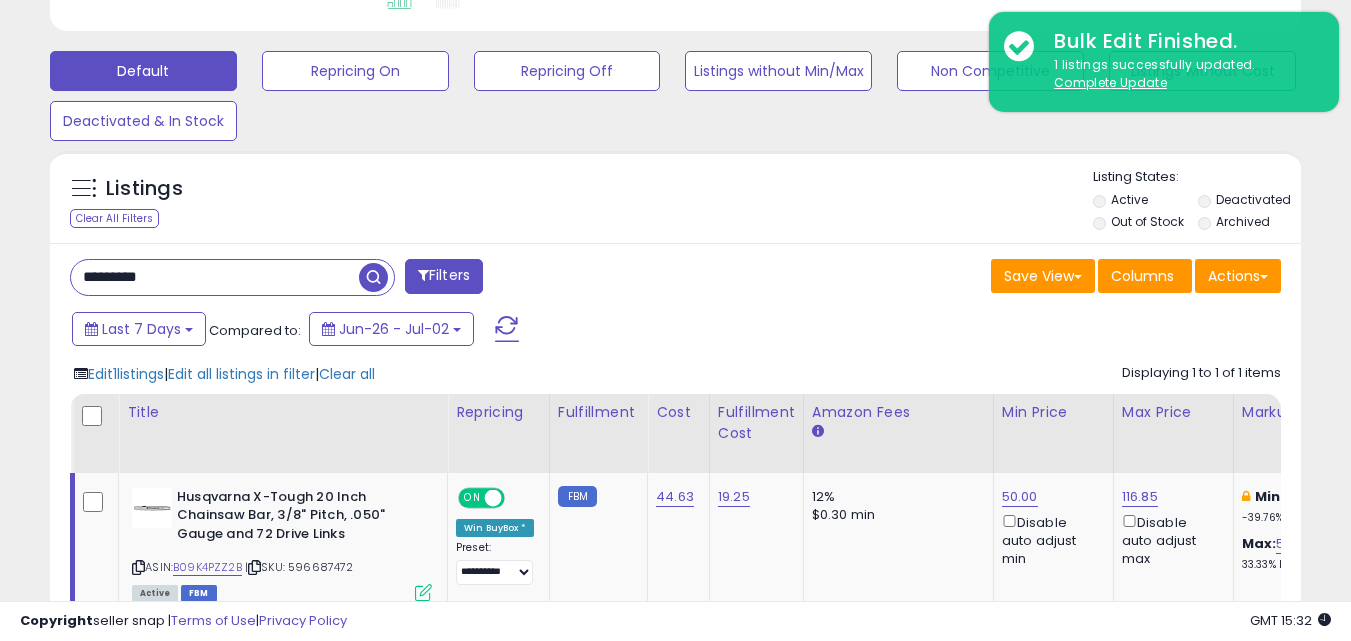 click on "*********" at bounding box center (215, 277) 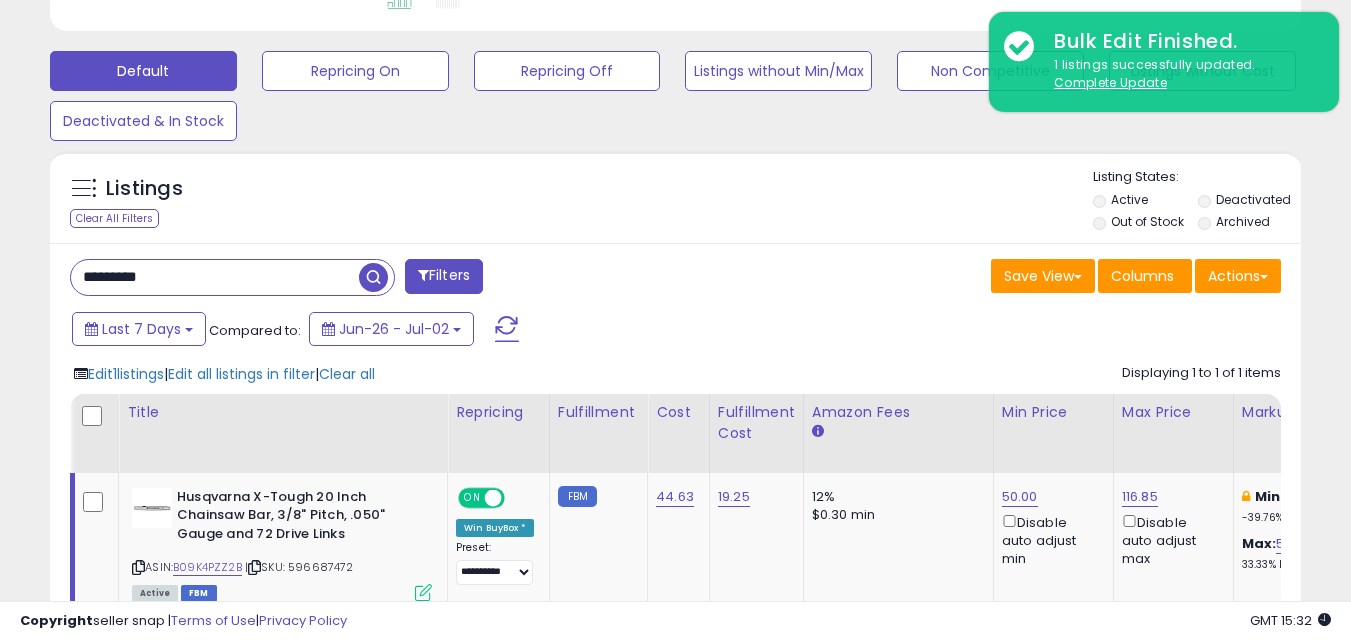 paste on "**" 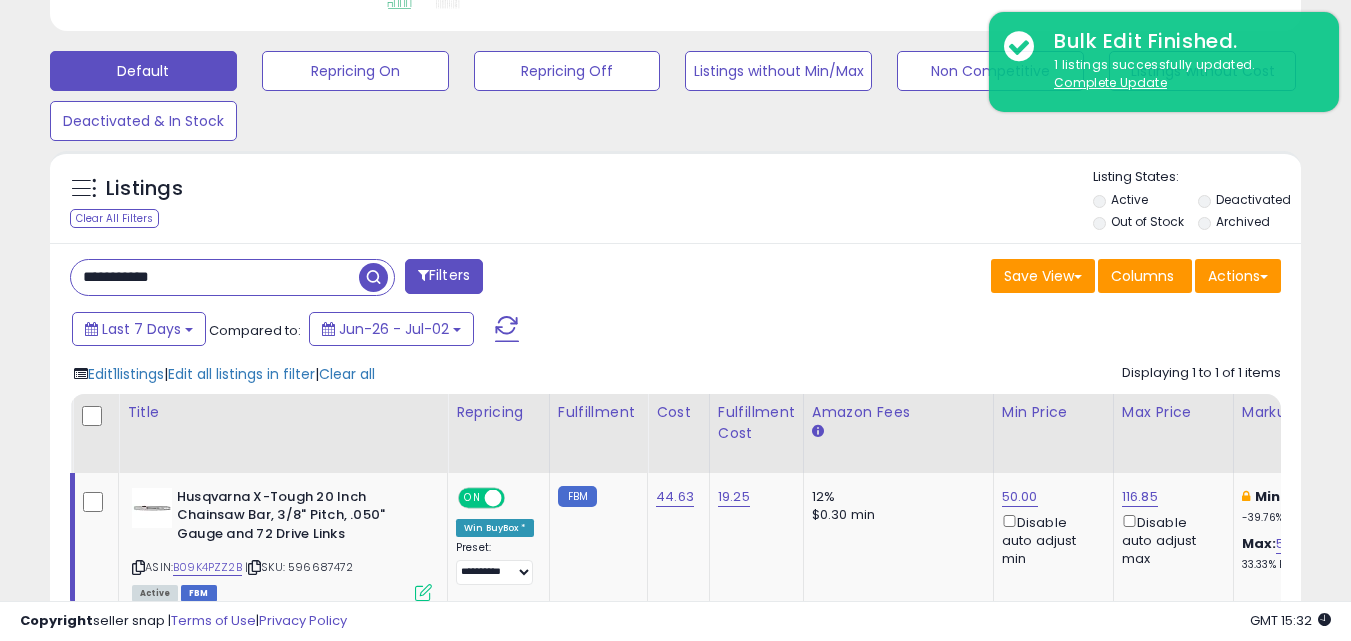 click at bounding box center [373, 277] 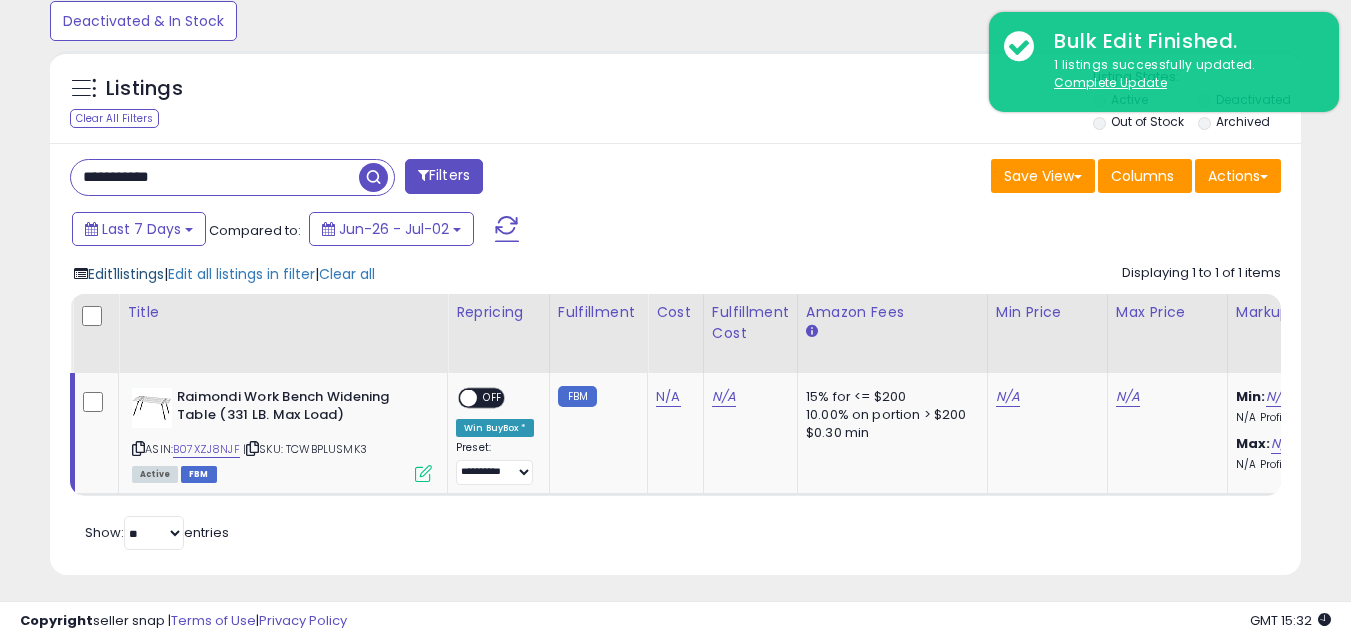 click on "Edit  1  listings" at bounding box center (126, 274) 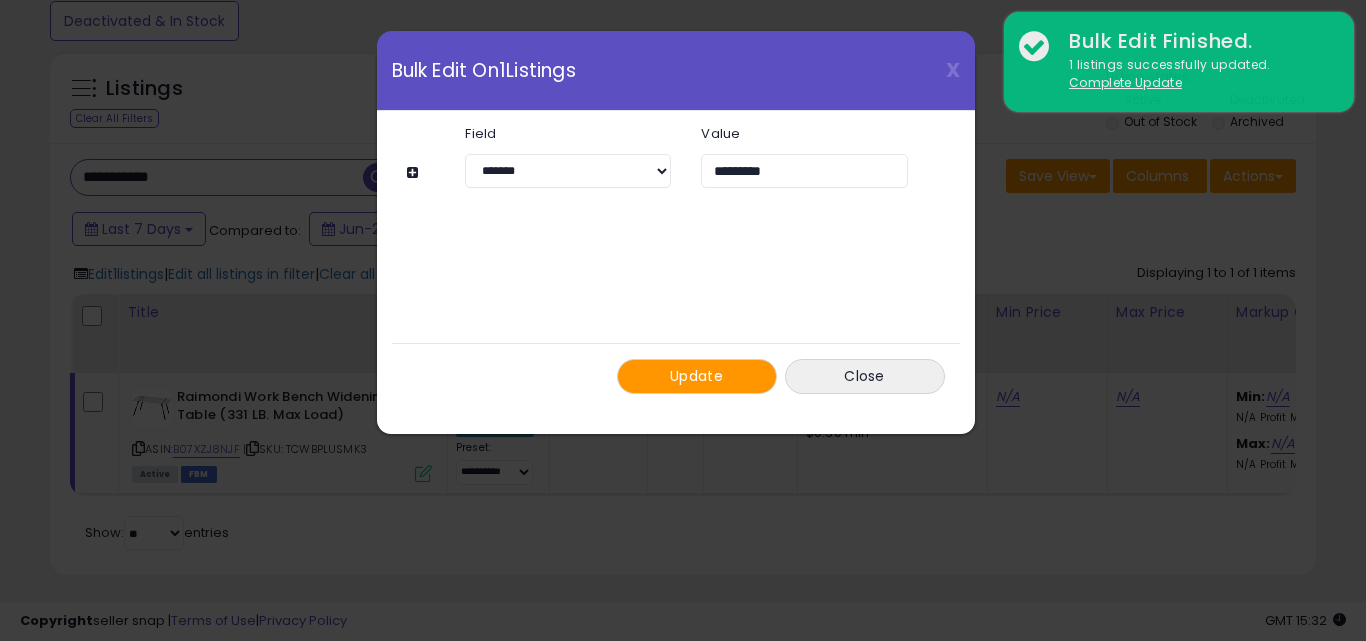 click on "Update" at bounding box center [697, 376] 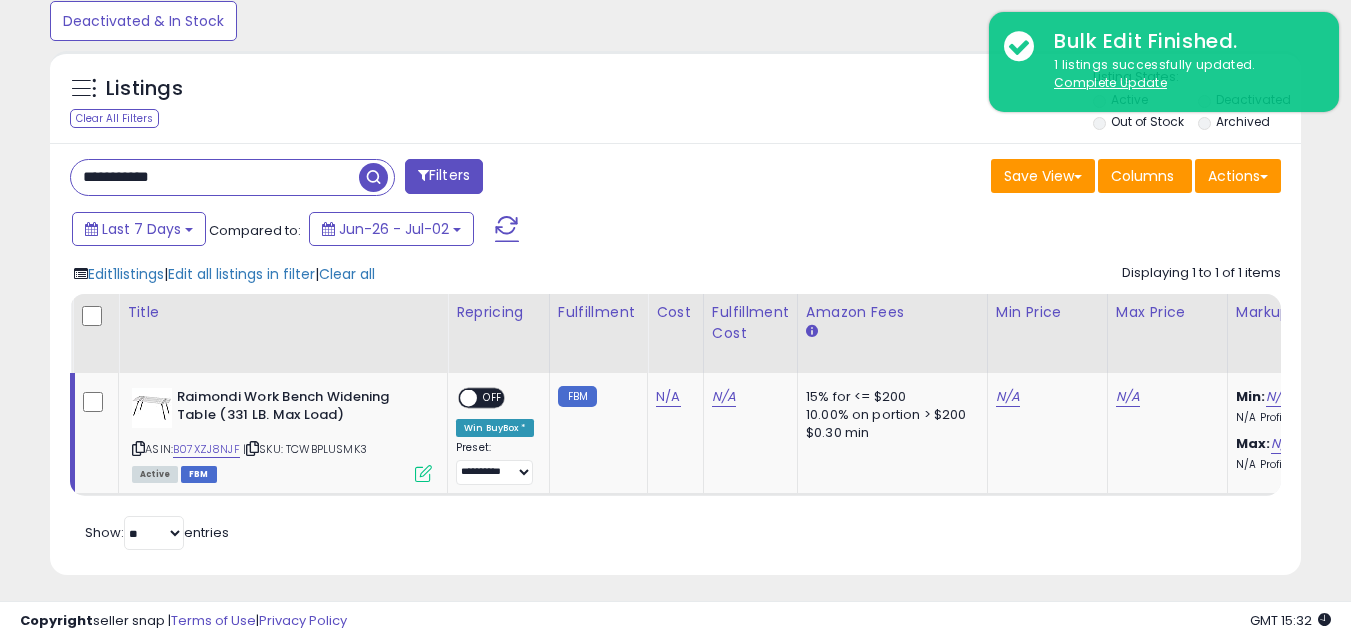 click on "**********" at bounding box center [675, 359] 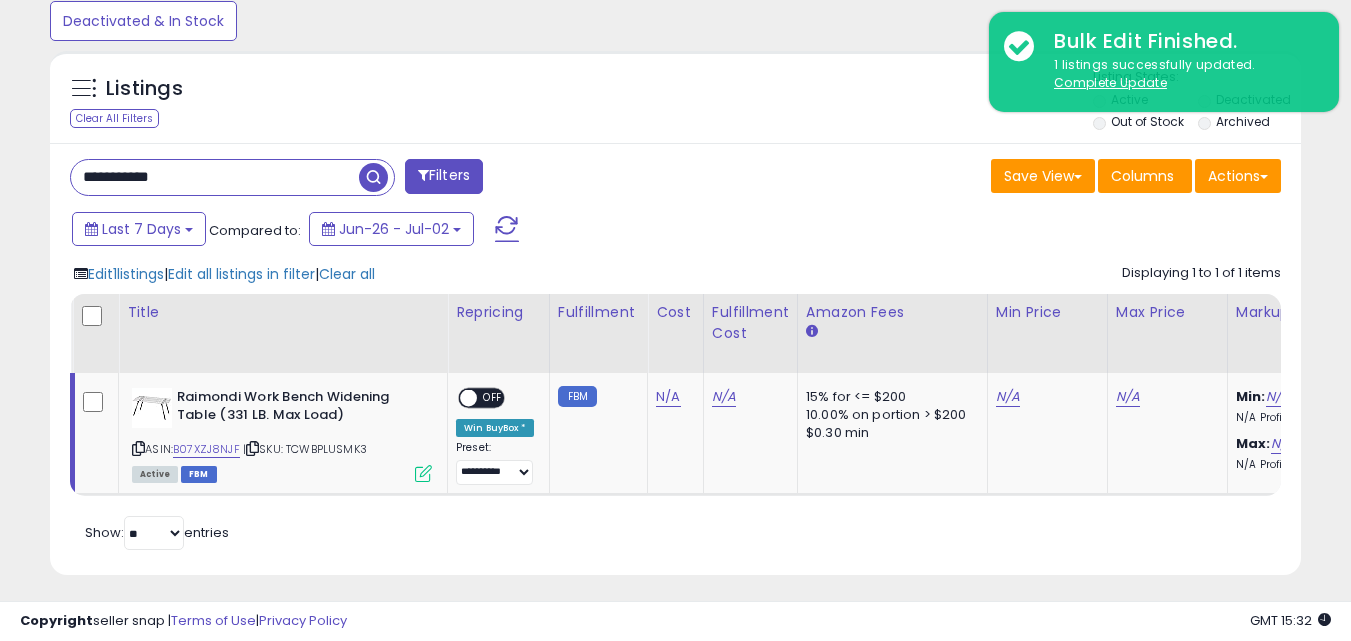 click on "**********" at bounding box center [215, 177] 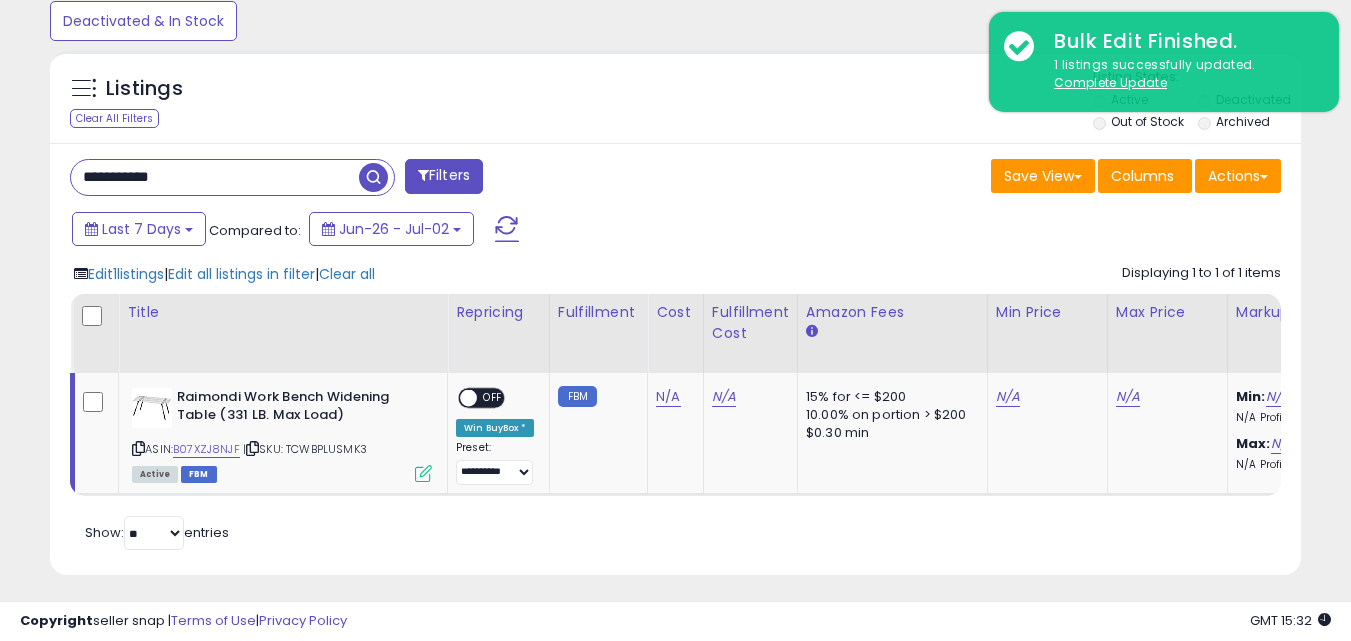 click on "**********" at bounding box center (215, 177) 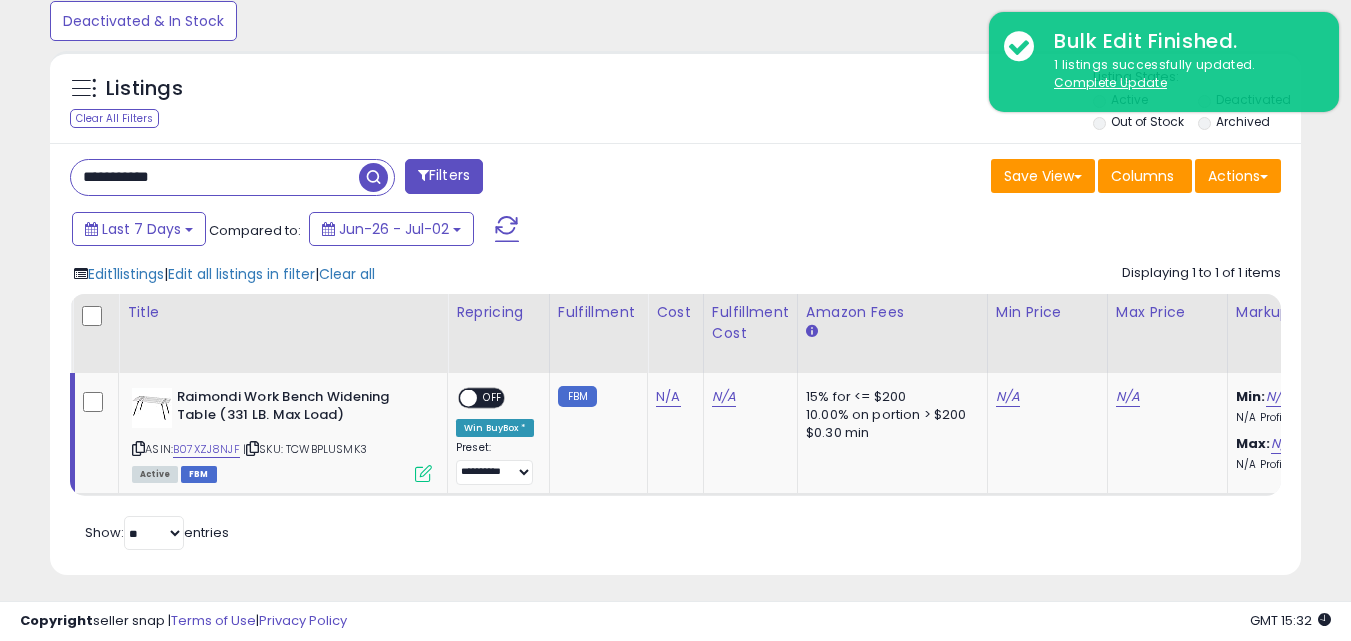 paste 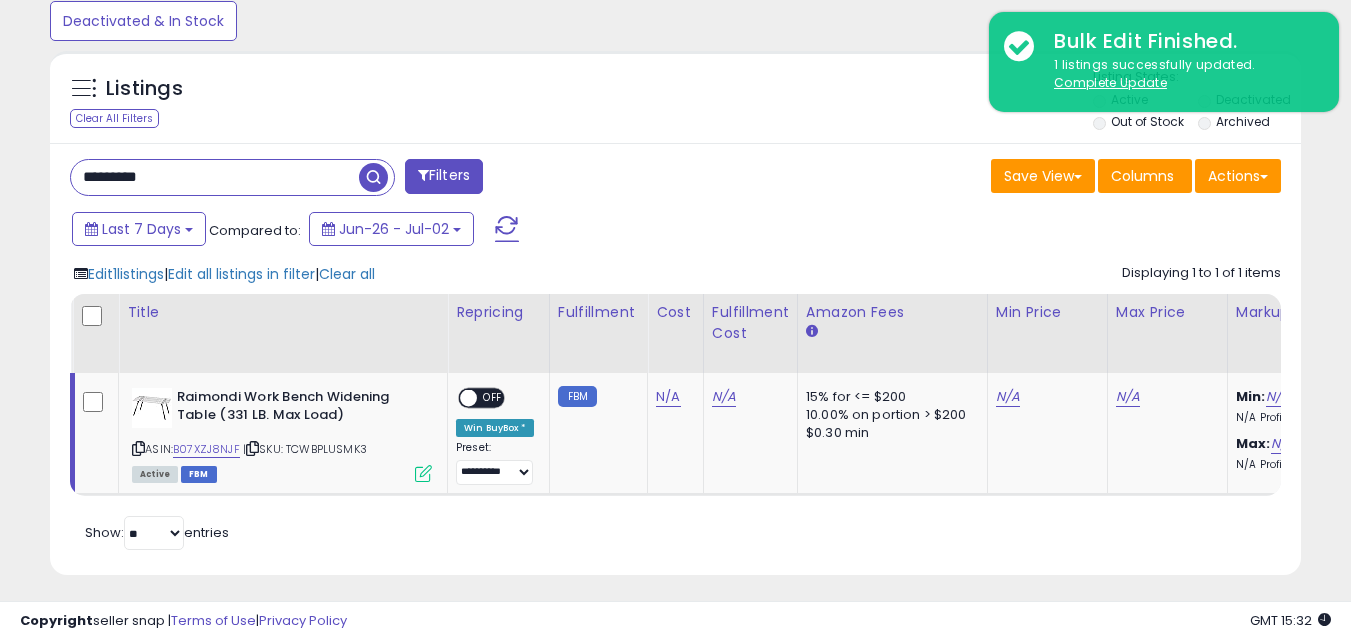 click at bounding box center [373, 177] 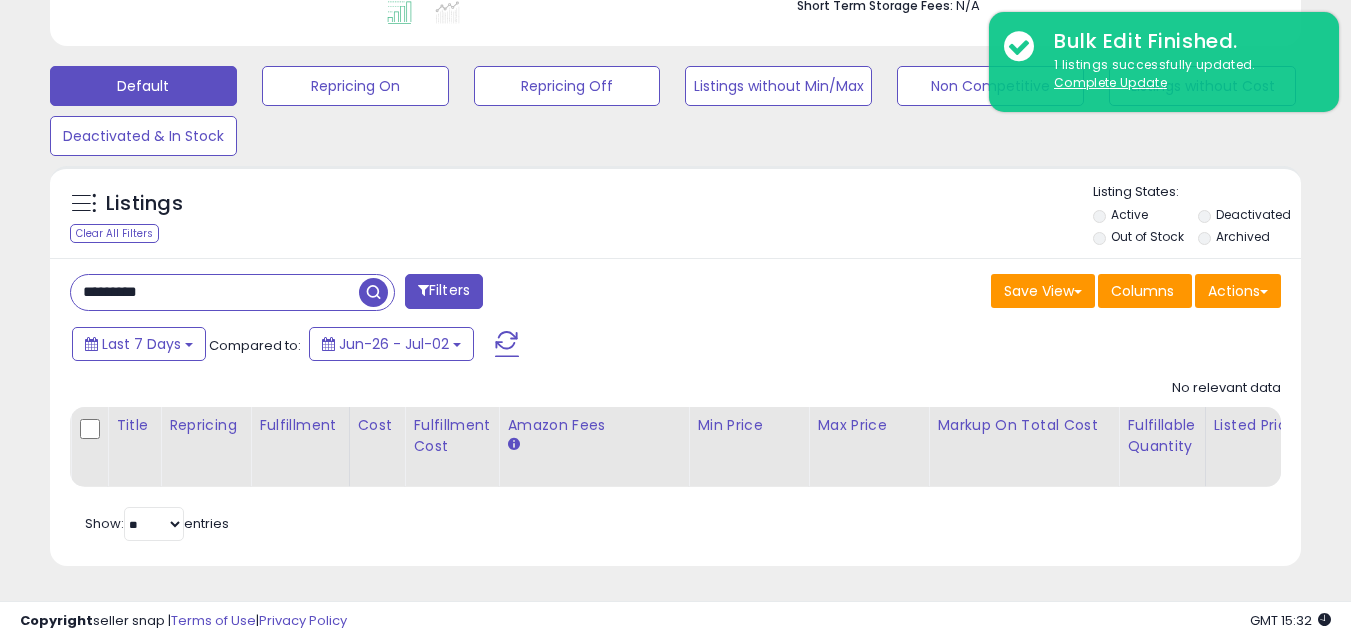 click on "*********" at bounding box center (215, 292) 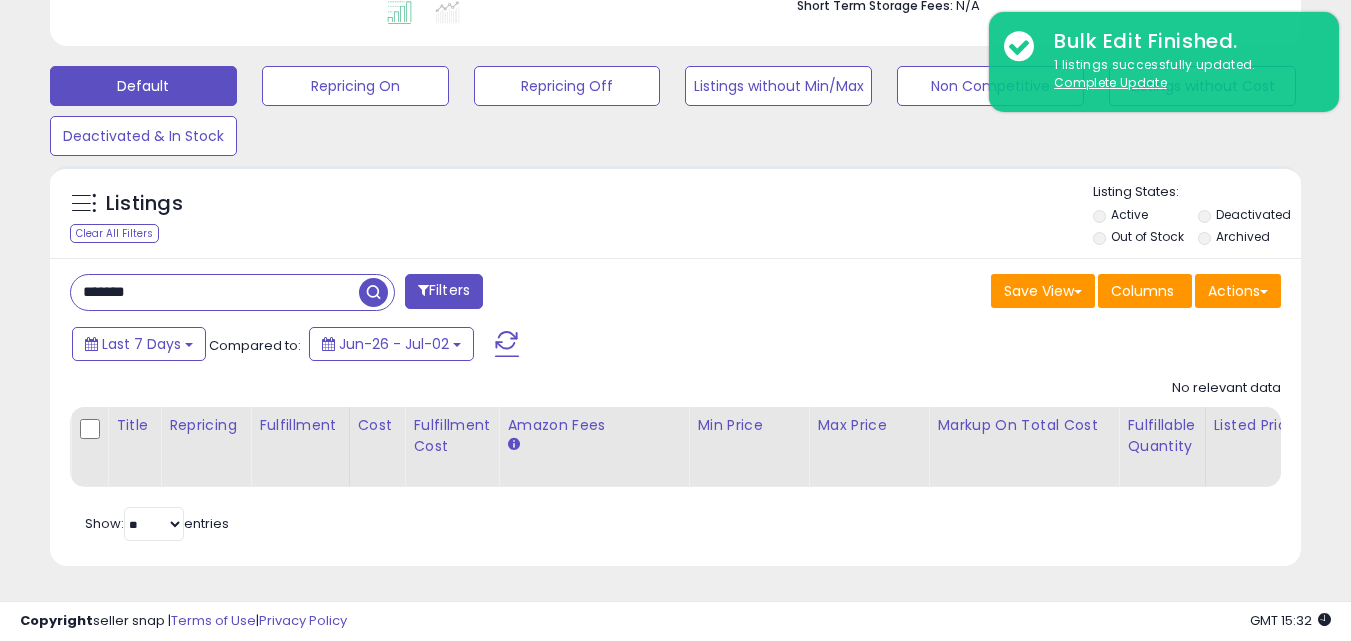 click at bounding box center [373, 292] 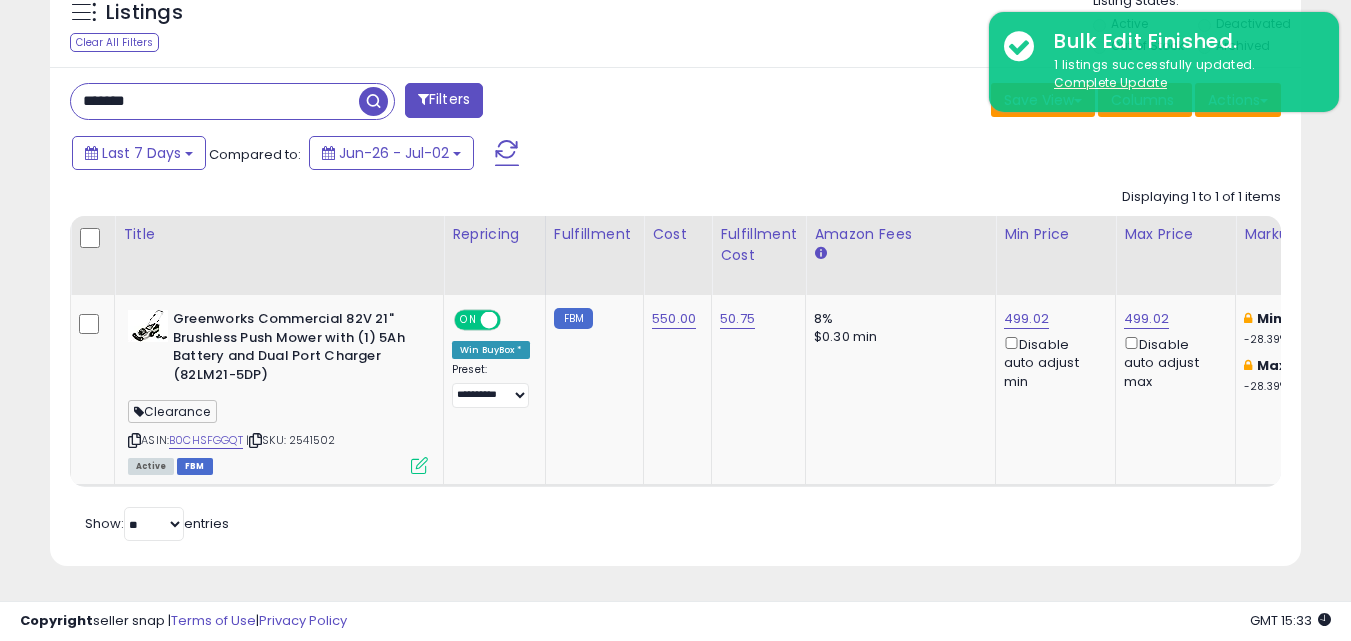 click on "*******" at bounding box center [215, 101] 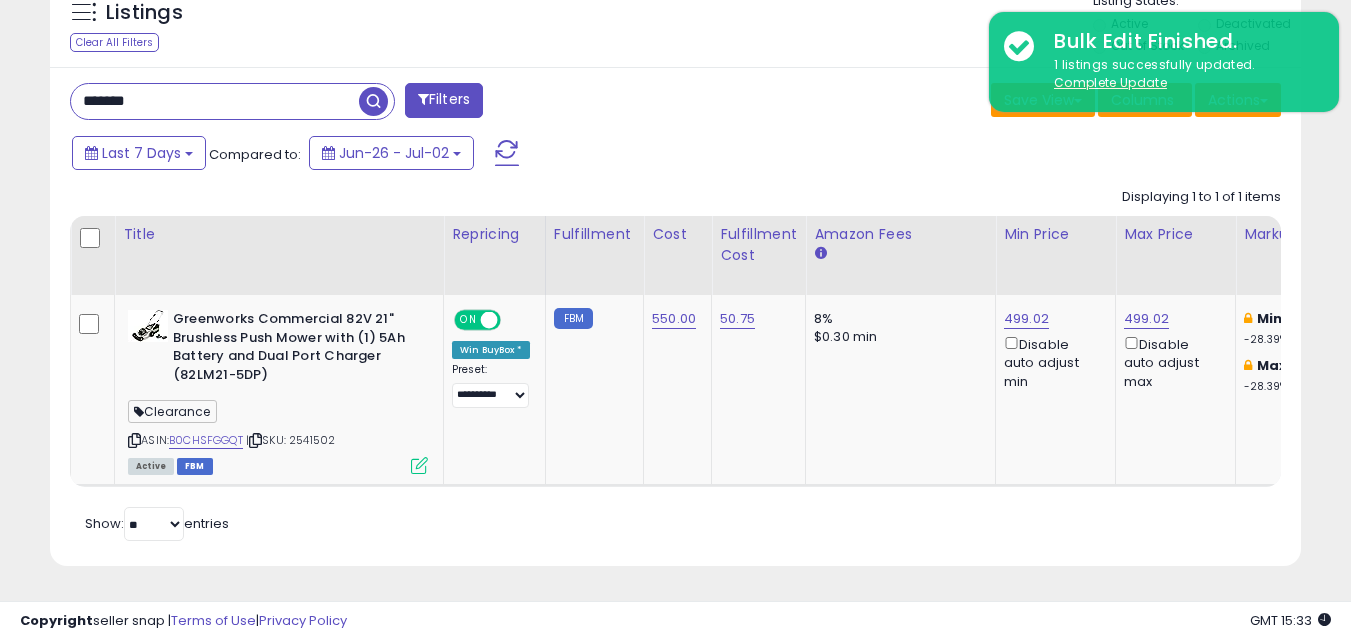 drag, startPoint x: 216, startPoint y: 105, endPoint x: 176, endPoint y: 94, distance: 41.484936 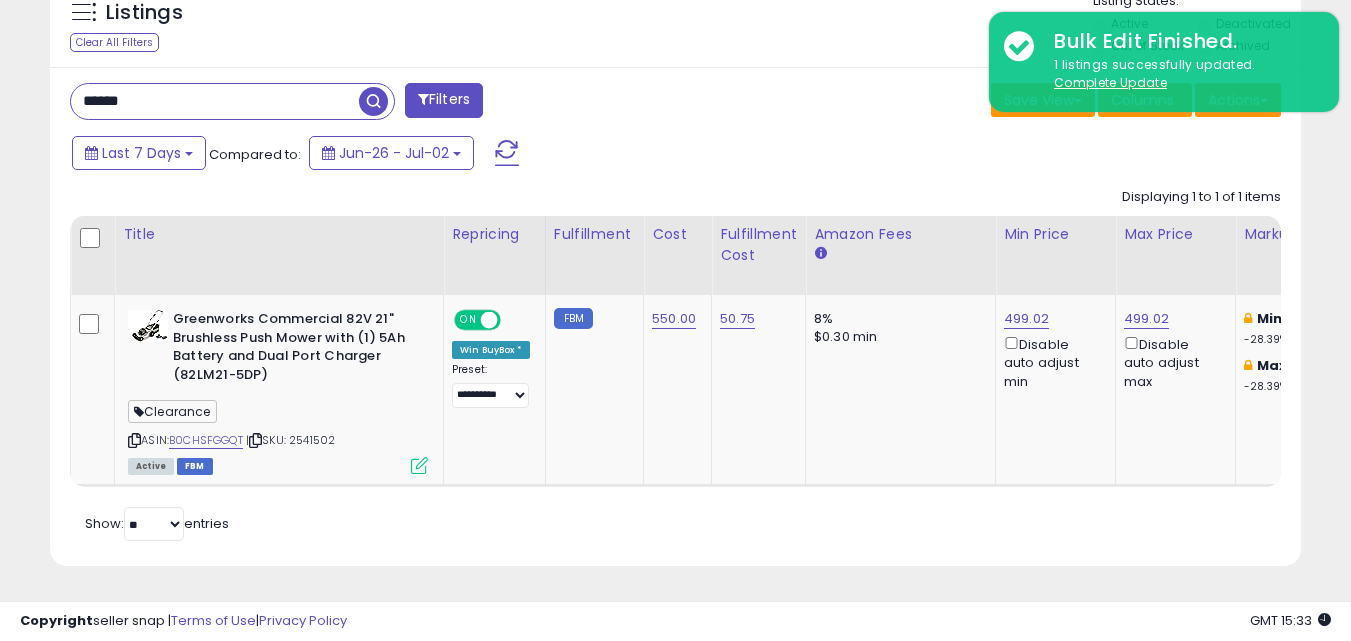 click at bounding box center (373, 101) 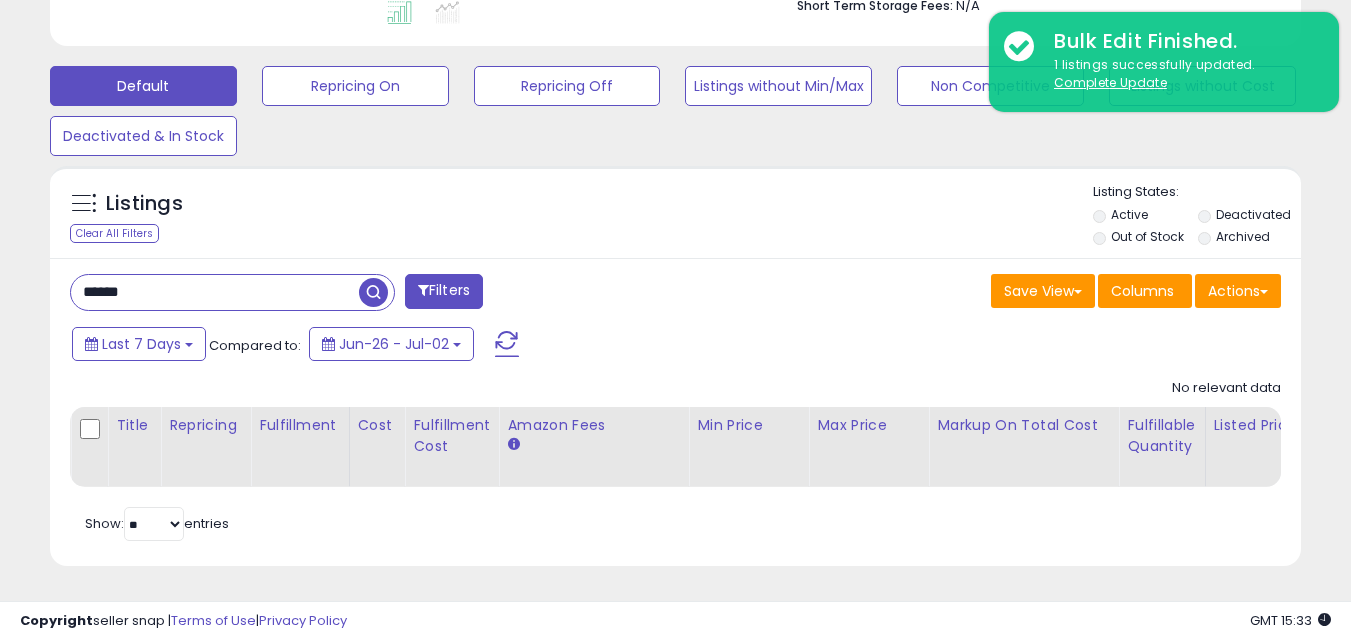 click on "******" at bounding box center [215, 292] 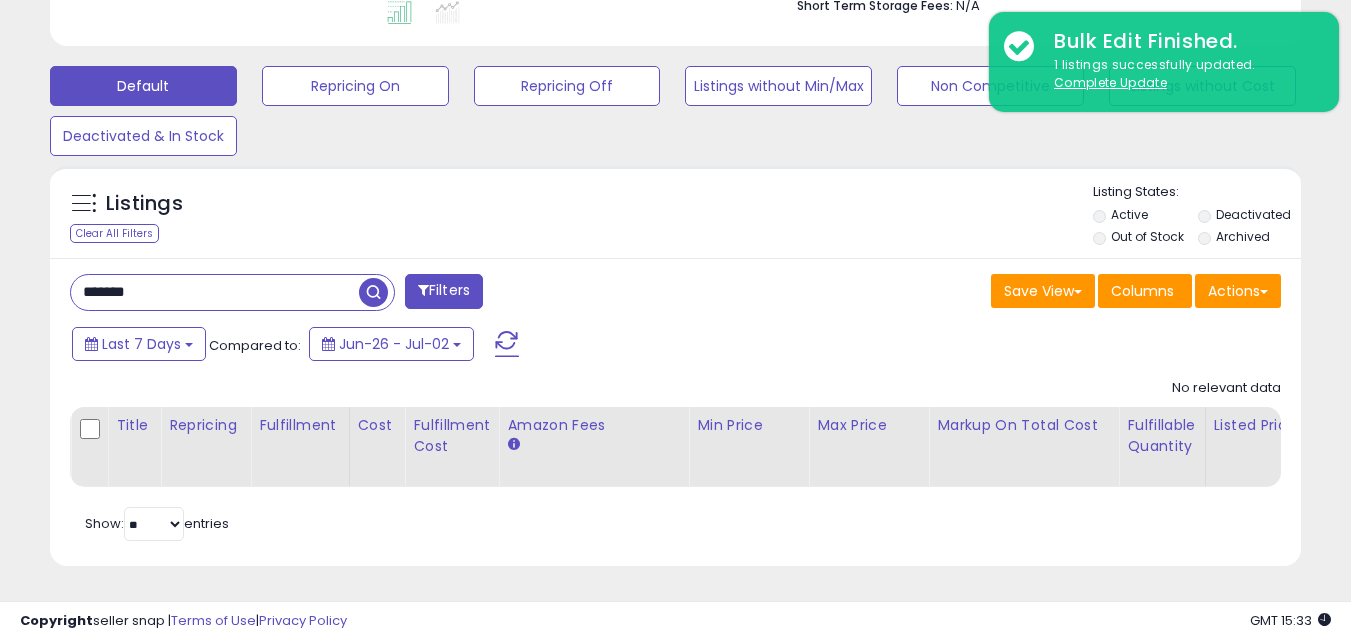 click at bounding box center (373, 292) 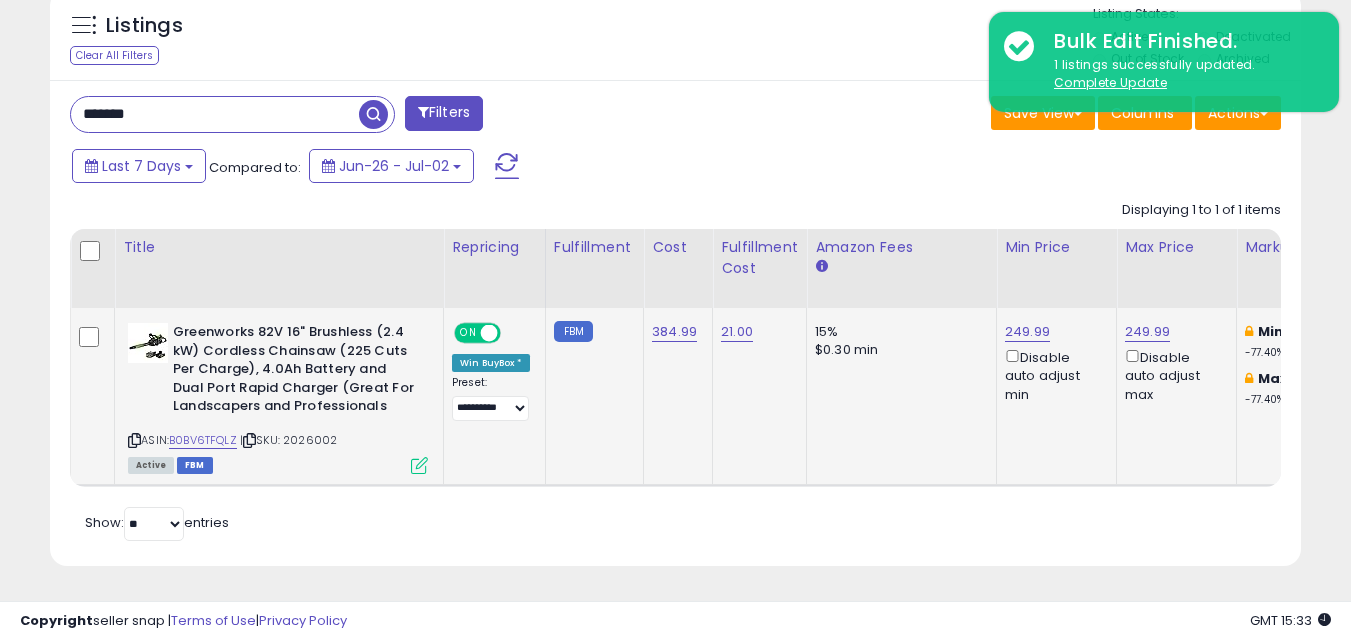 click 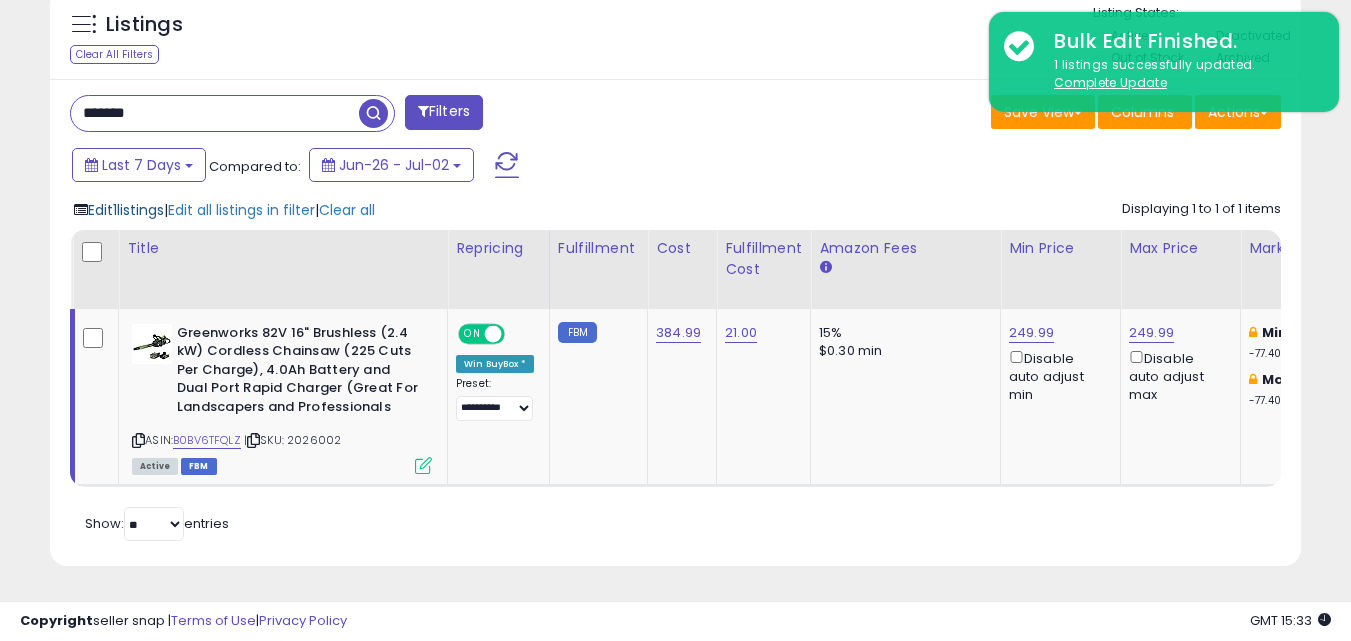 click on "Edit  1  listings" at bounding box center (126, 210) 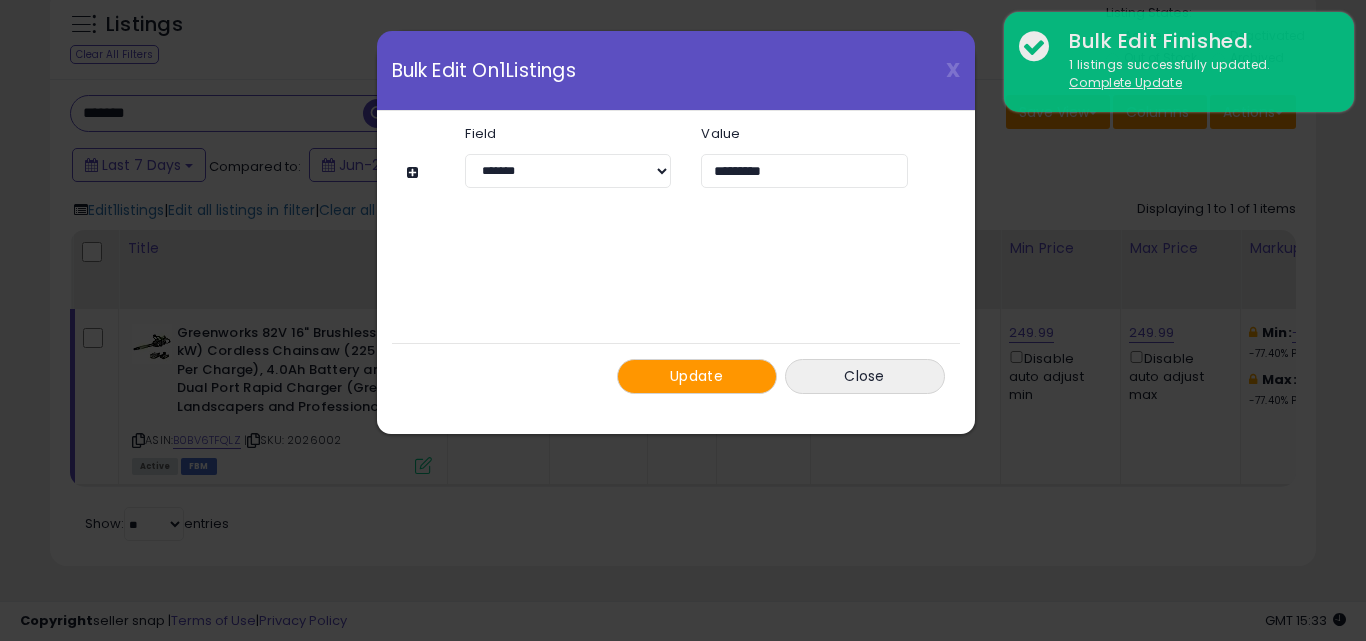 click on "Update" at bounding box center (697, 376) 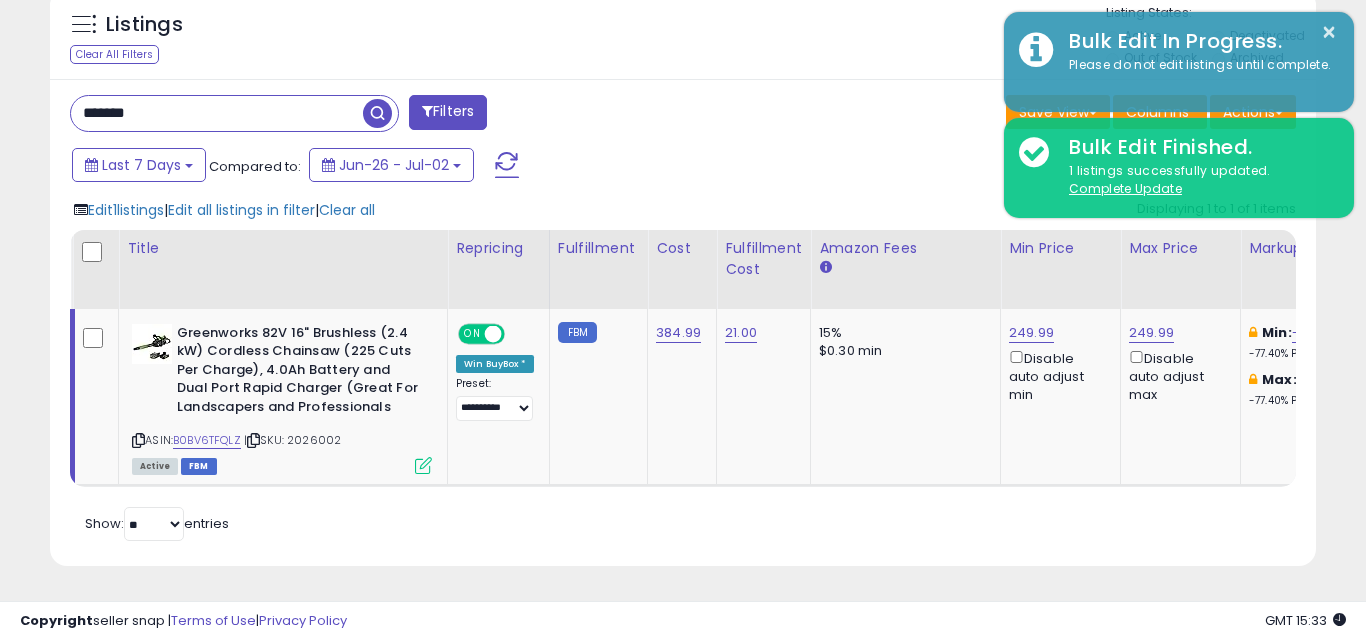click on "*******" at bounding box center (217, 113) 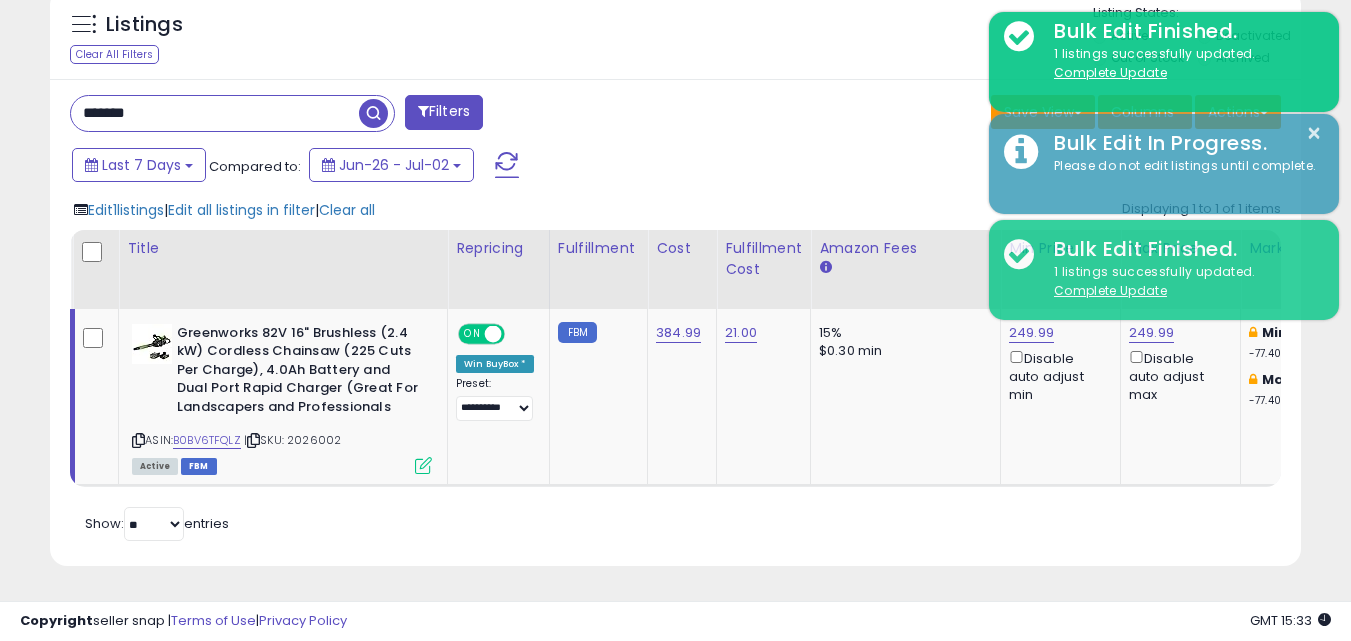 paste on "*" 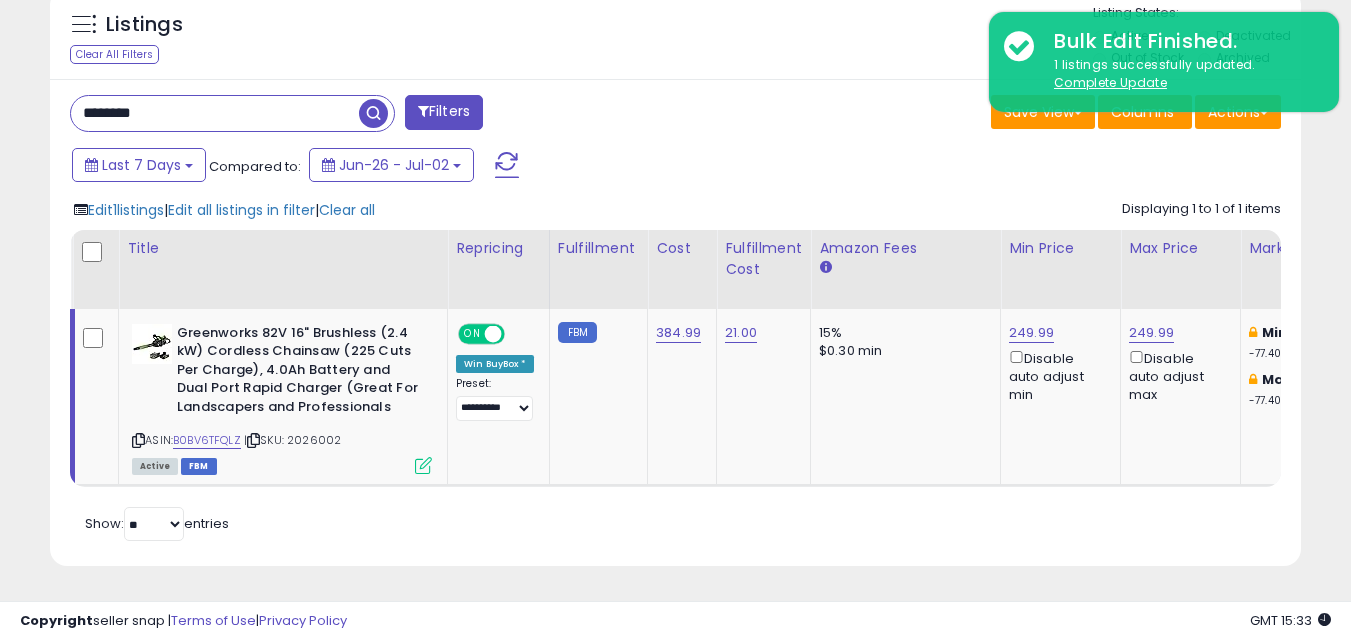click at bounding box center (373, 113) 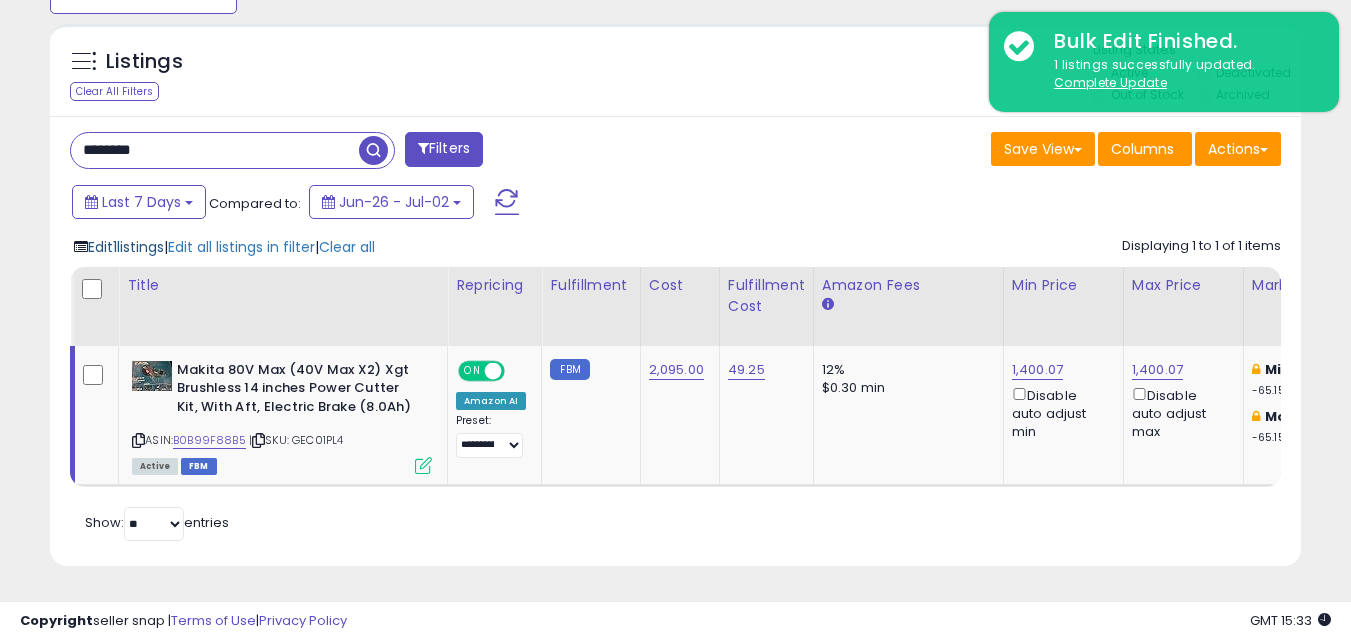 click on "Edit  1  listings" at bounding box center [126, 247] 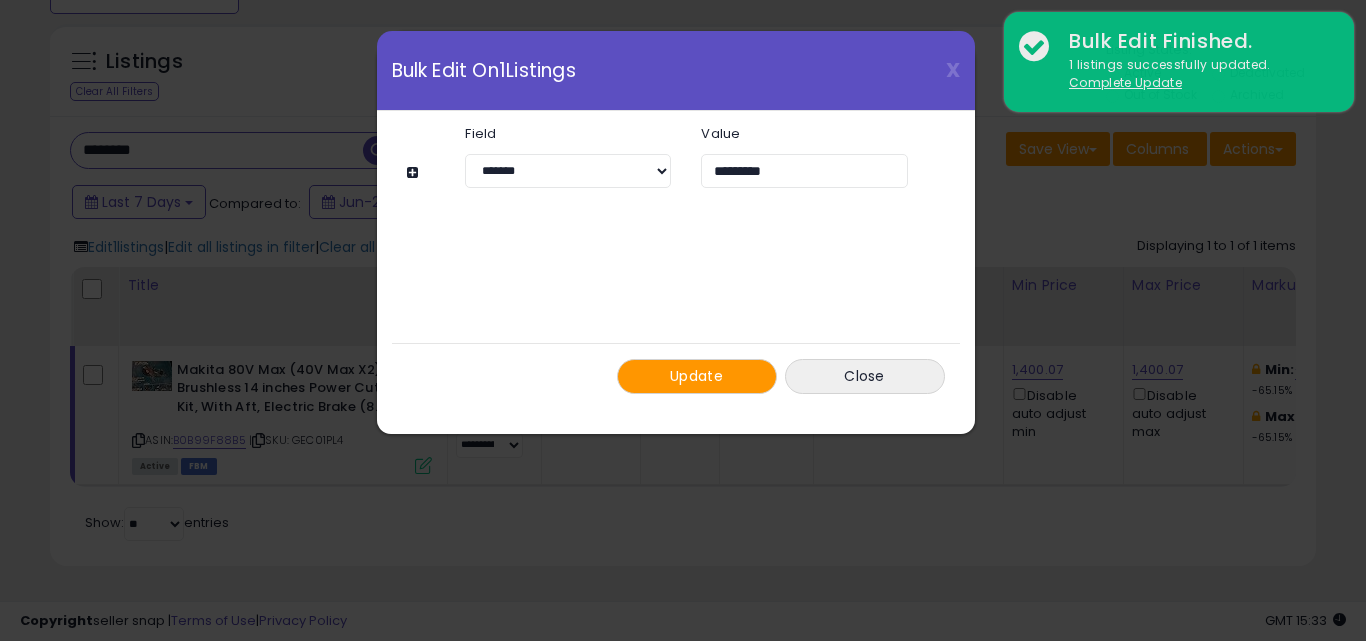 click on "Update" at bounding box center (697, 376) 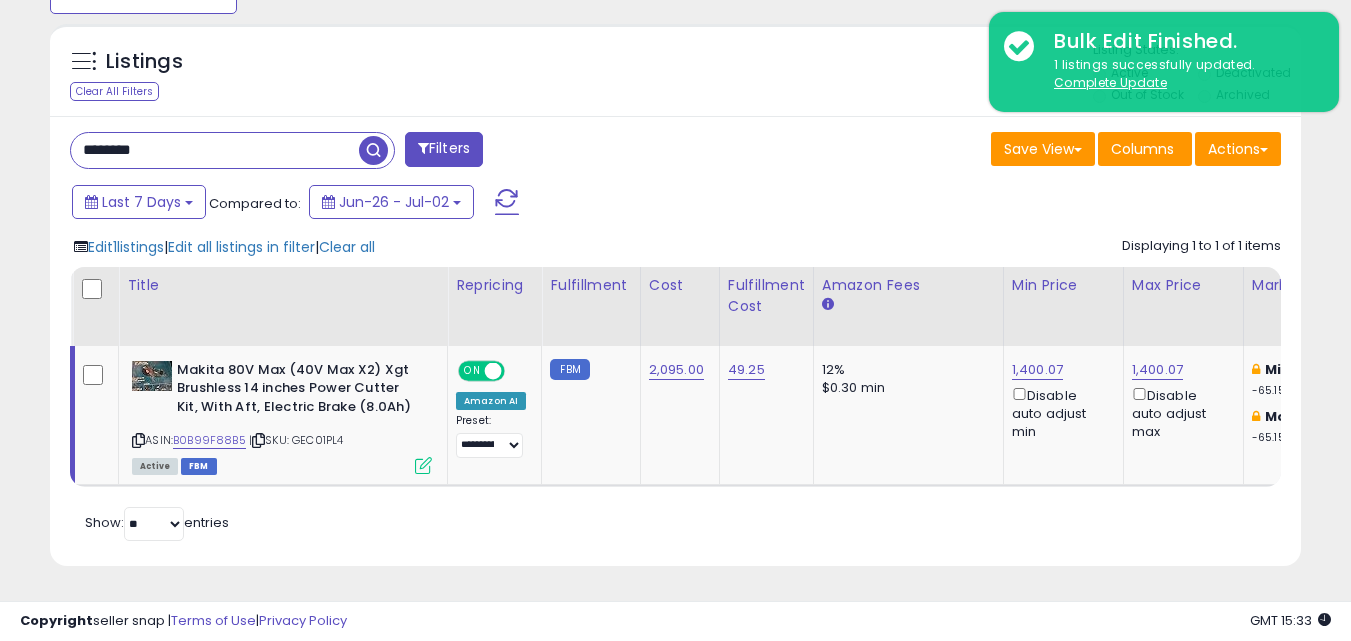 click on "********" at bounding box center [215, 150] 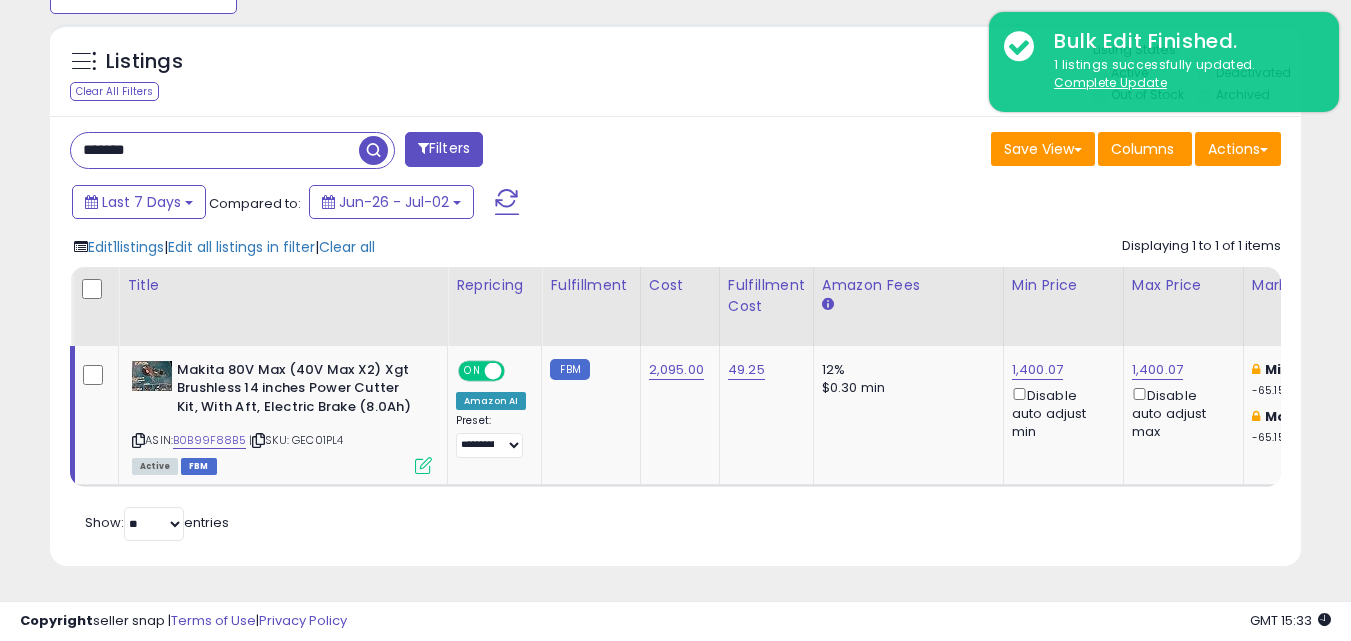 click at bounding box center (373, 150) 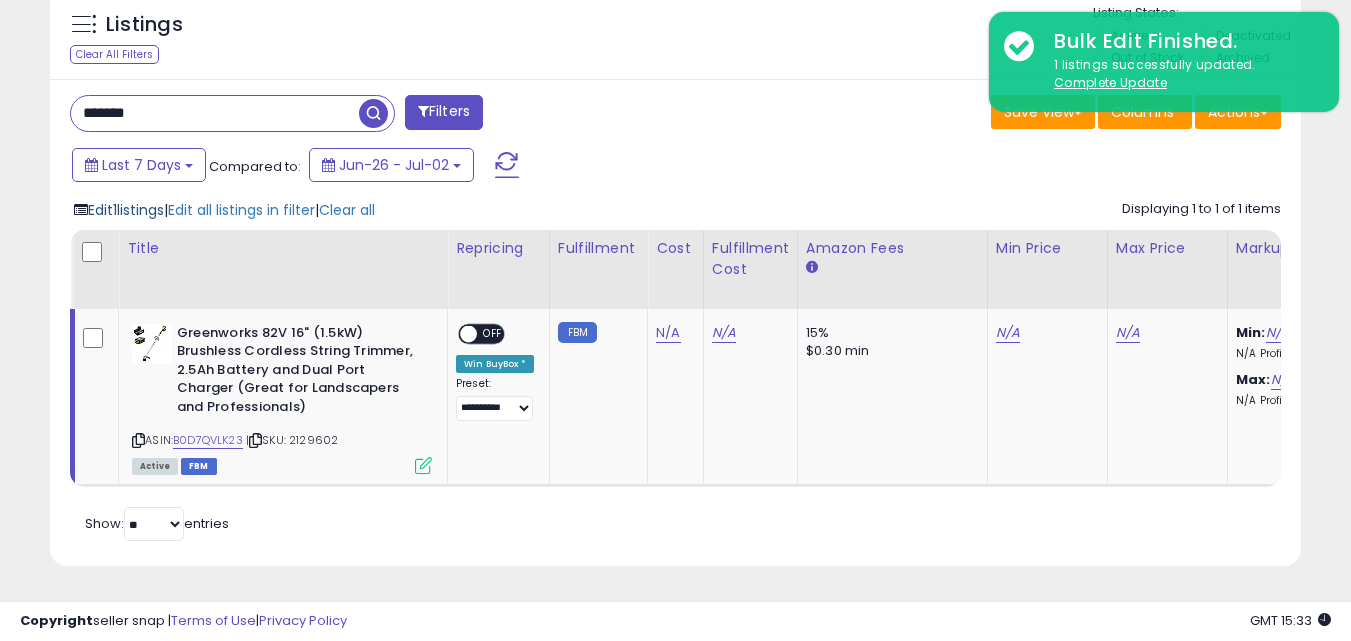 click on "Edit  1  listings" at bounding box center (126, 210) 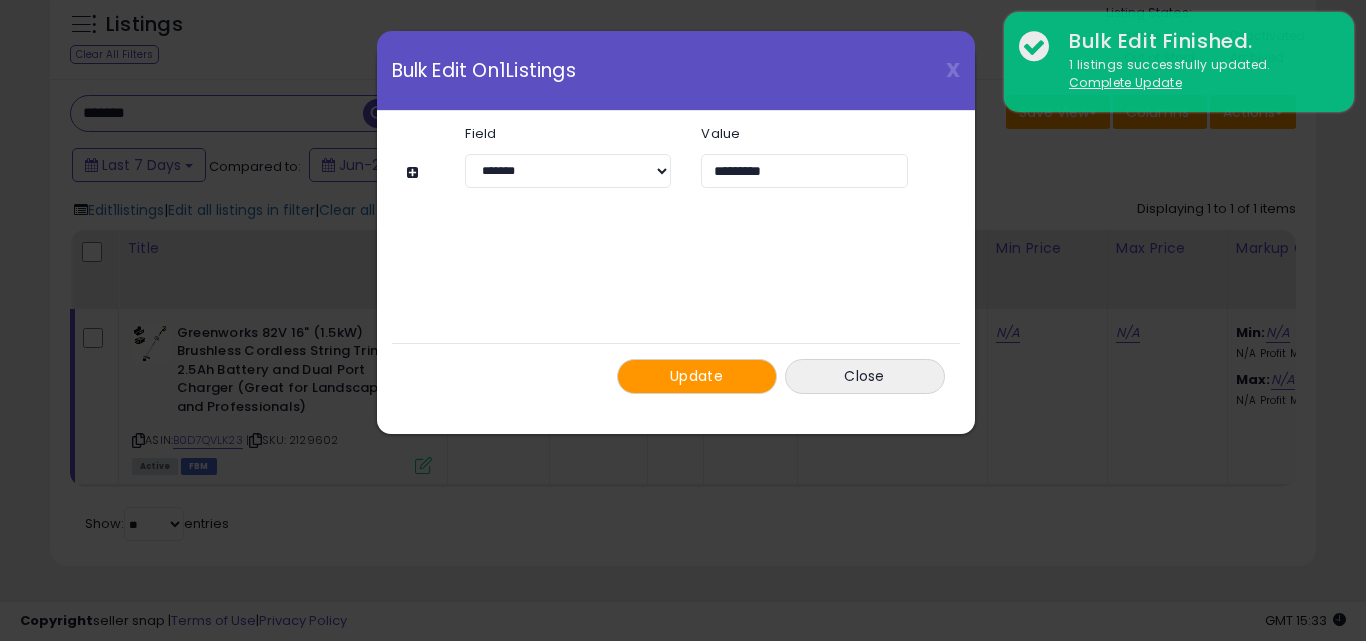 click on "Update" at bounding box center (697, 376) 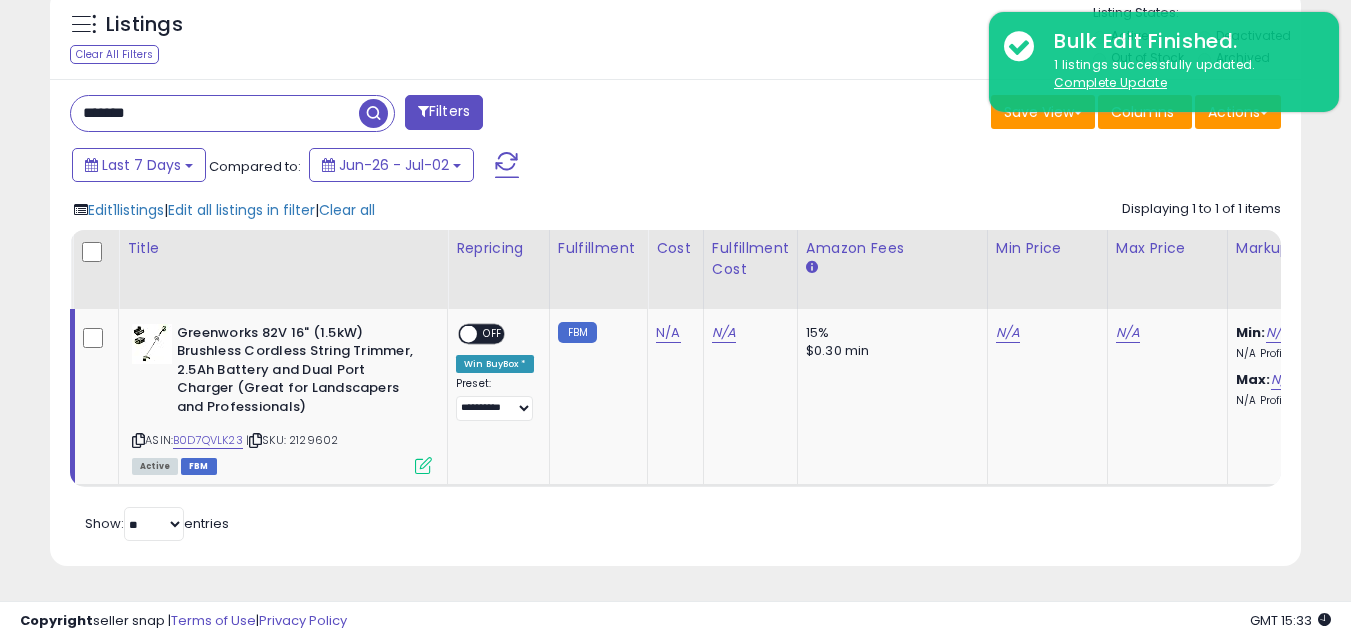 click on "*******" at bounding box center (215, 113) 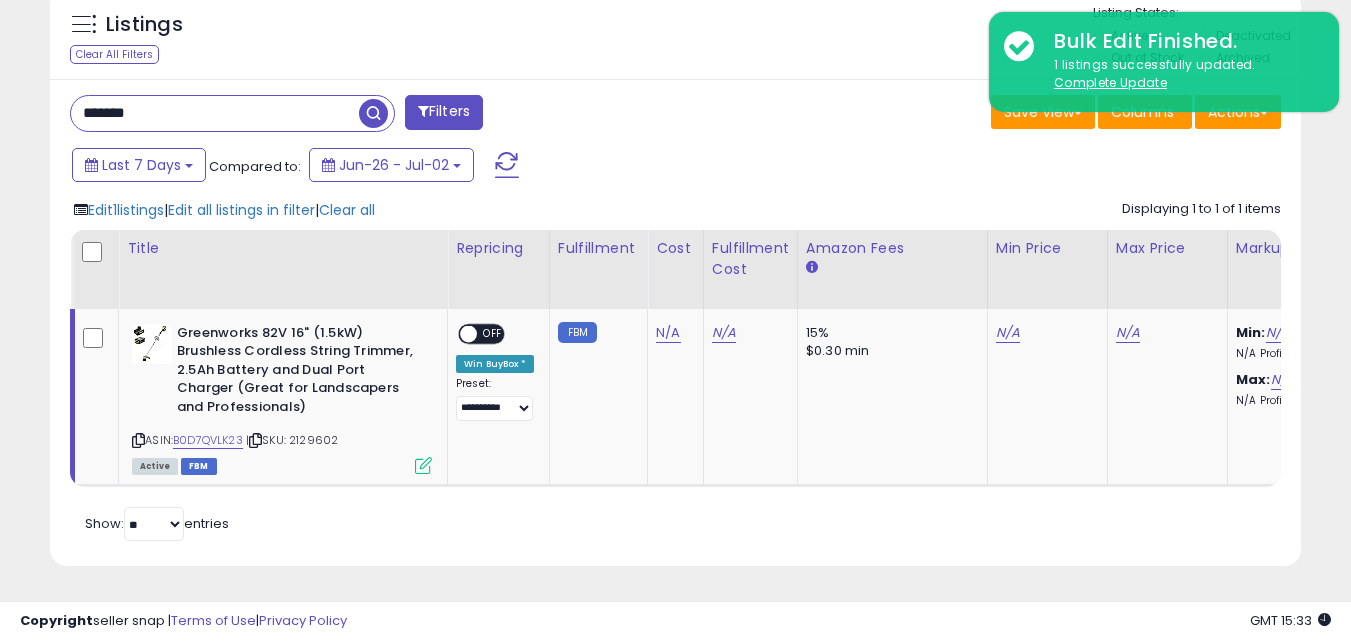 click on "*******" at bounding box center [215, 113] 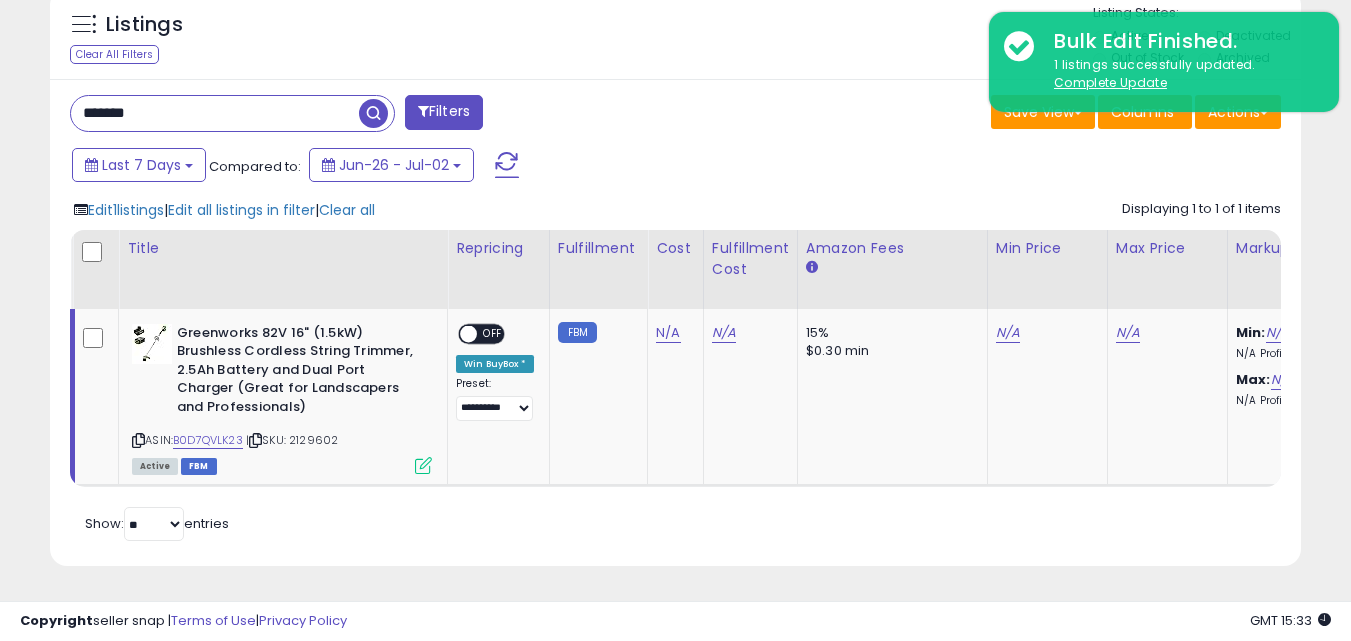 paste on "*" 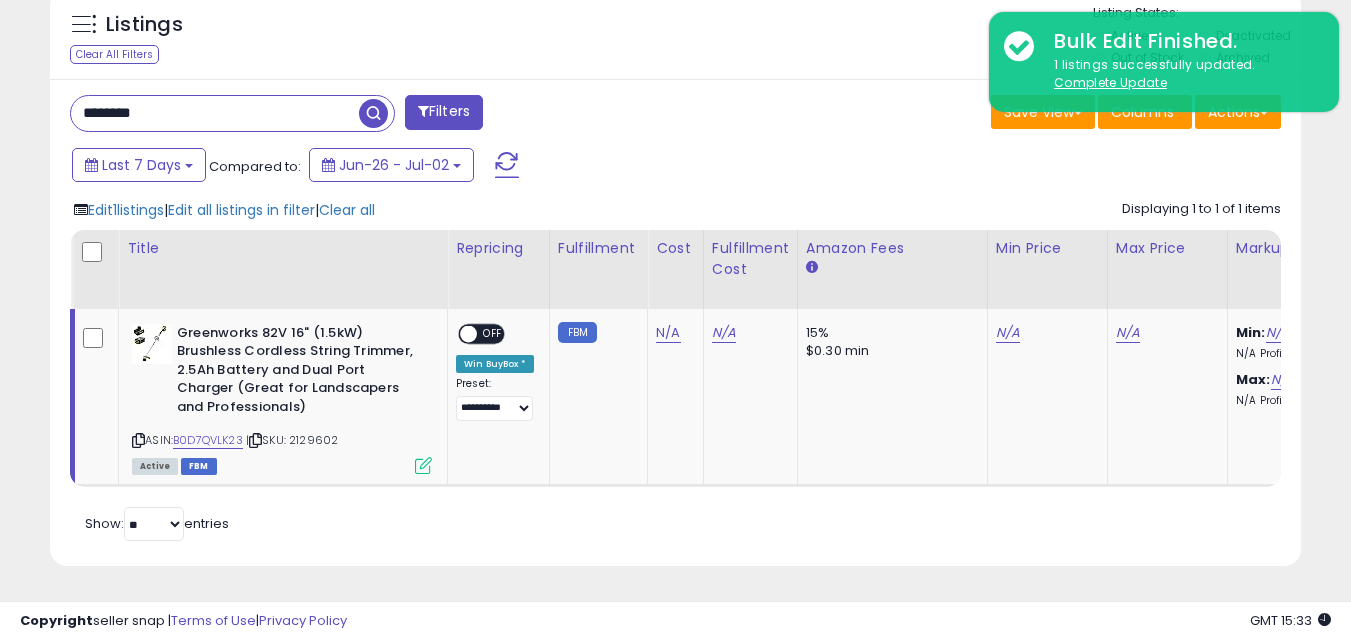 click at bounding box center [373, 113] 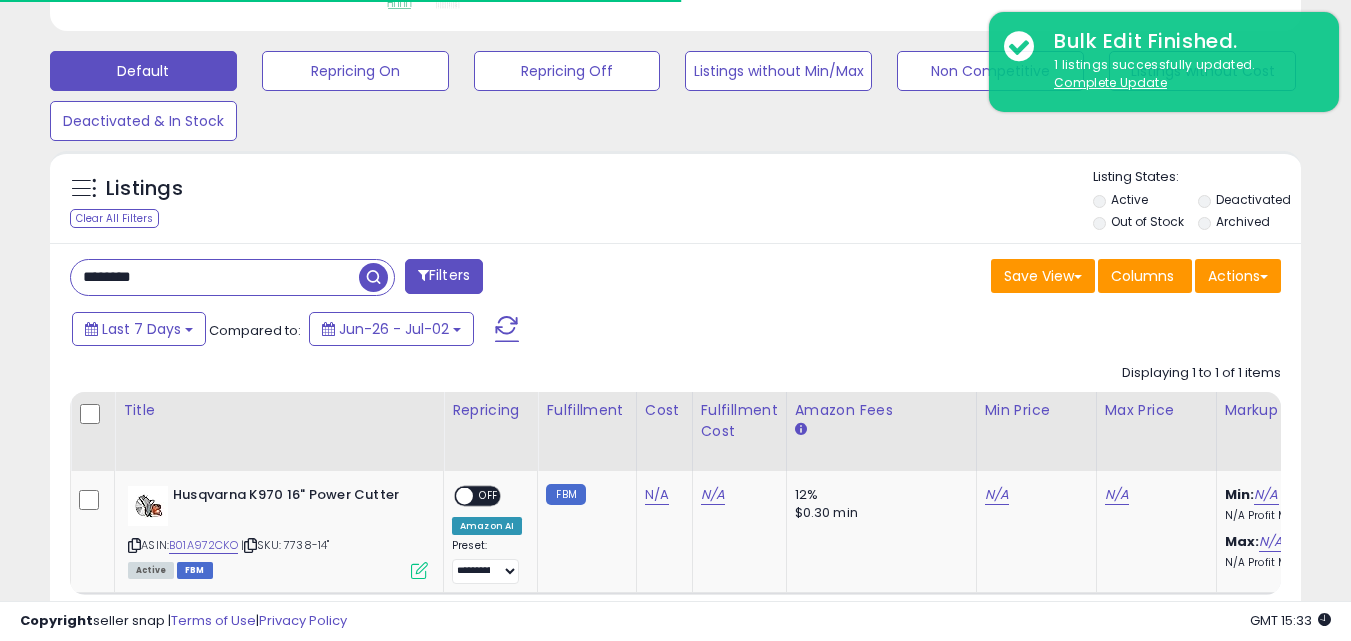 click on "********" at bounding box center (215, 277) 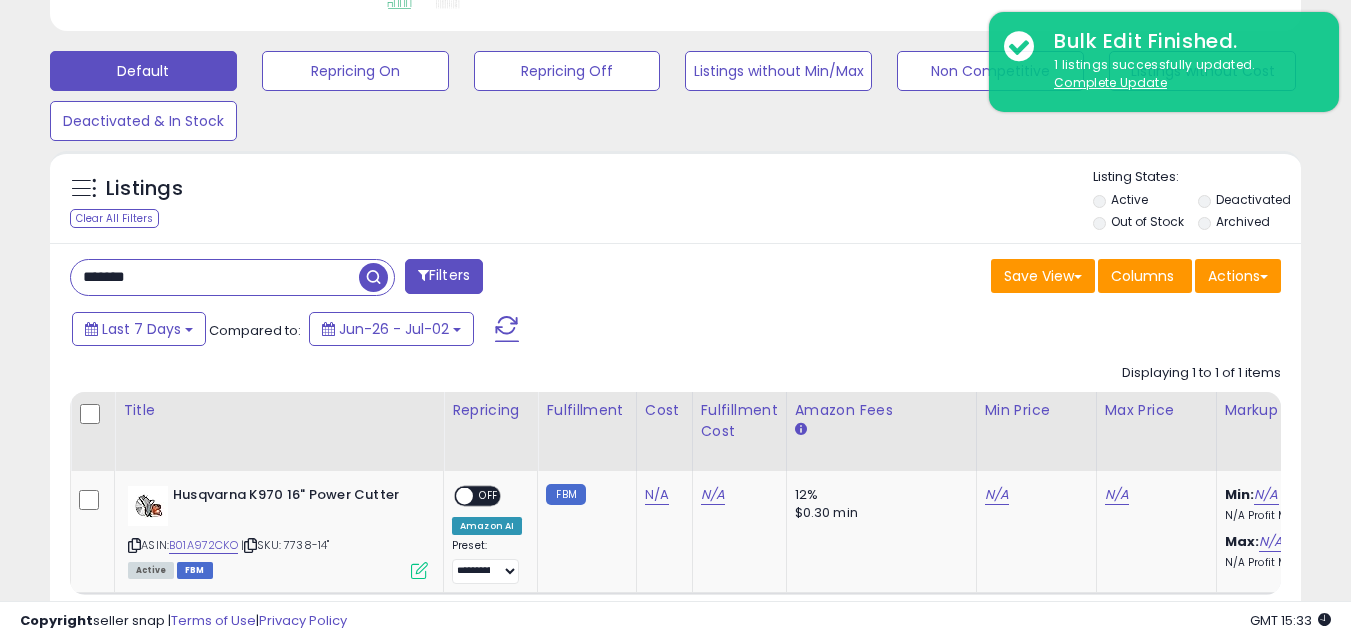 click at bounding box center [376, 275] 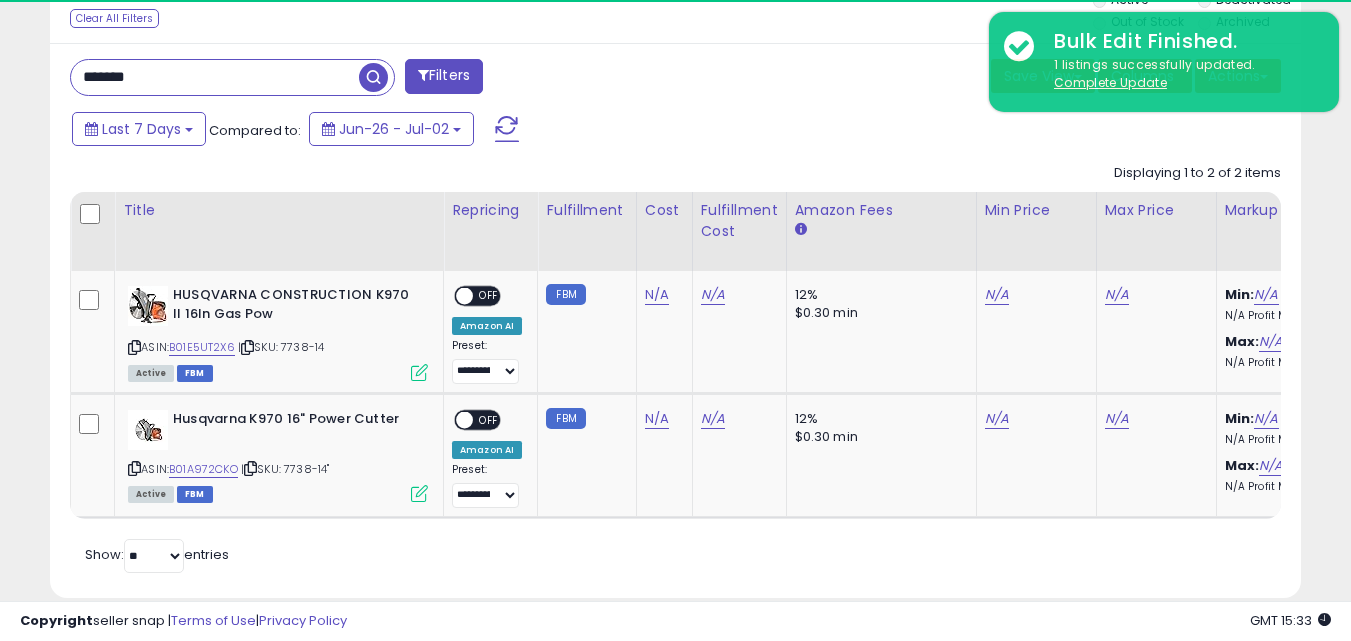 click at bounding box center [92, 215] 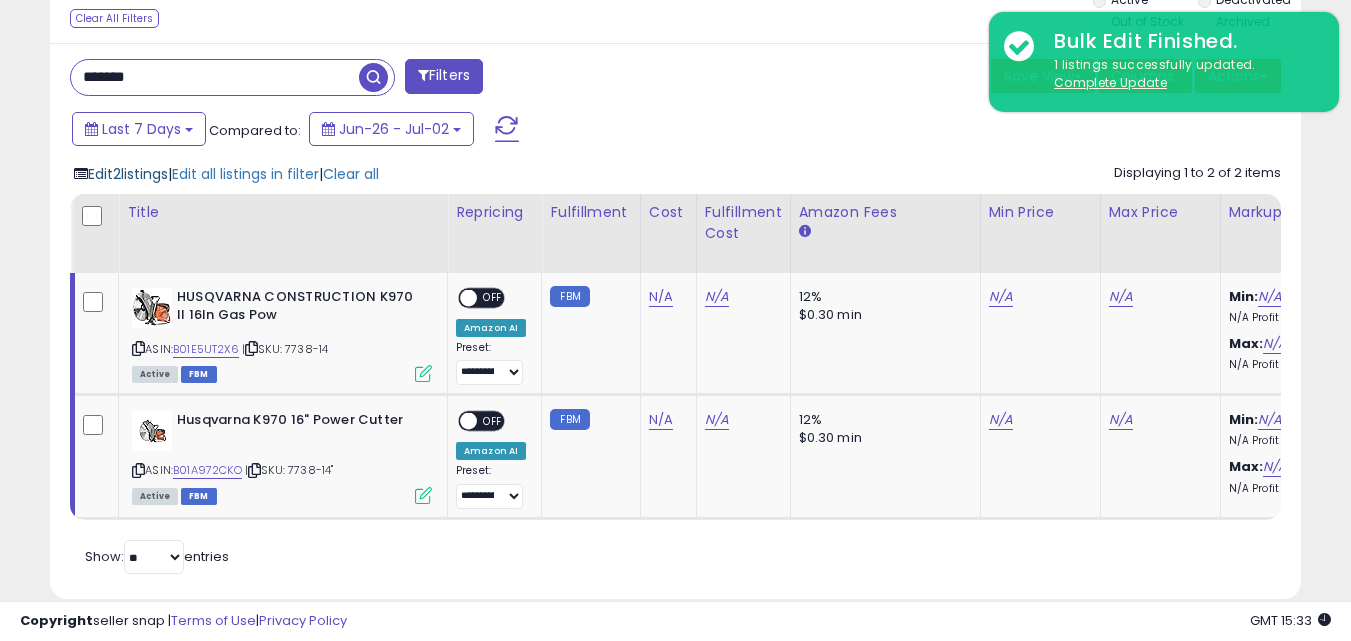 click on "Edit  2  listings" at bounding box center (128, 174) 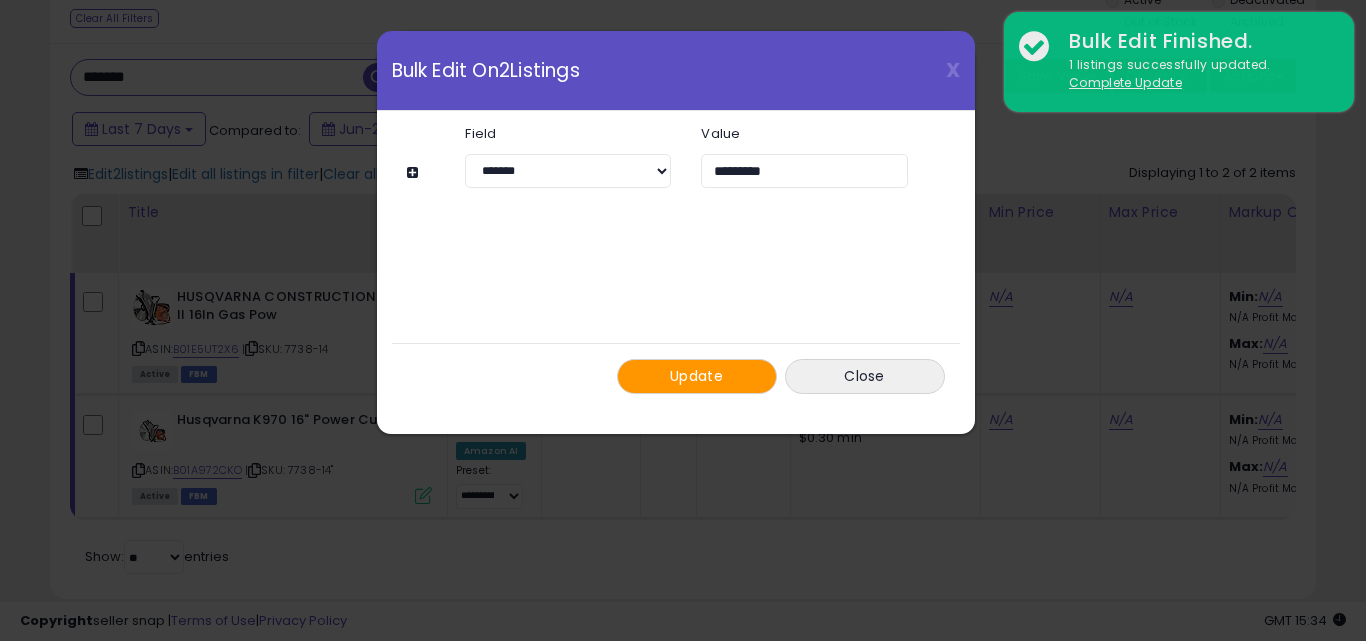 click on "Update" at bounding box center [697, 376] 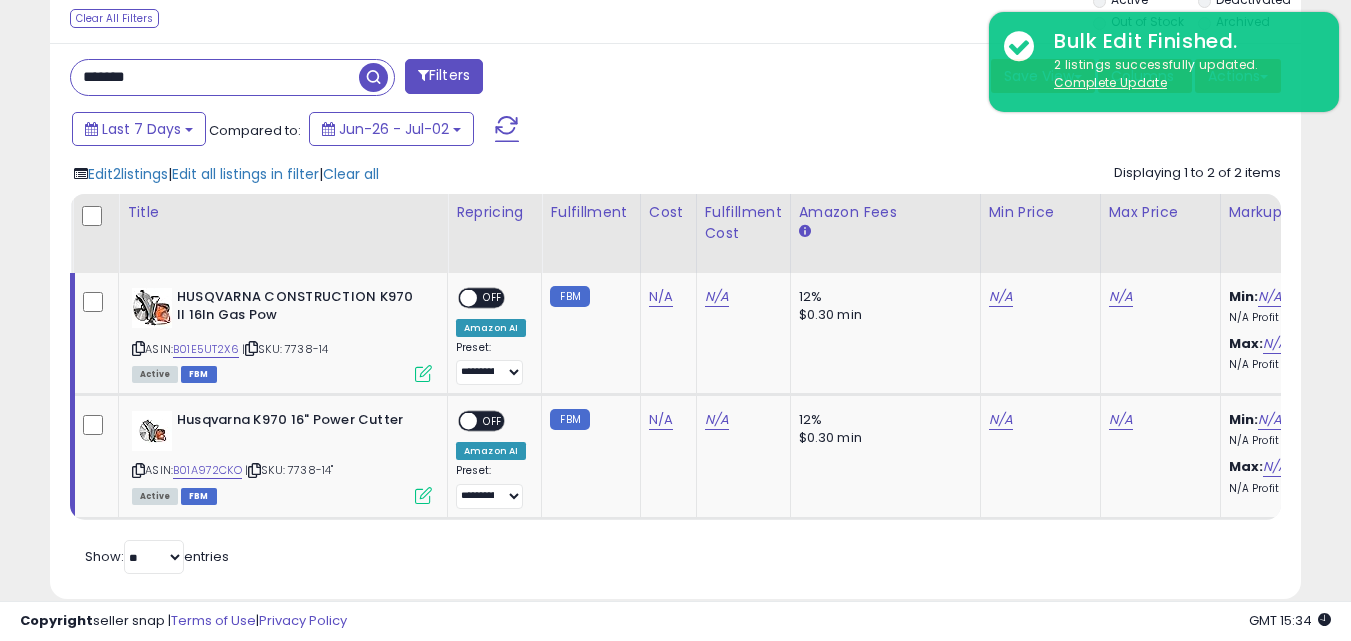 click on "*******" at bounding box center [215, 77] 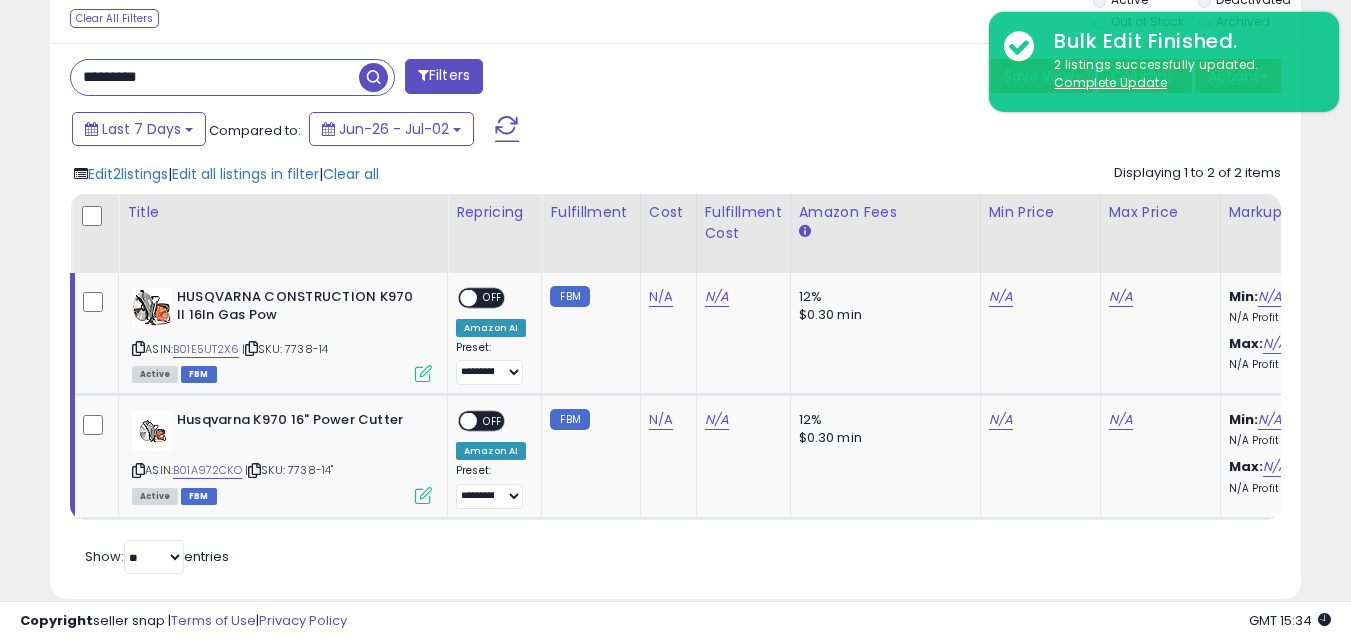 click at bounding box center [373, 77] 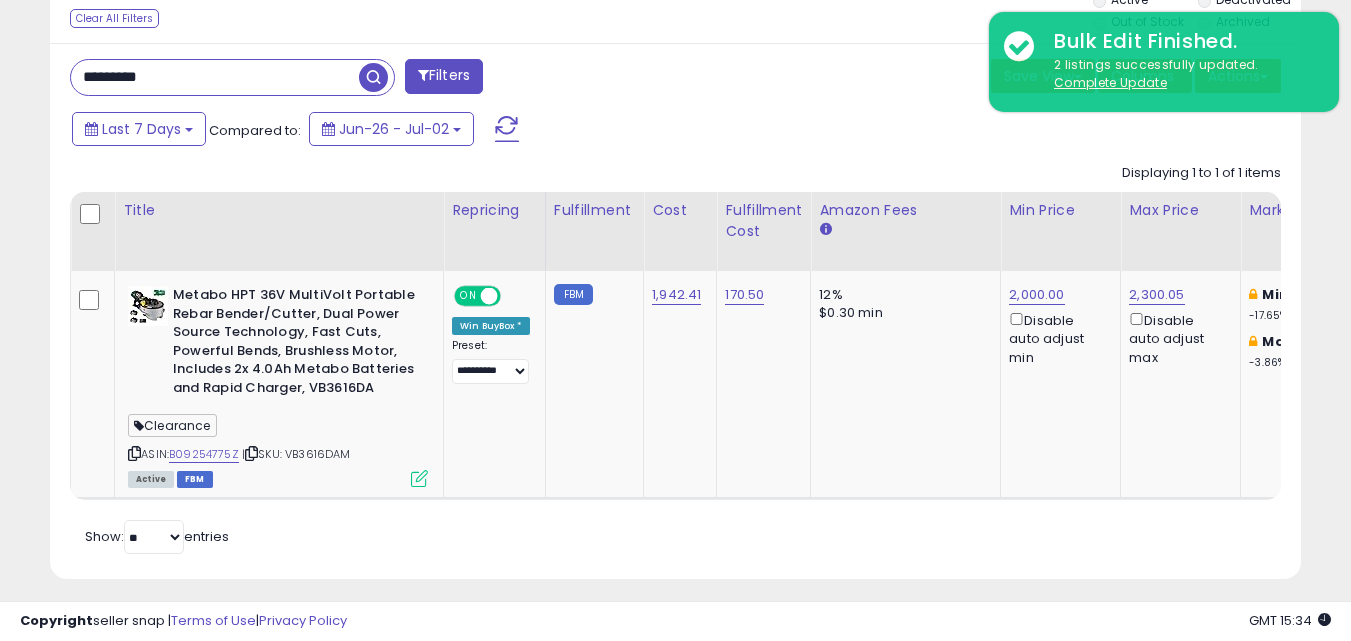 click on "*********" at bounding box center (215, 77) 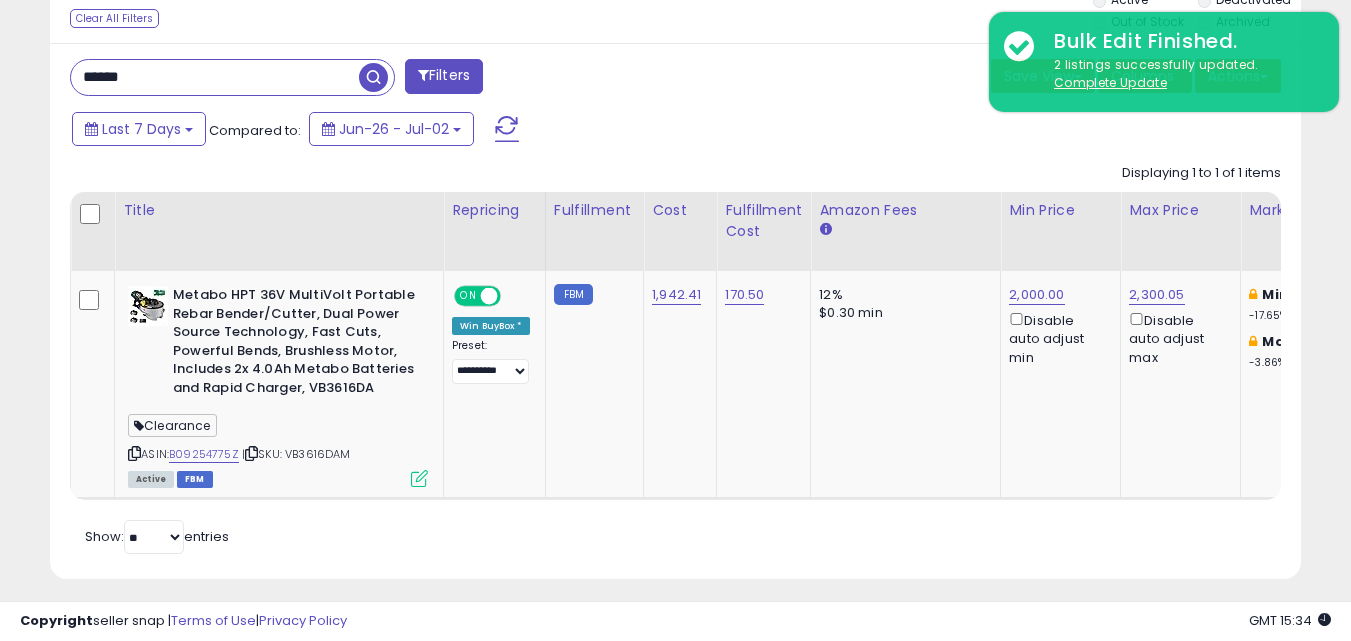 click at bounding box center [373, 77] 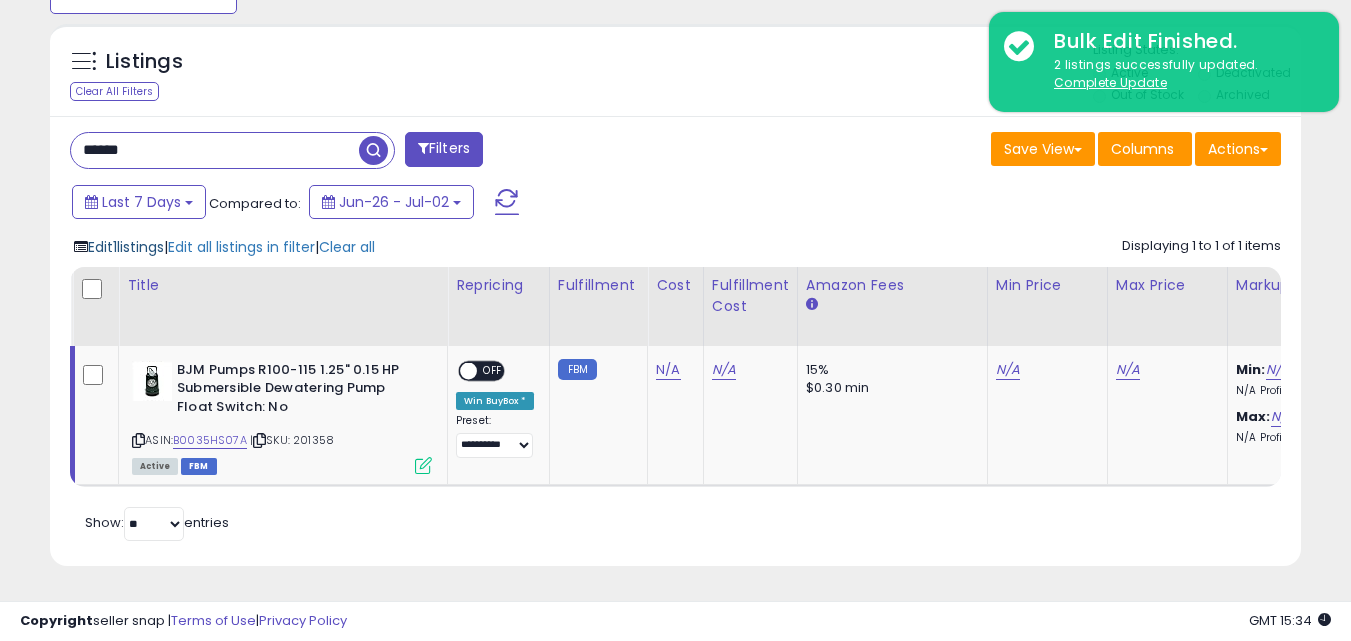 click on "Edit  1  listings" at bounding box center [126, 247] 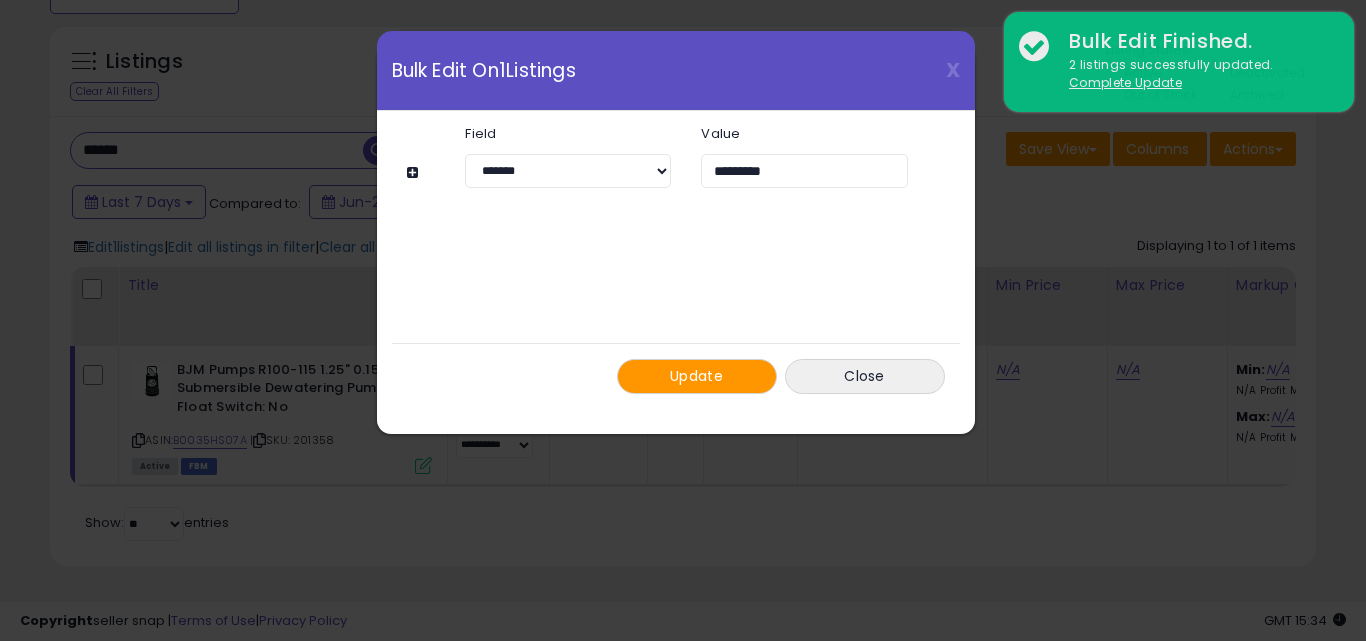 click on "Update" at bounding box center [696, 376] 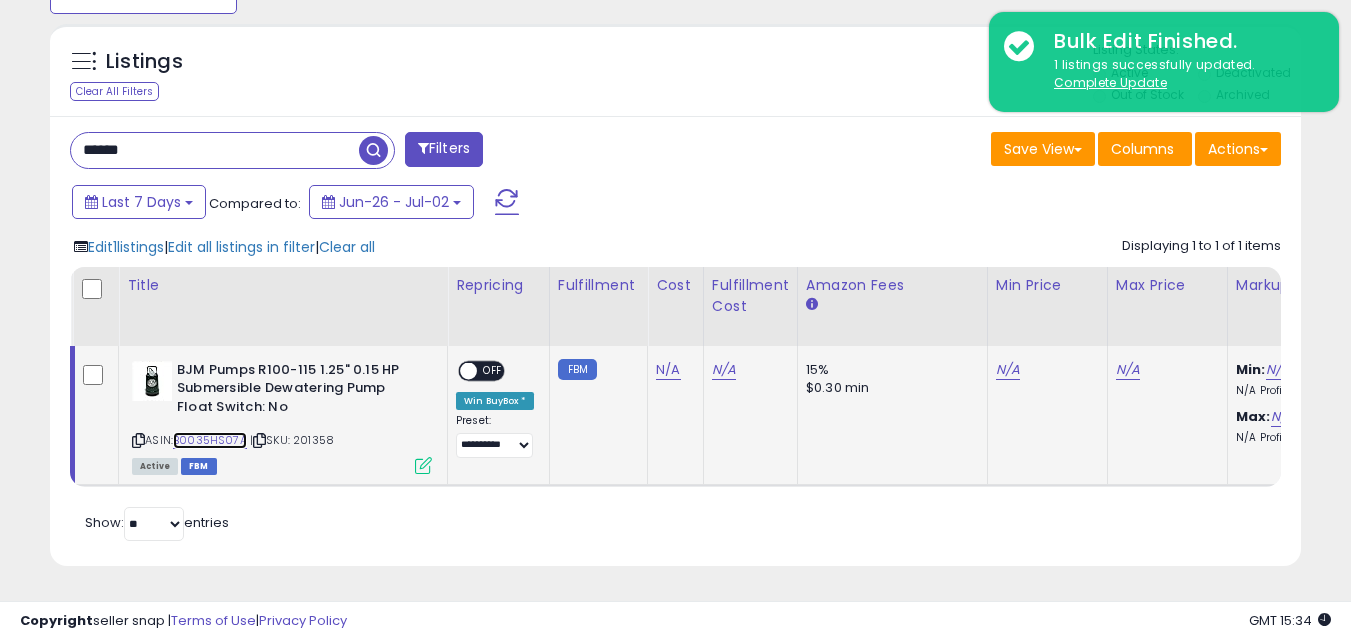 click on "B0035HS07A" at bounding box center [210, 440] 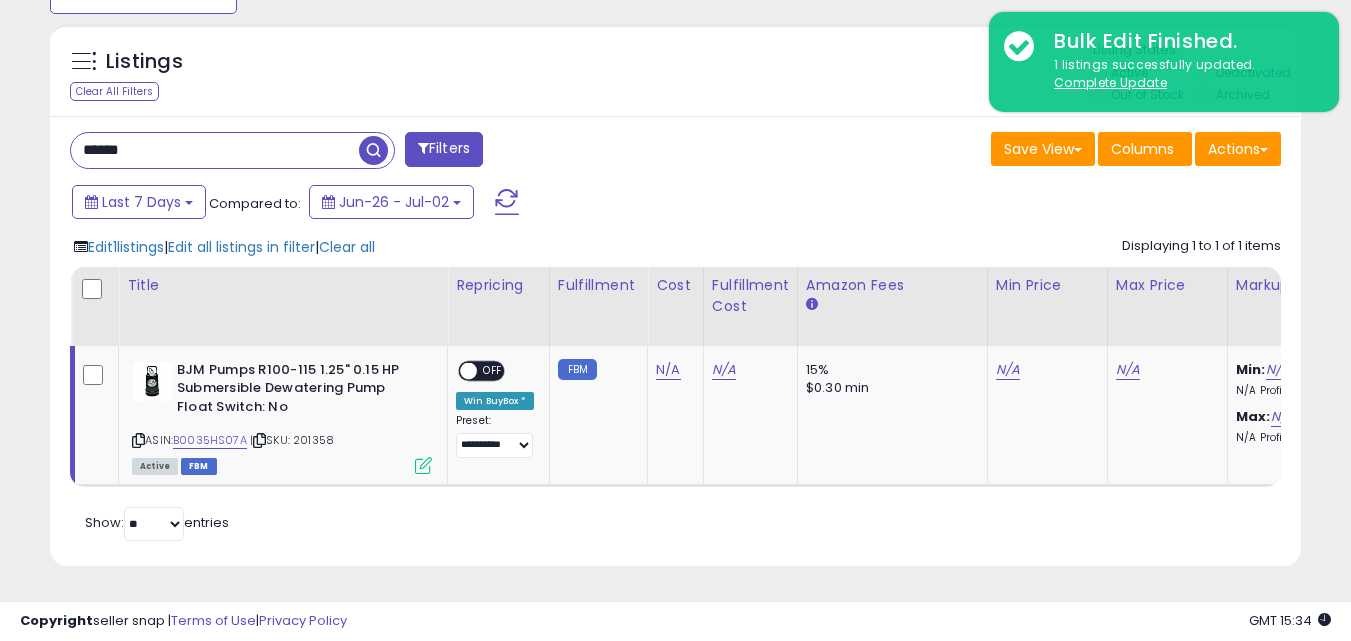 click on "******" at bounding box center (215, 150) 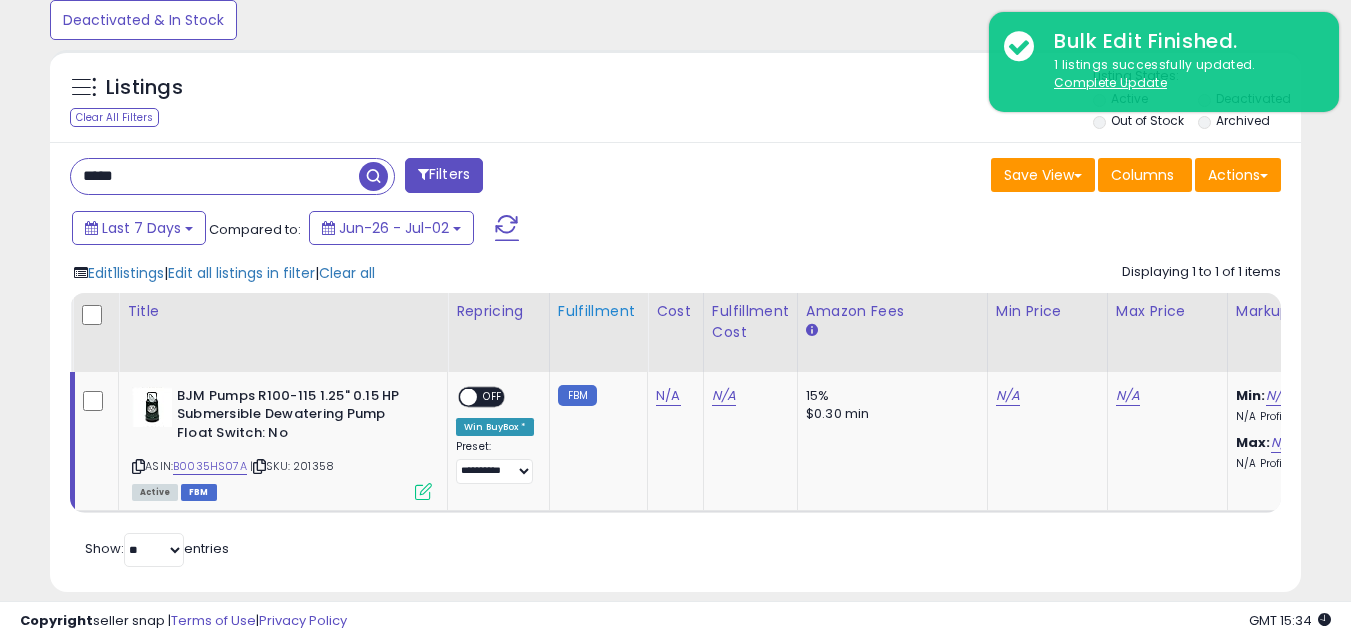 scroll, scrollTop: 719, scrollLeft: 0, axis: vertical 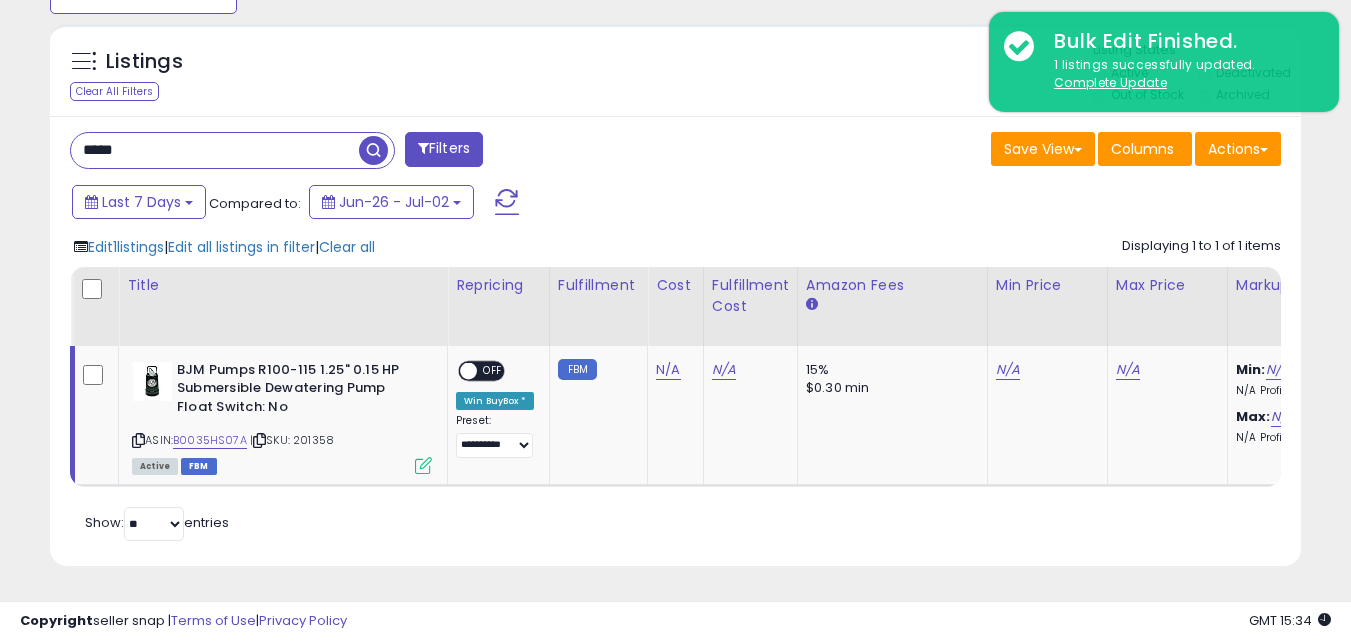 type on "*****" 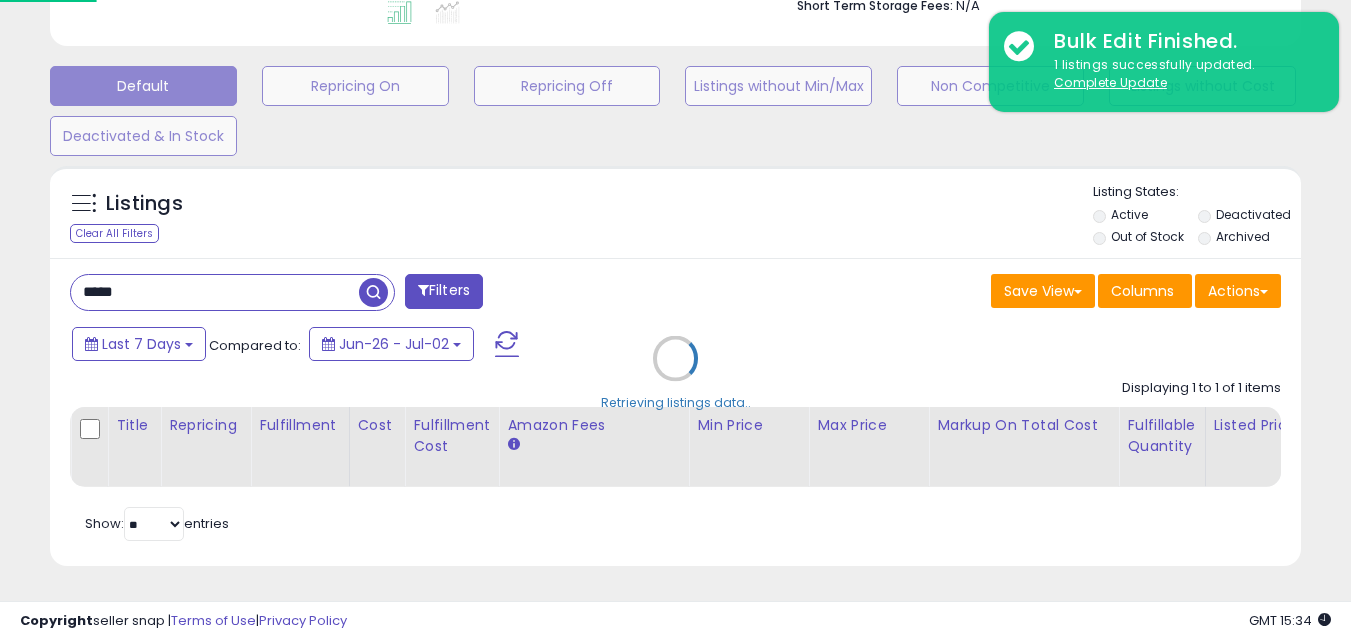 scroll, scrollTop: 999590, scrollLeft: 999267, axis: both 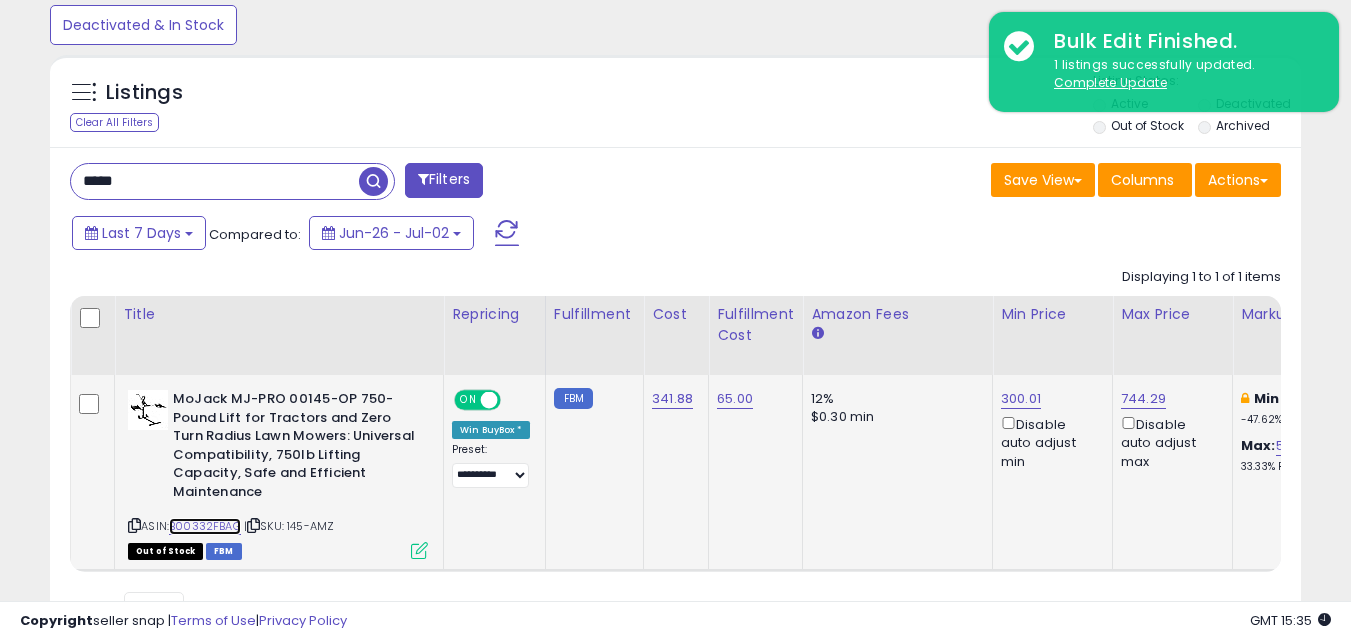 click on "B00332FBAG" at bounding box center [205, 526] 